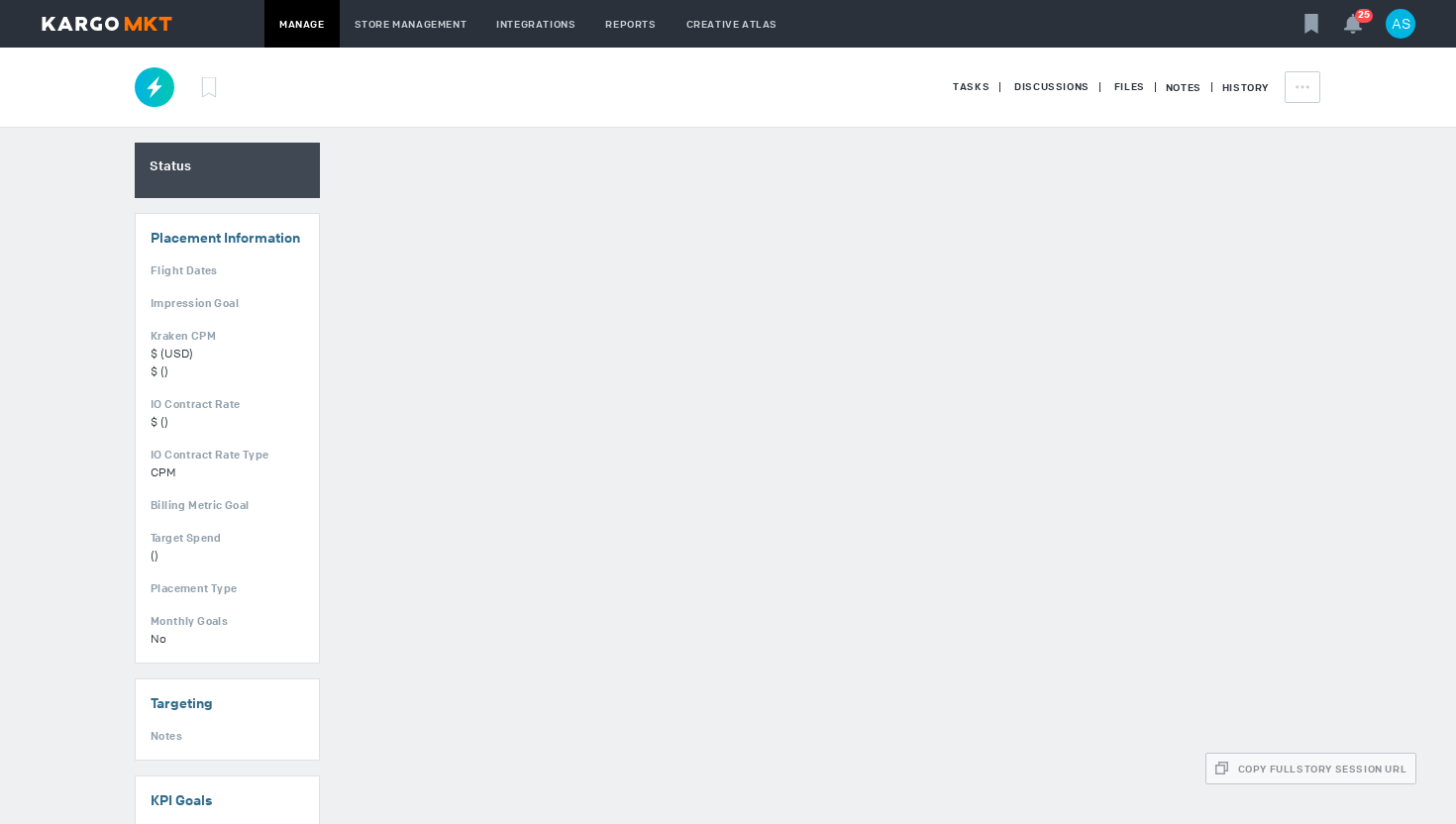 scroll, scrollTop: 0, scrollLeft: 0, axis: both 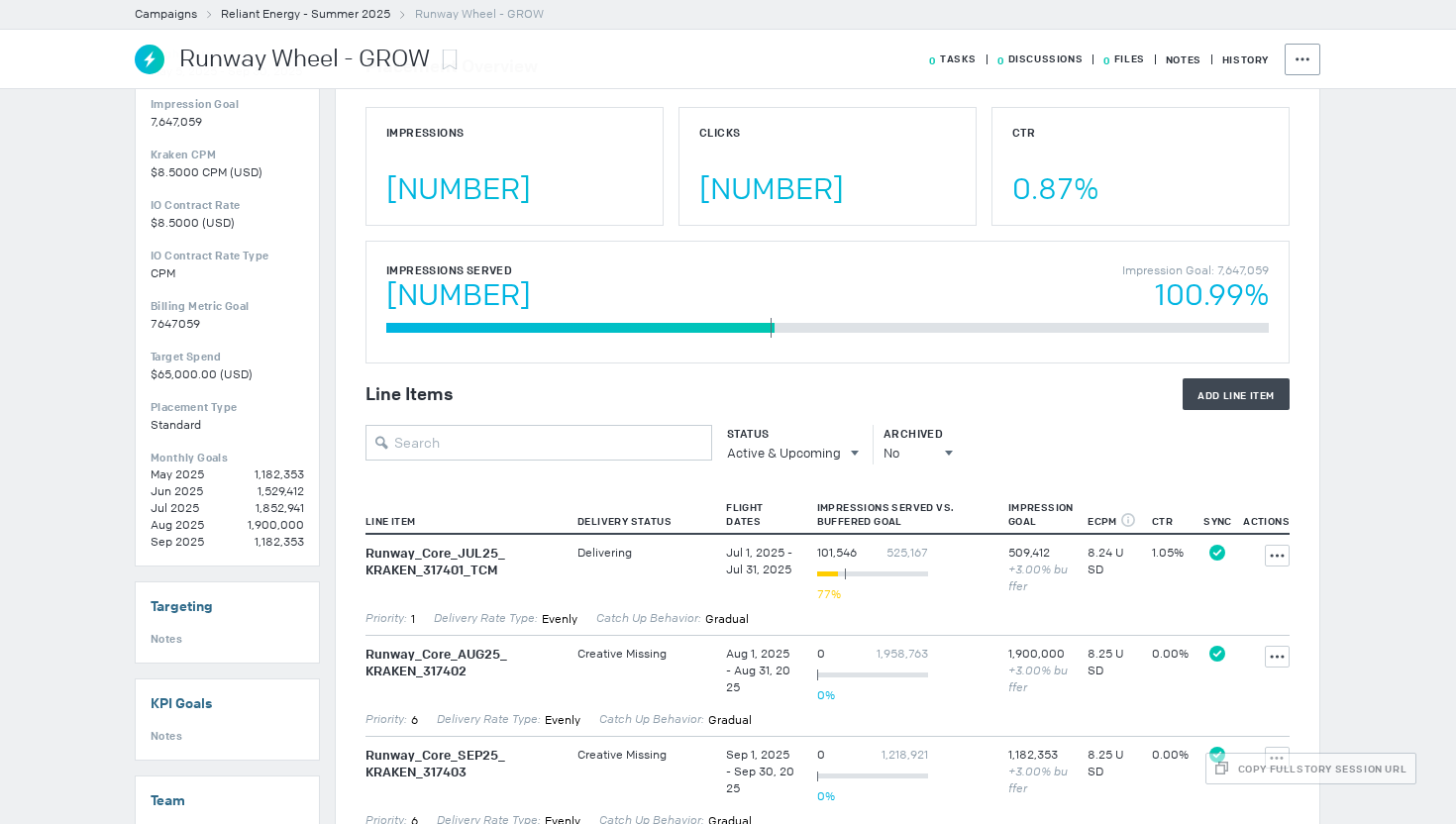 click on "Runway_ Core_ [MONTH][YEAR]_ KRAKEN_ [NUMBER]_ TCM Custom Site List" at bounding box center [462, 569] 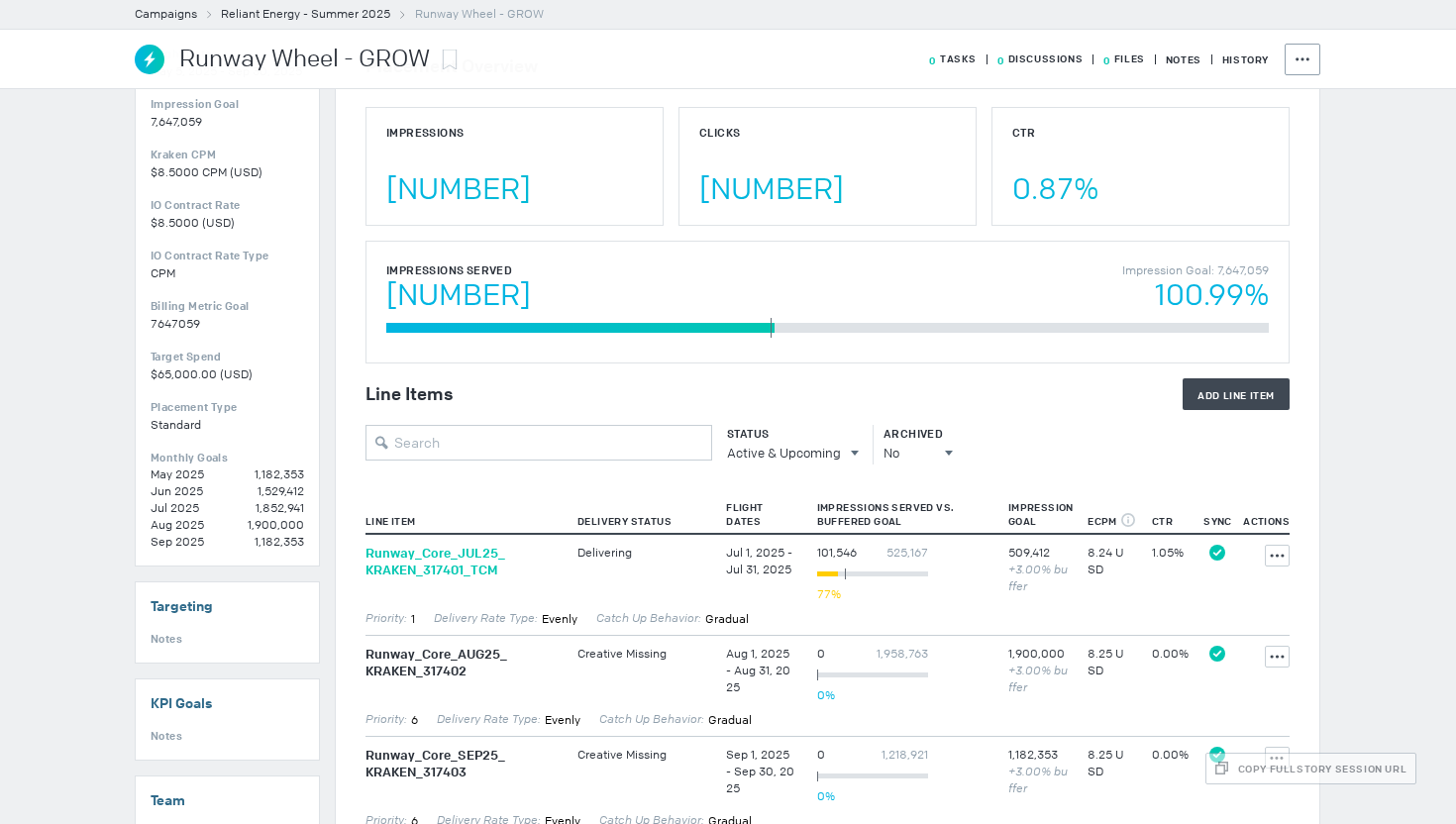 click on "Runway_ Core_ [MONTH][YEAR]_ KRAKEN_ [NUMBER]_ TCM" at bounding box center [462, 562] 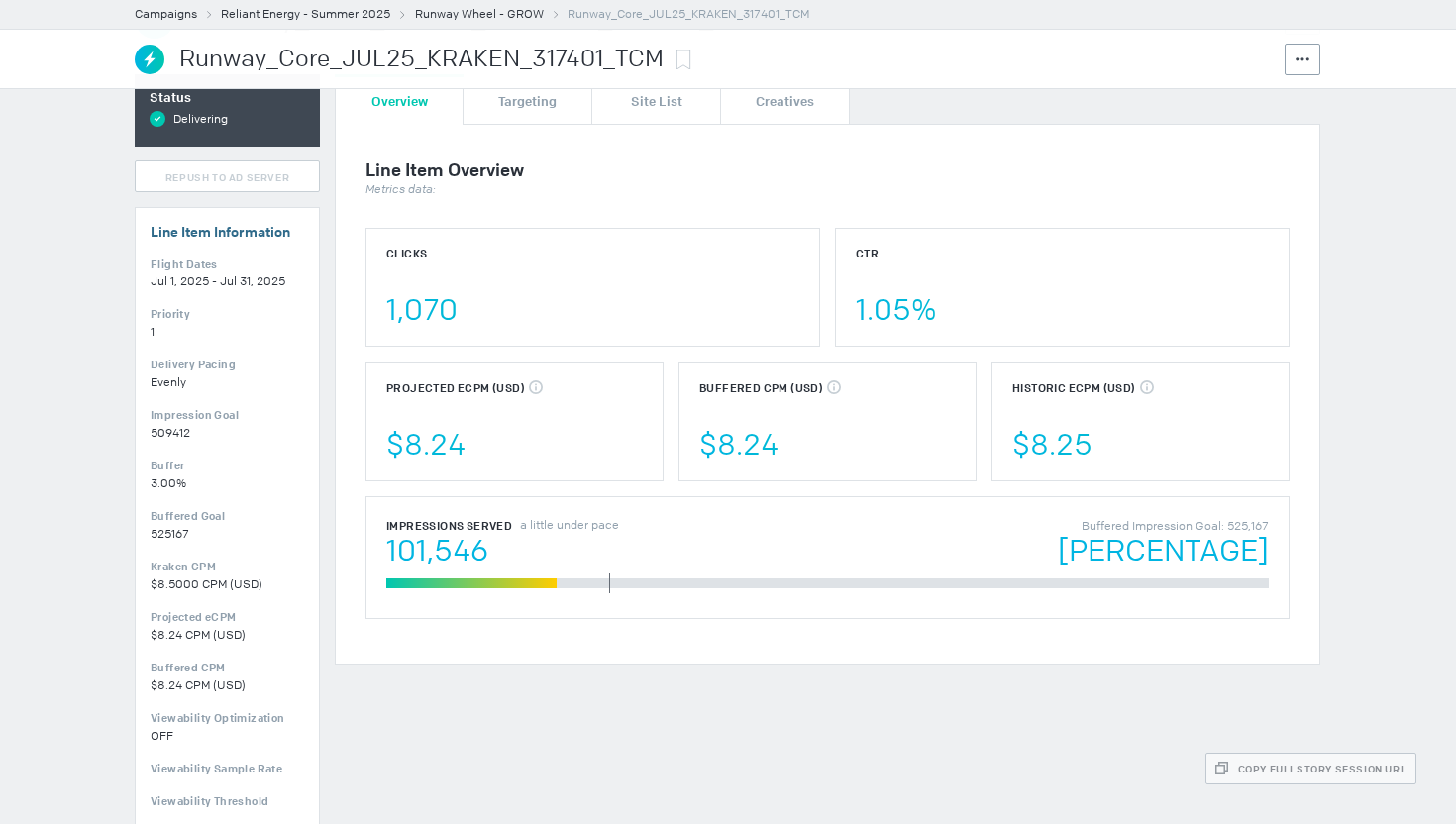 scroll, scrollTop: 0, scrollLeft: 0, axis: both 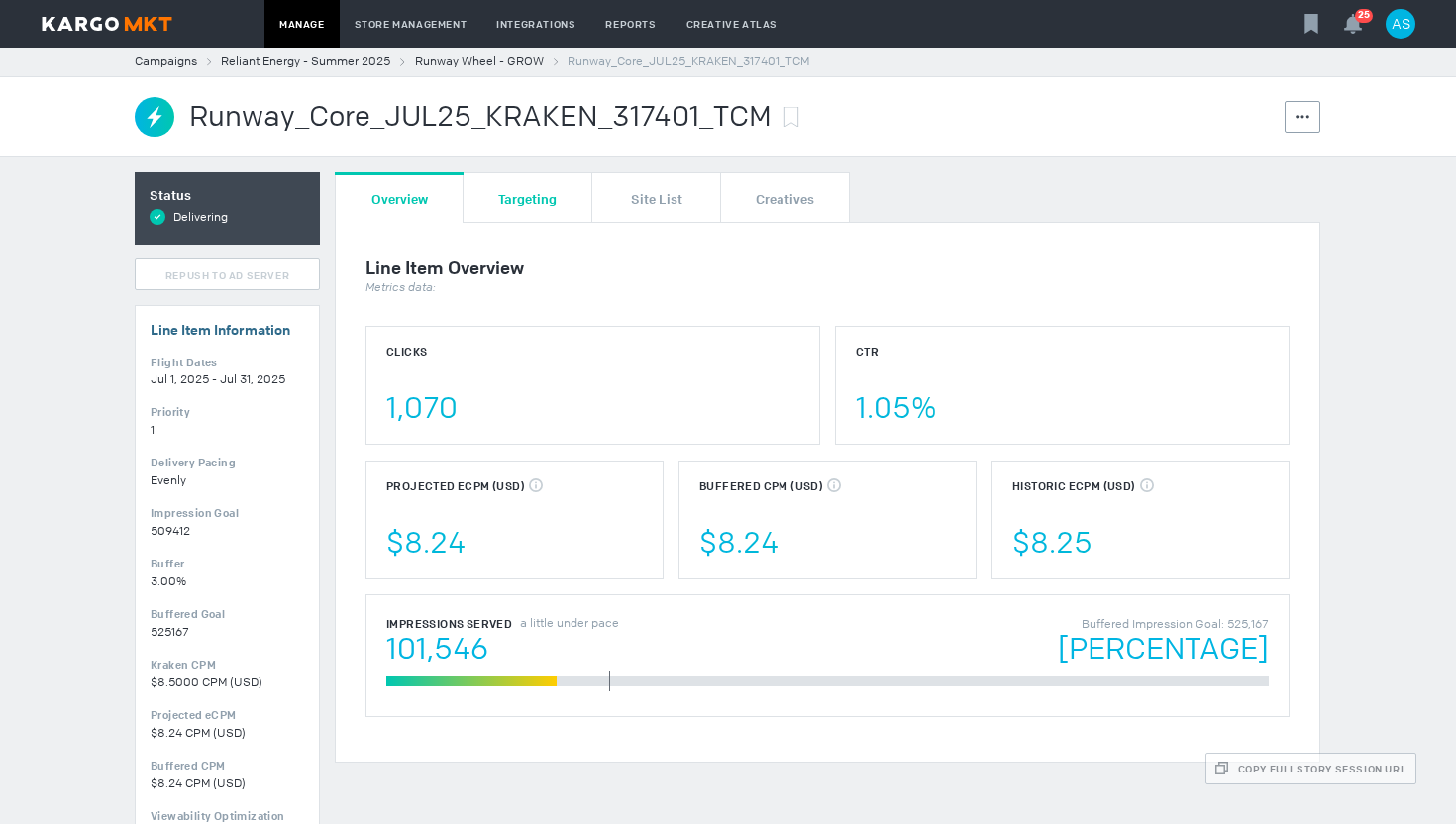click on "Targeting" at bounding box center (527, 198) 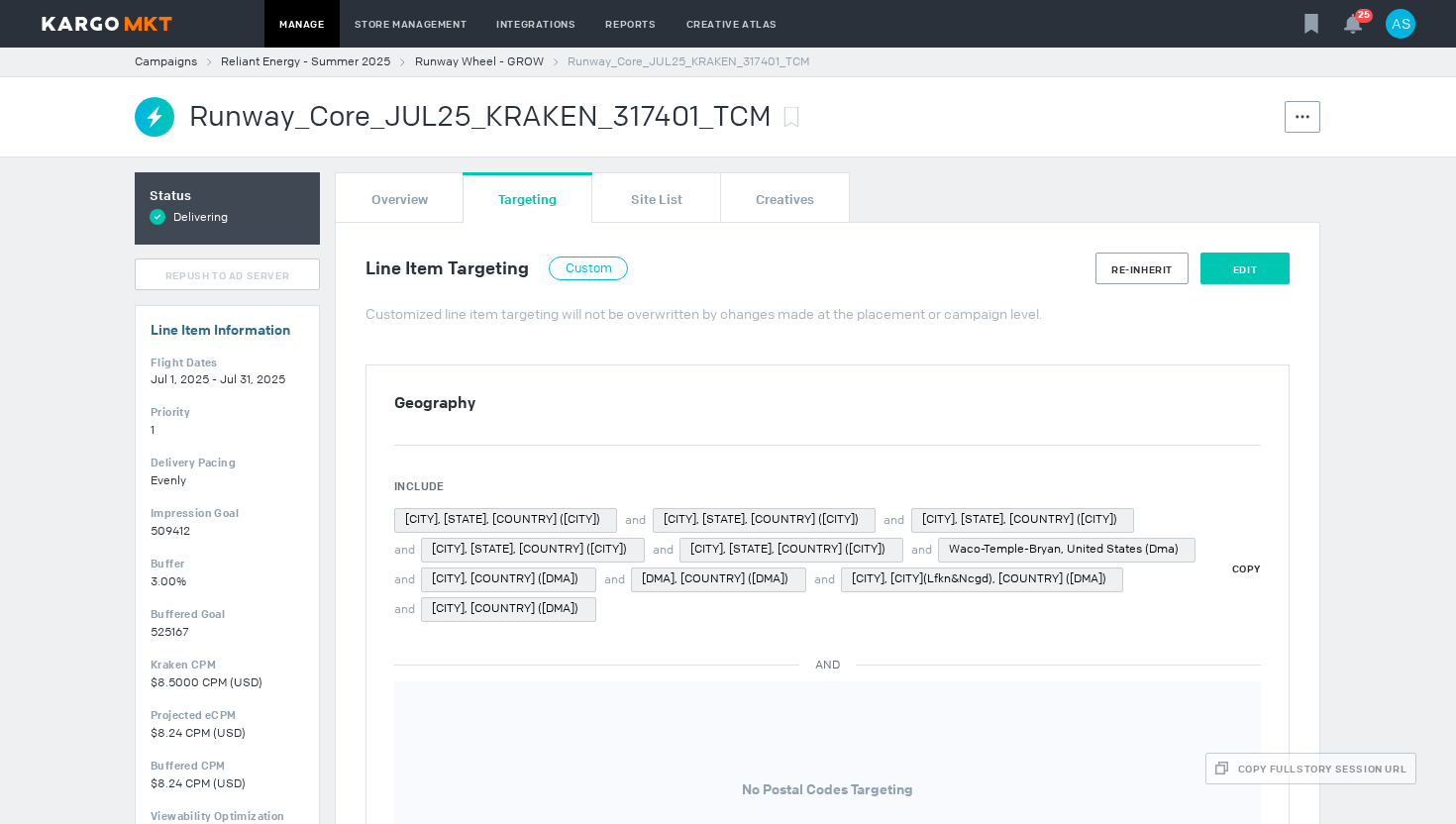 click on "Edit" at bounding box center (1245, 268) 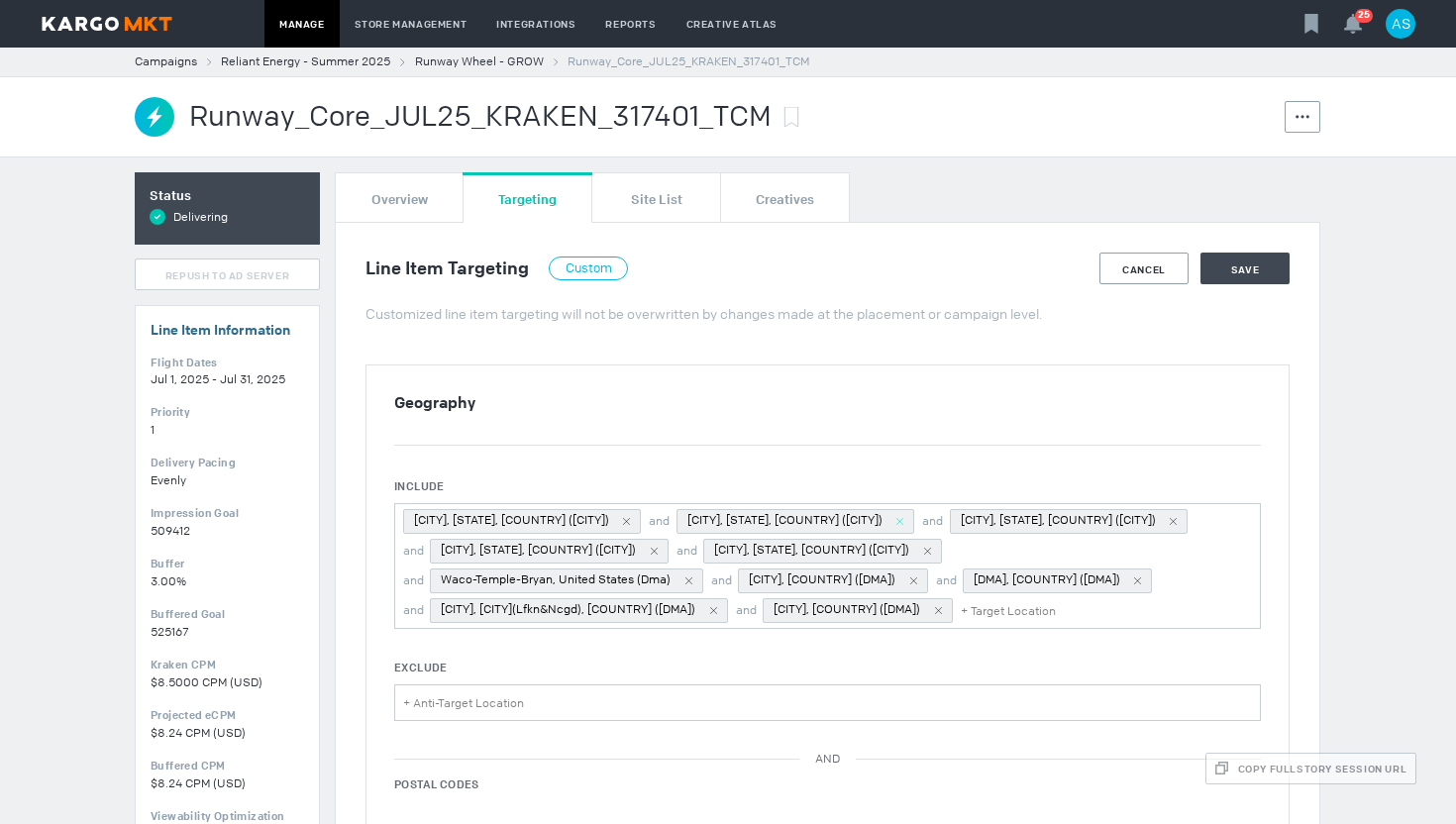 click at bounding box center [899, 521] 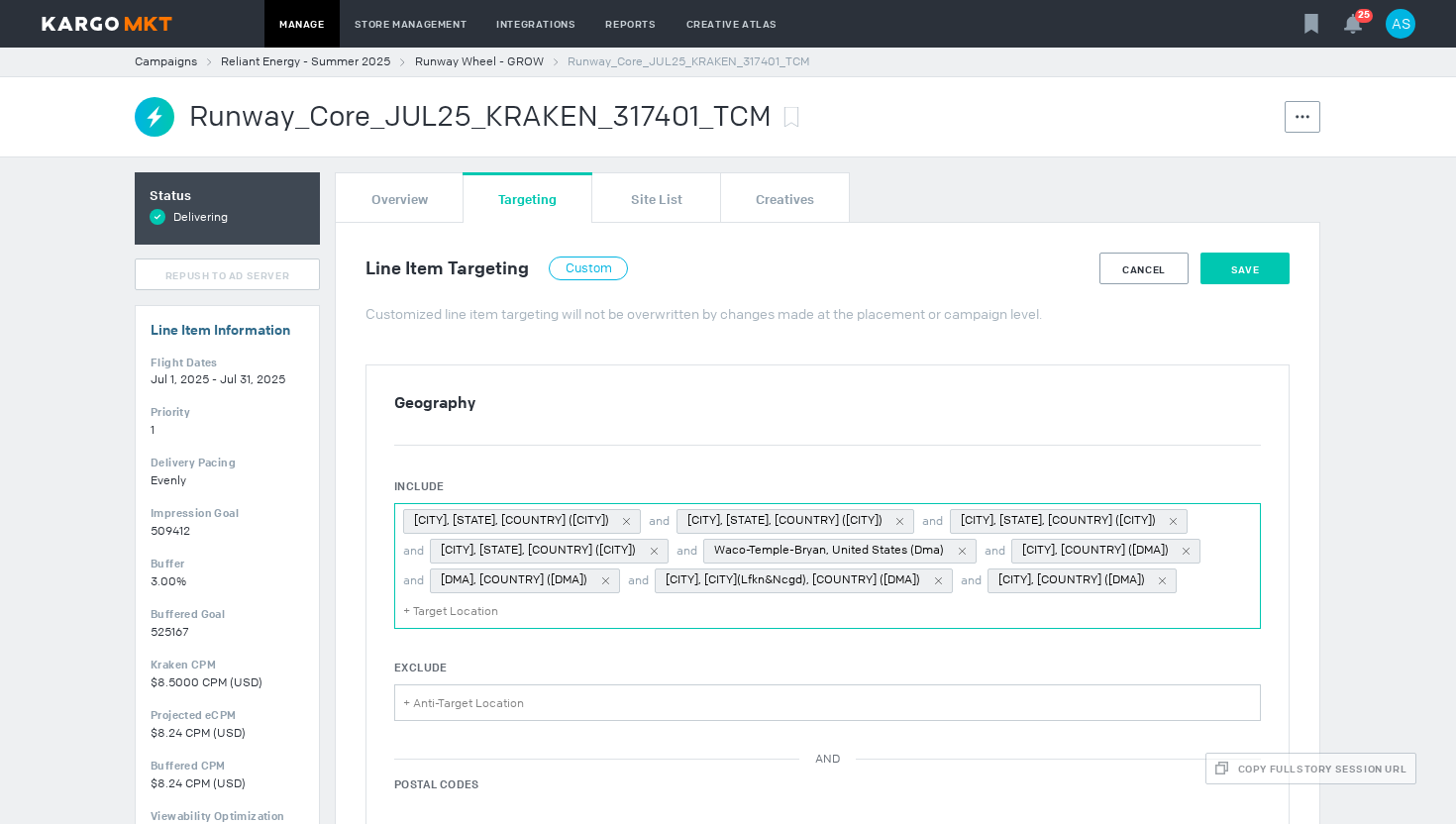click on "Save" at bounding box center [1245, 268] 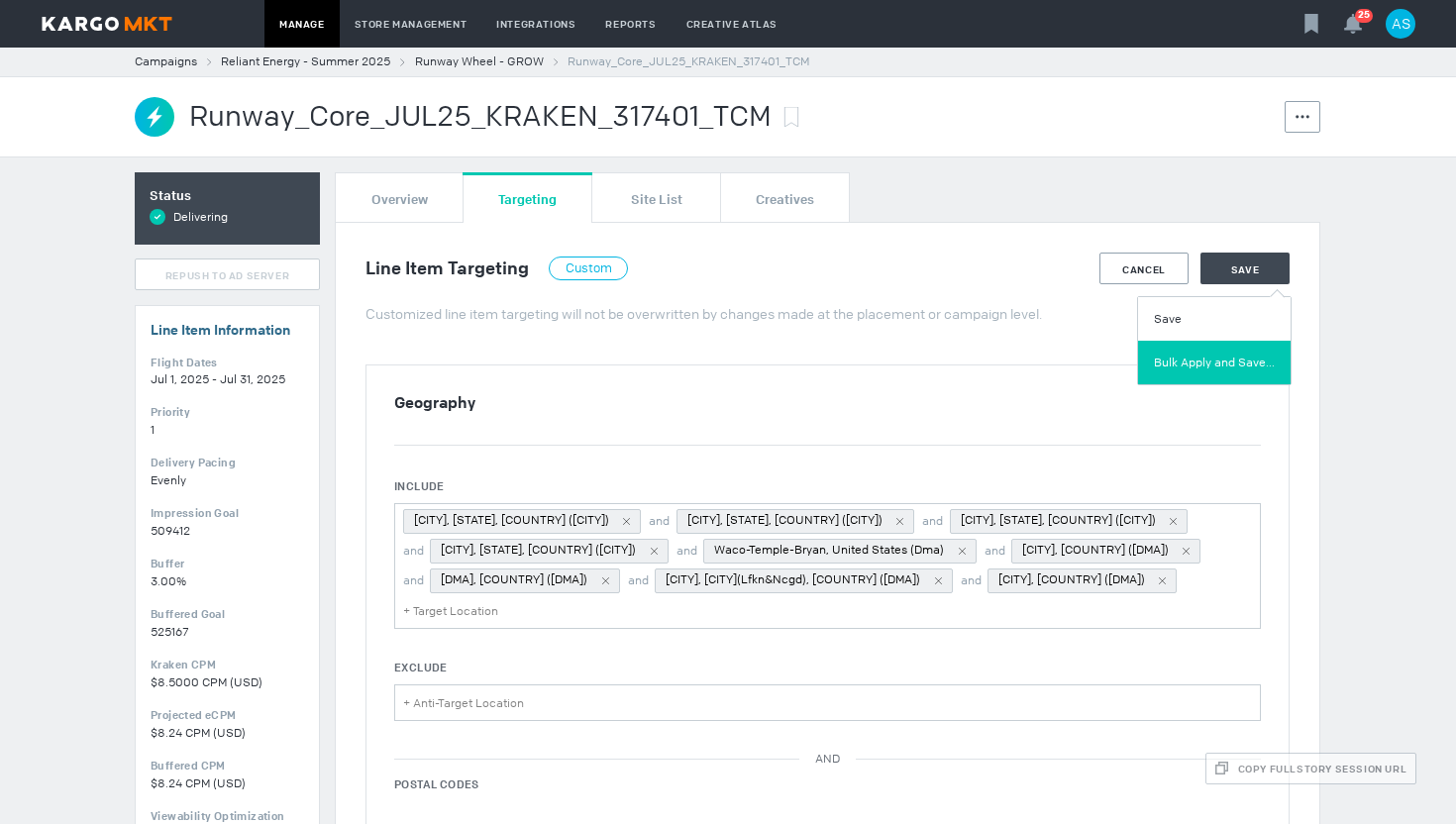 click on "Bulk Apply and Save..." at bounding box center (1214, 362) 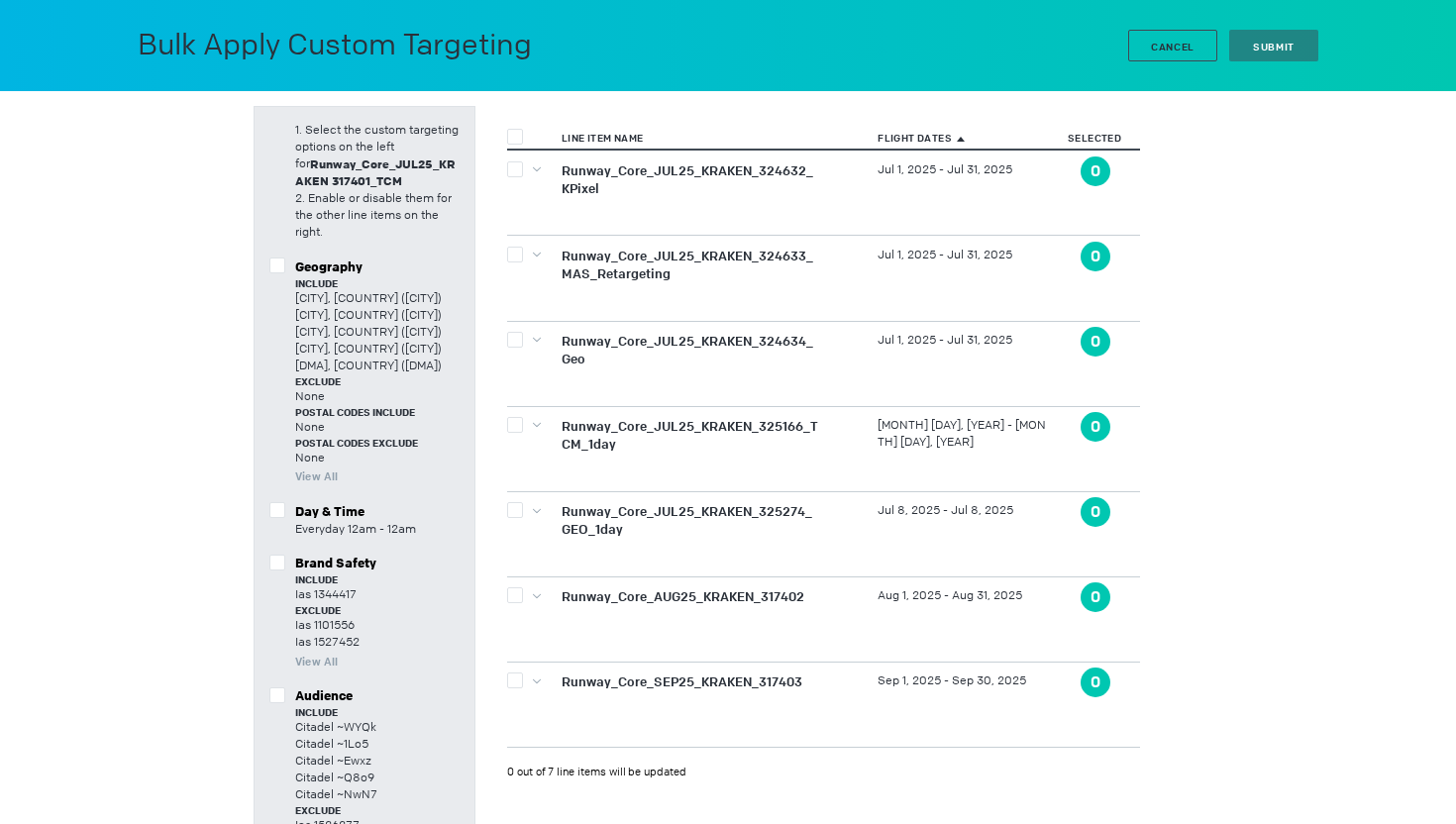 click at bounding box center (277, 265) 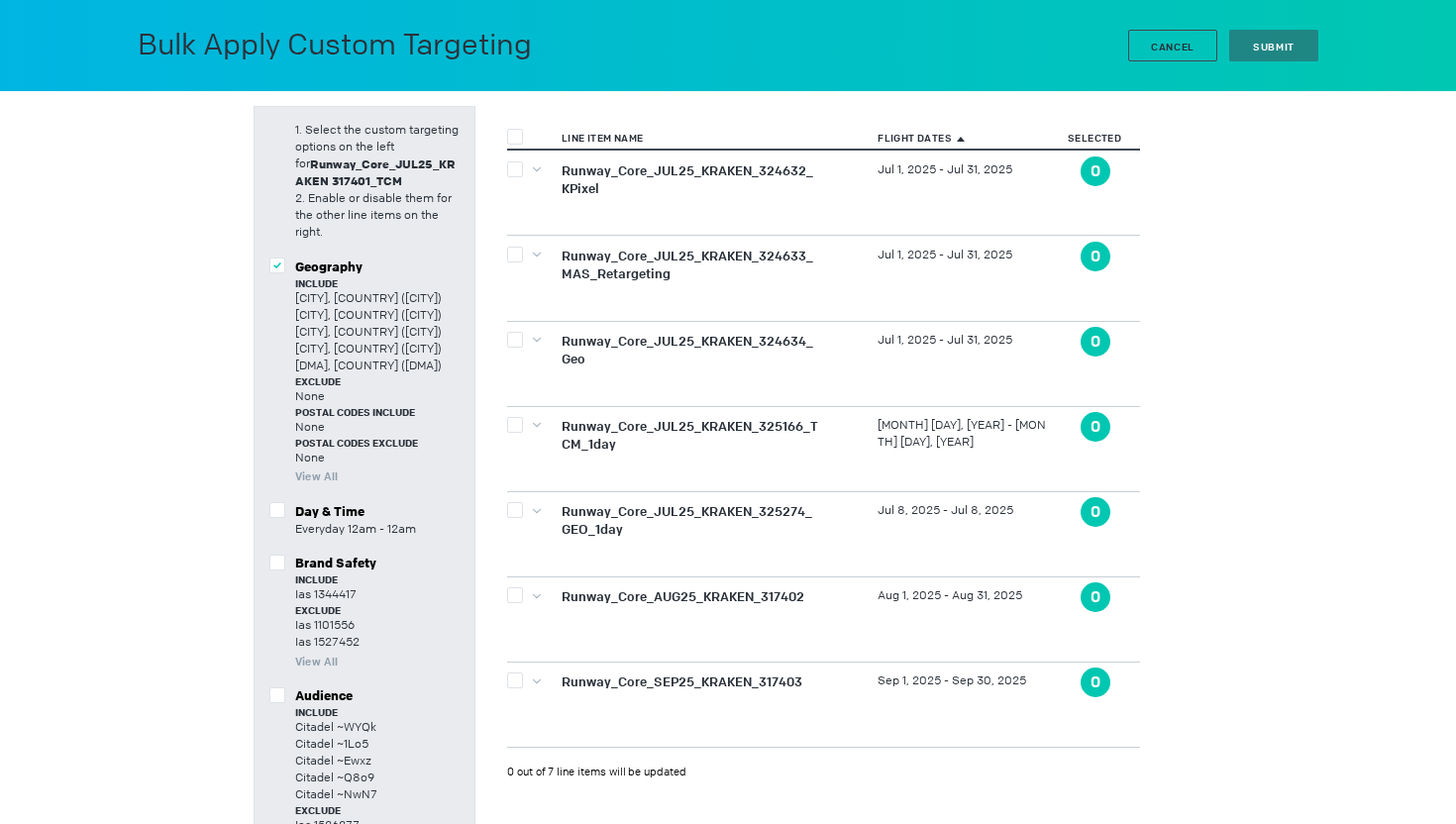 click at bounding box center [515, 137] 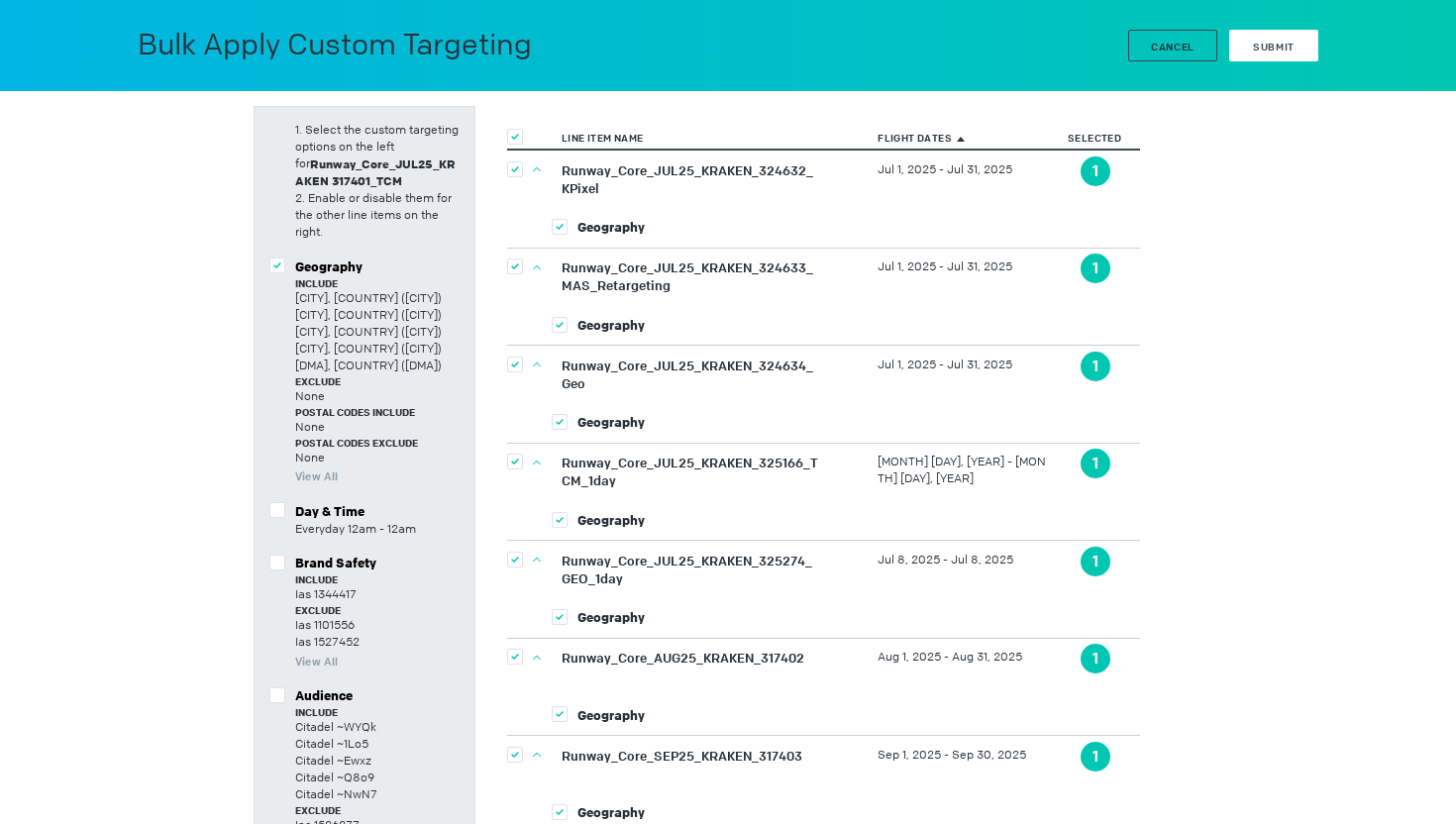 click on "Submit" at bounding box center [1274, 46] 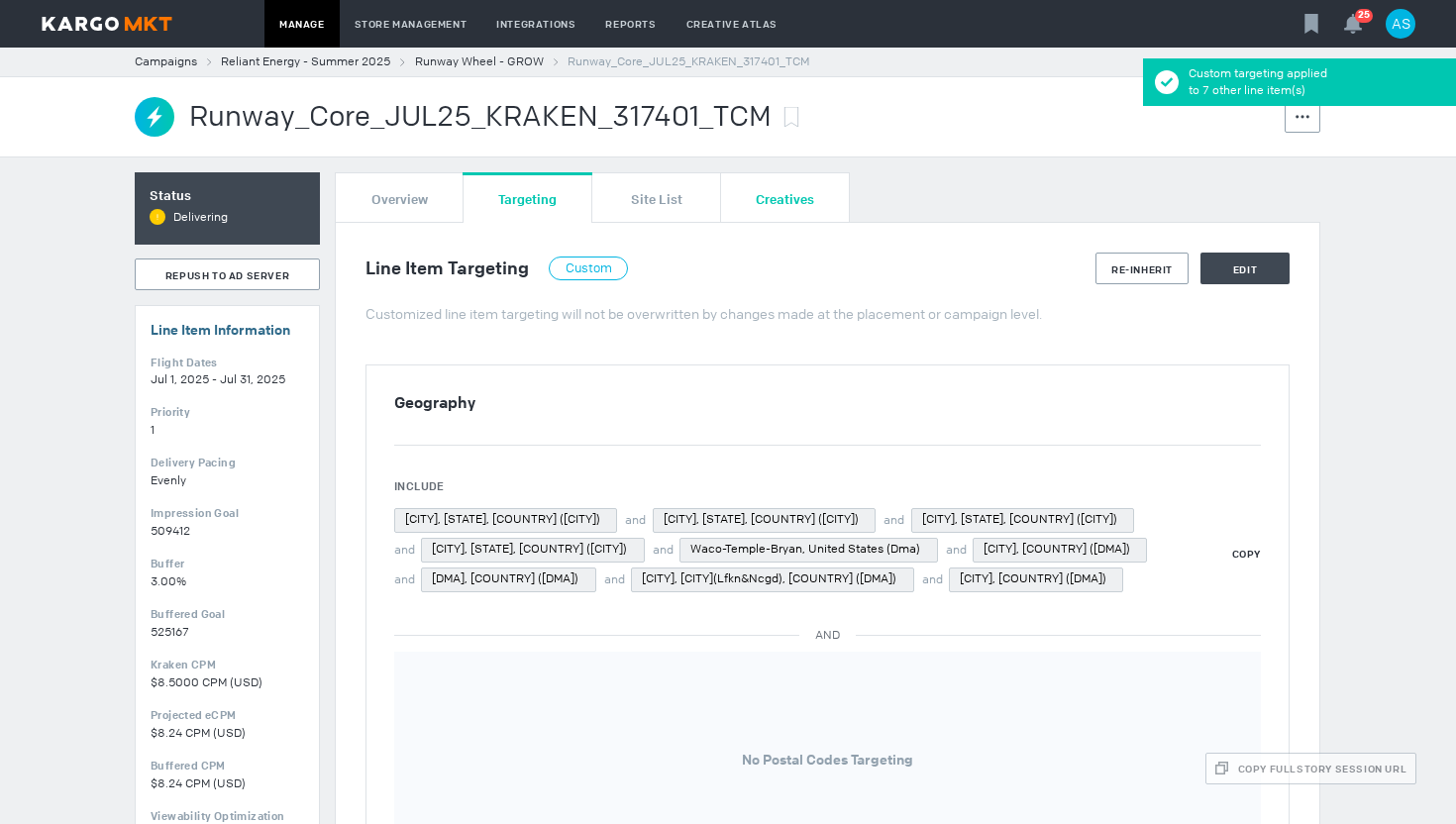 click on "Creatives" at bounding box center (784, 197) 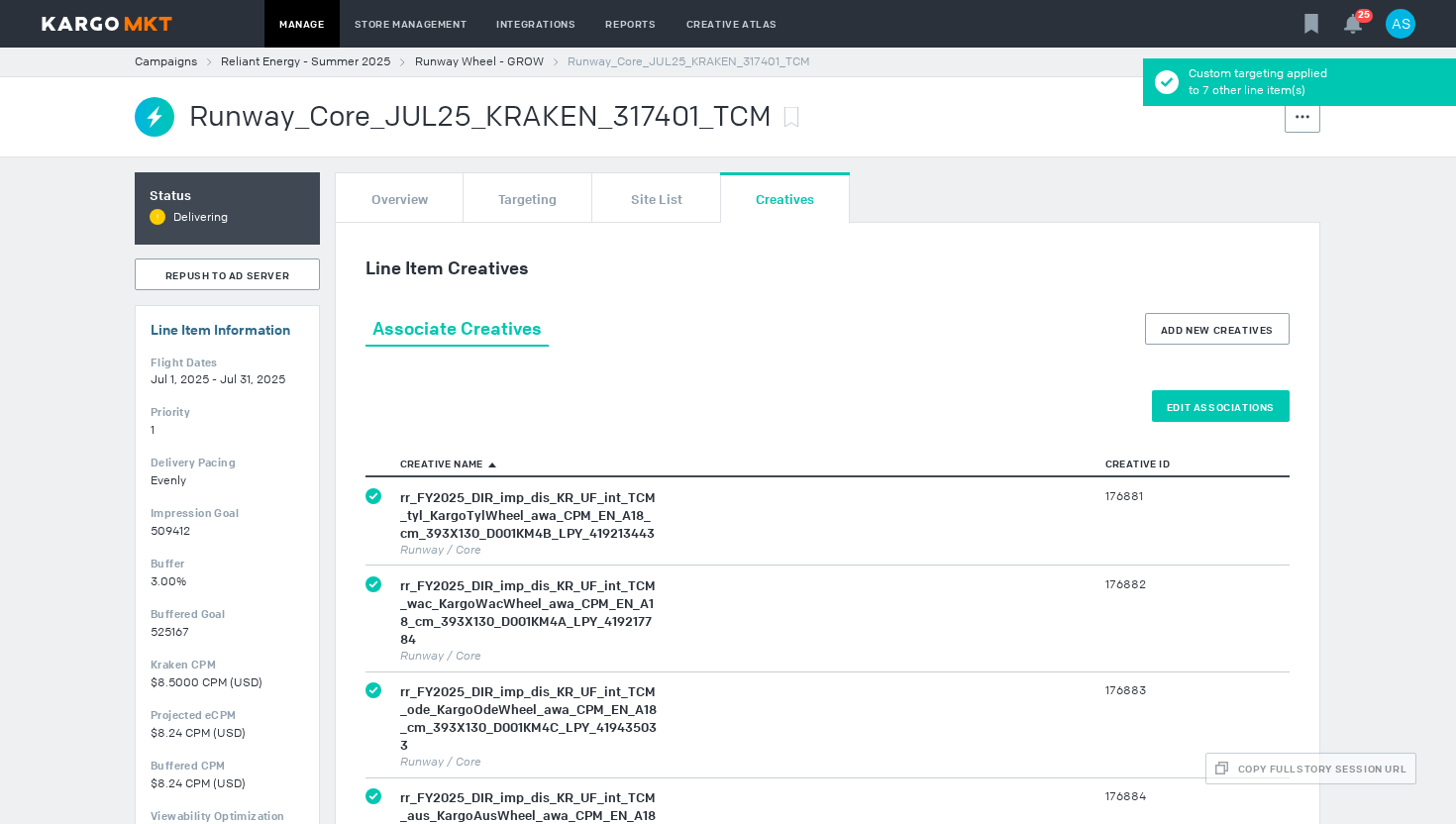 click on "Edit Associations" at bounding box center (1220, 406) 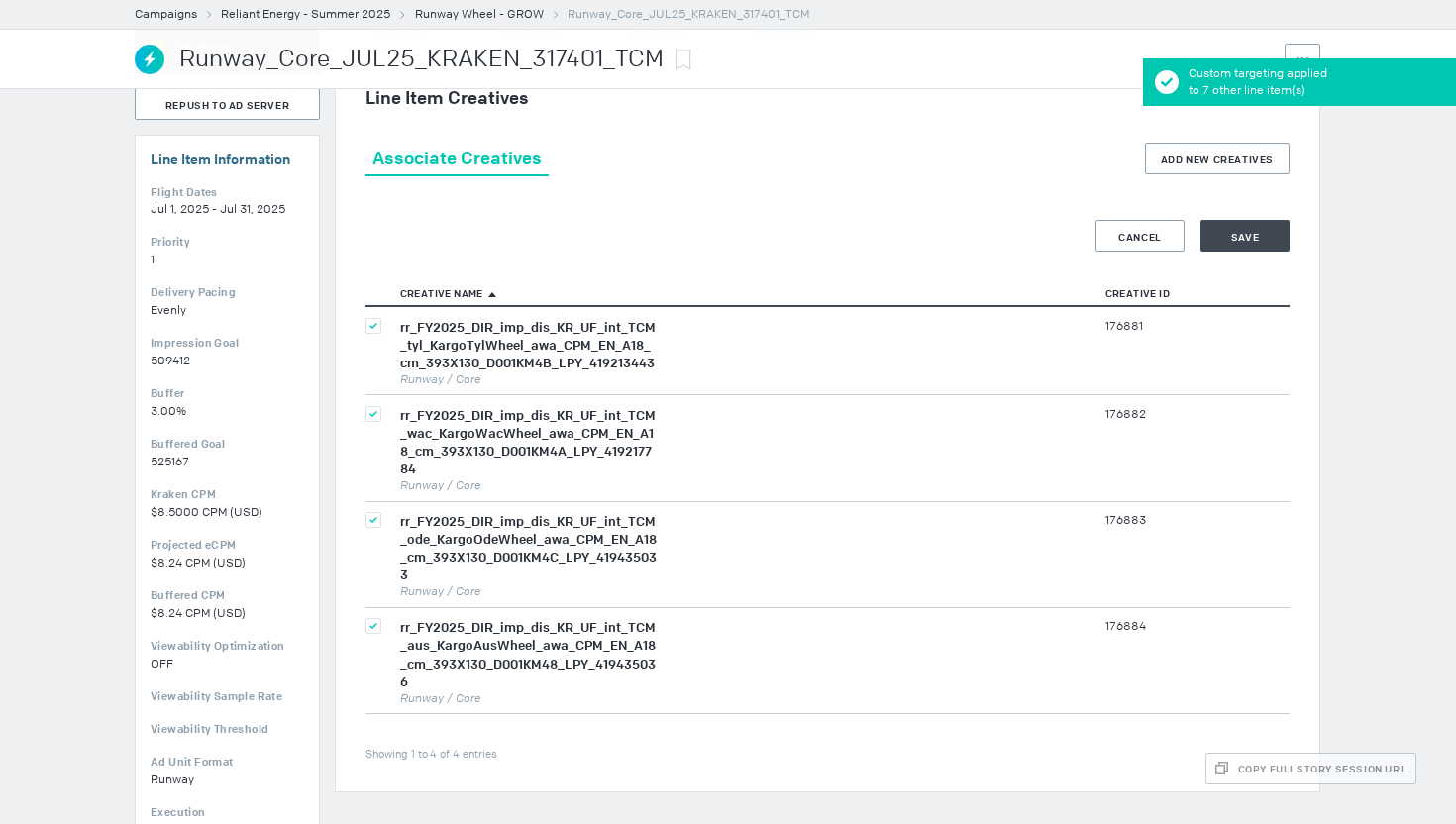 scroll, scrollTop: 173, scrollLeft: 0, axis: vertical 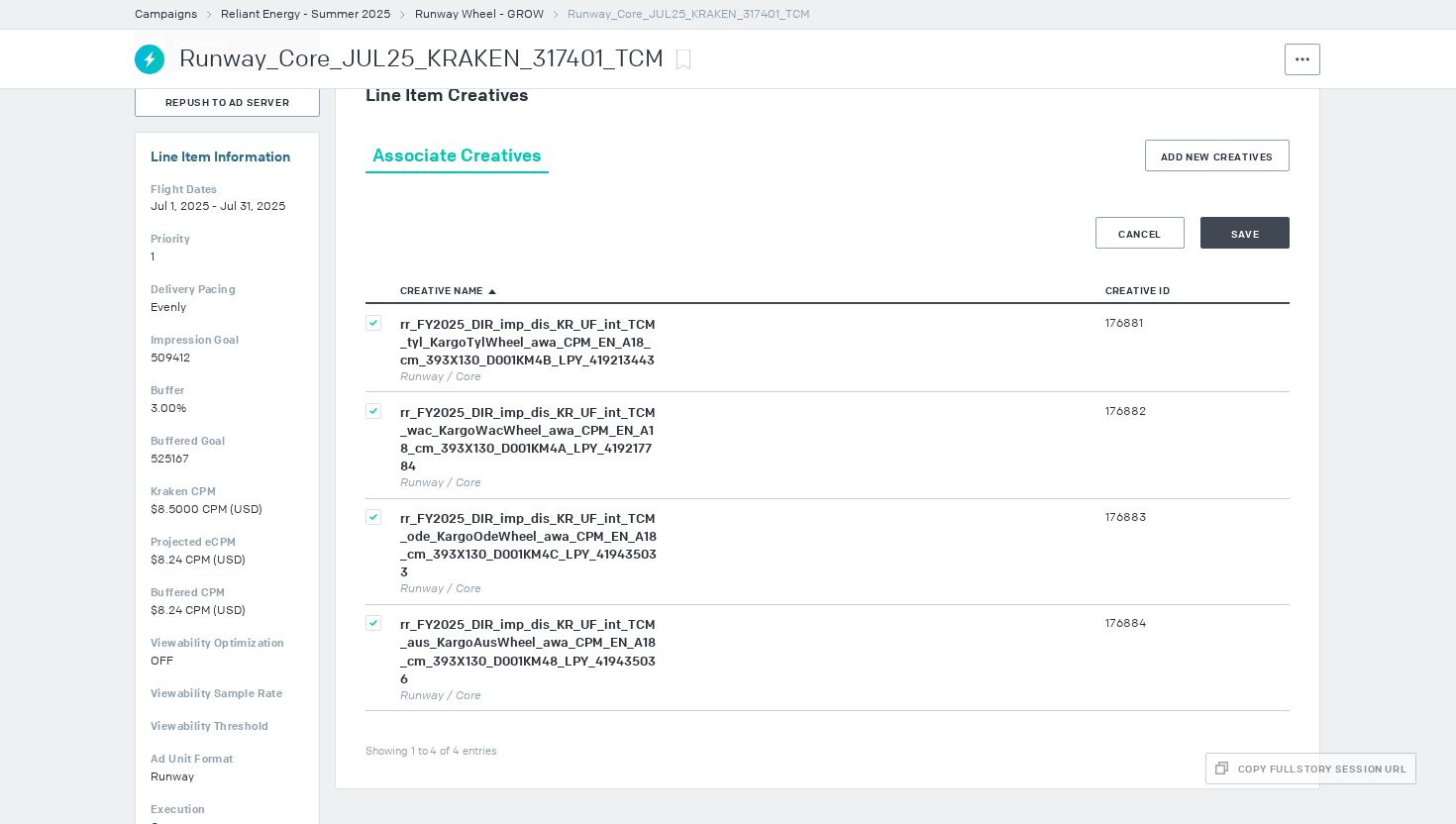 click at bounding box center [373, 323] 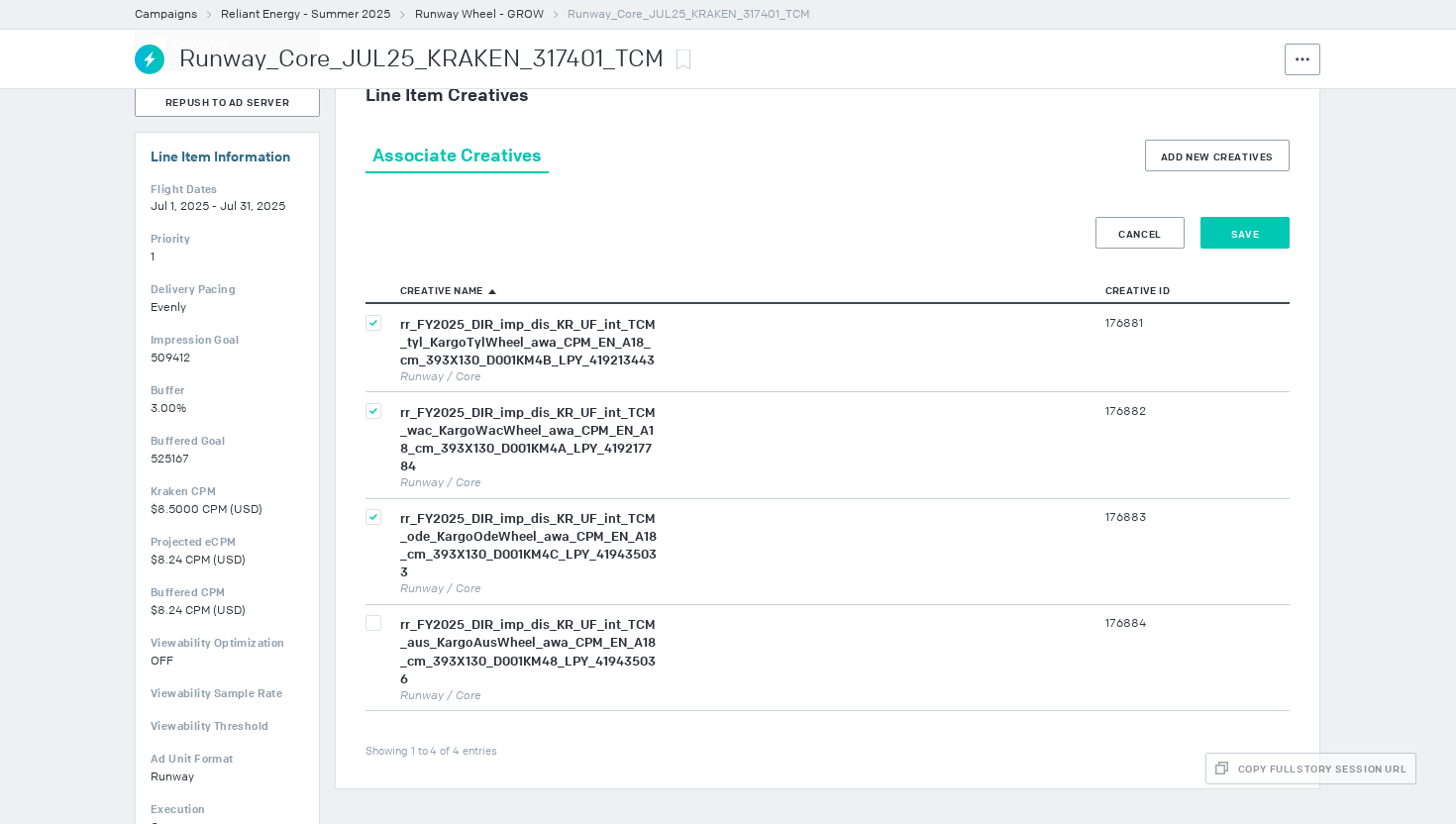 click on "Save" at bounding box center (1245, 233) 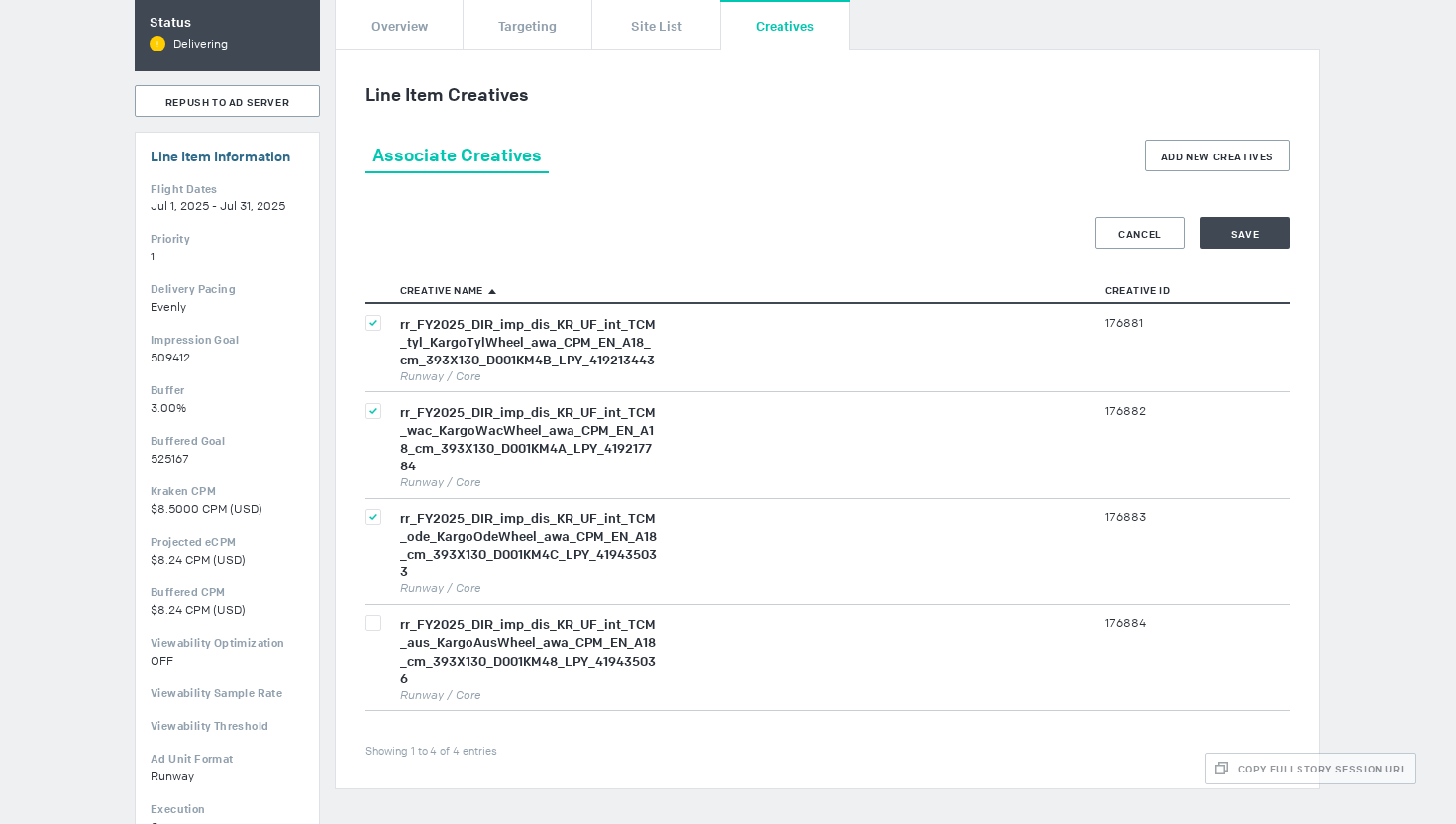 scroll, scrollTop: 0, scrollLeft: 0, axis: both 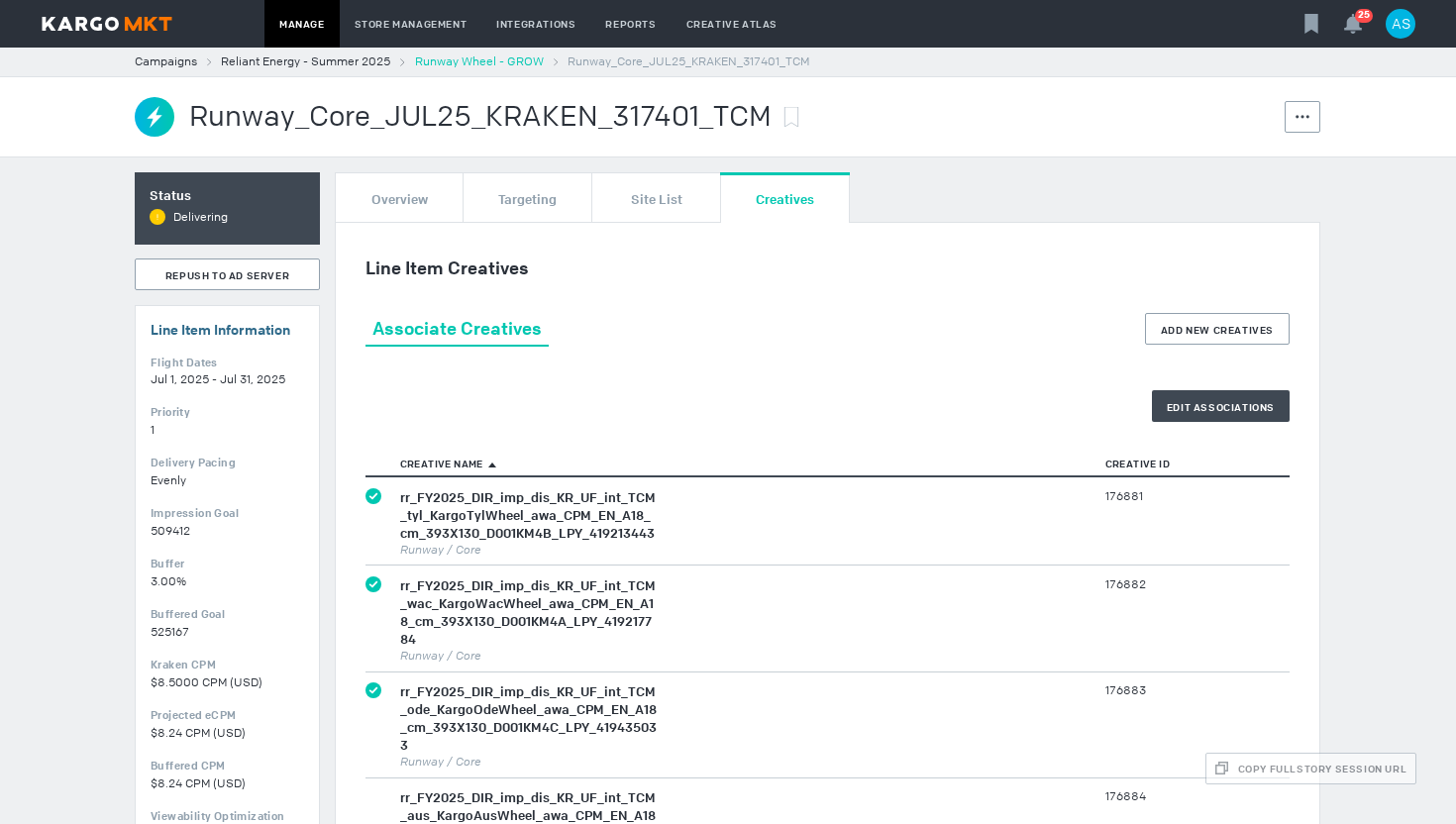 click on "Runway Wheel - GROW" at bounding box center (479, 61) 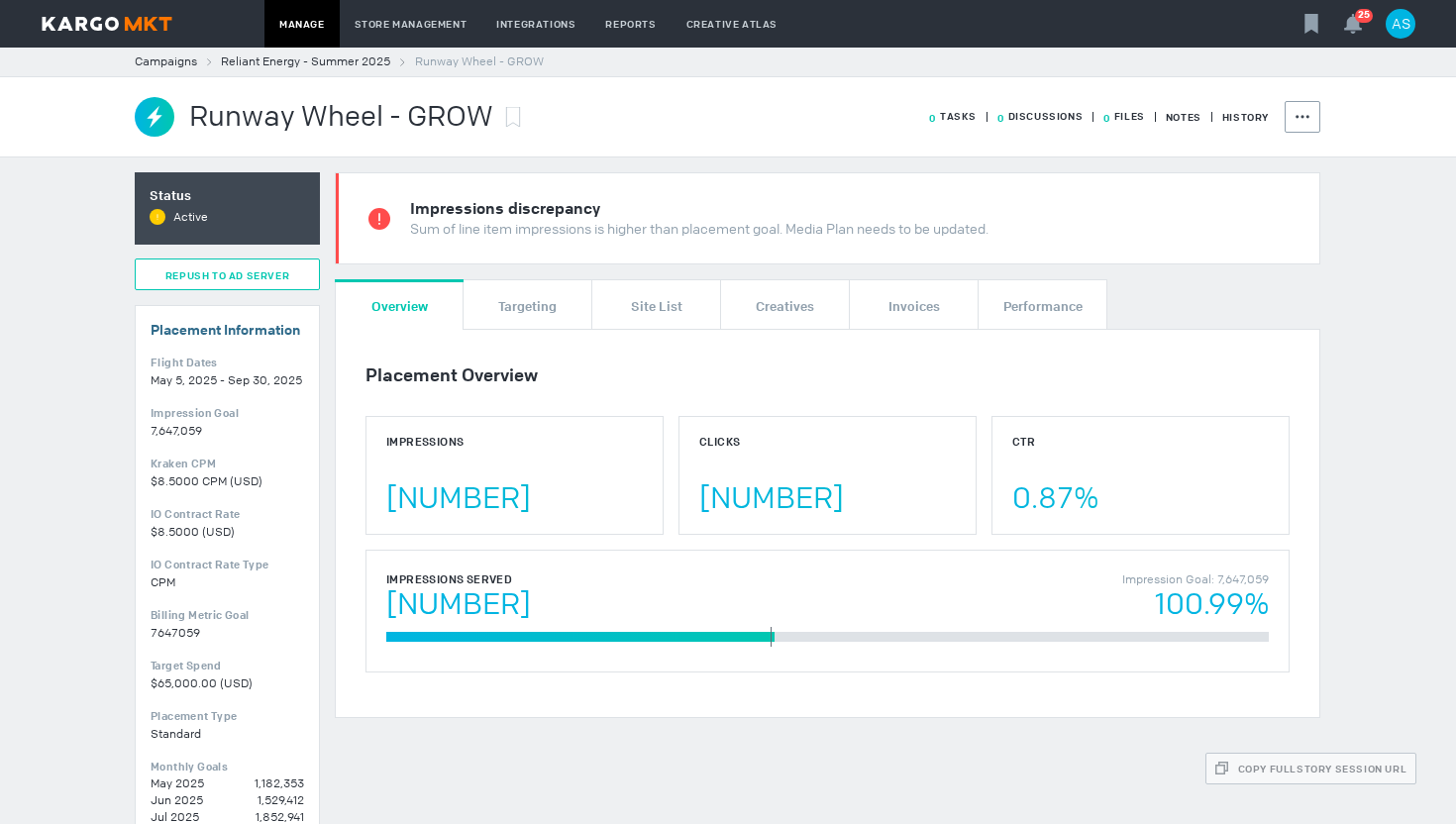 click on "Repush To Ad Server" at bounding box center [227, 274] 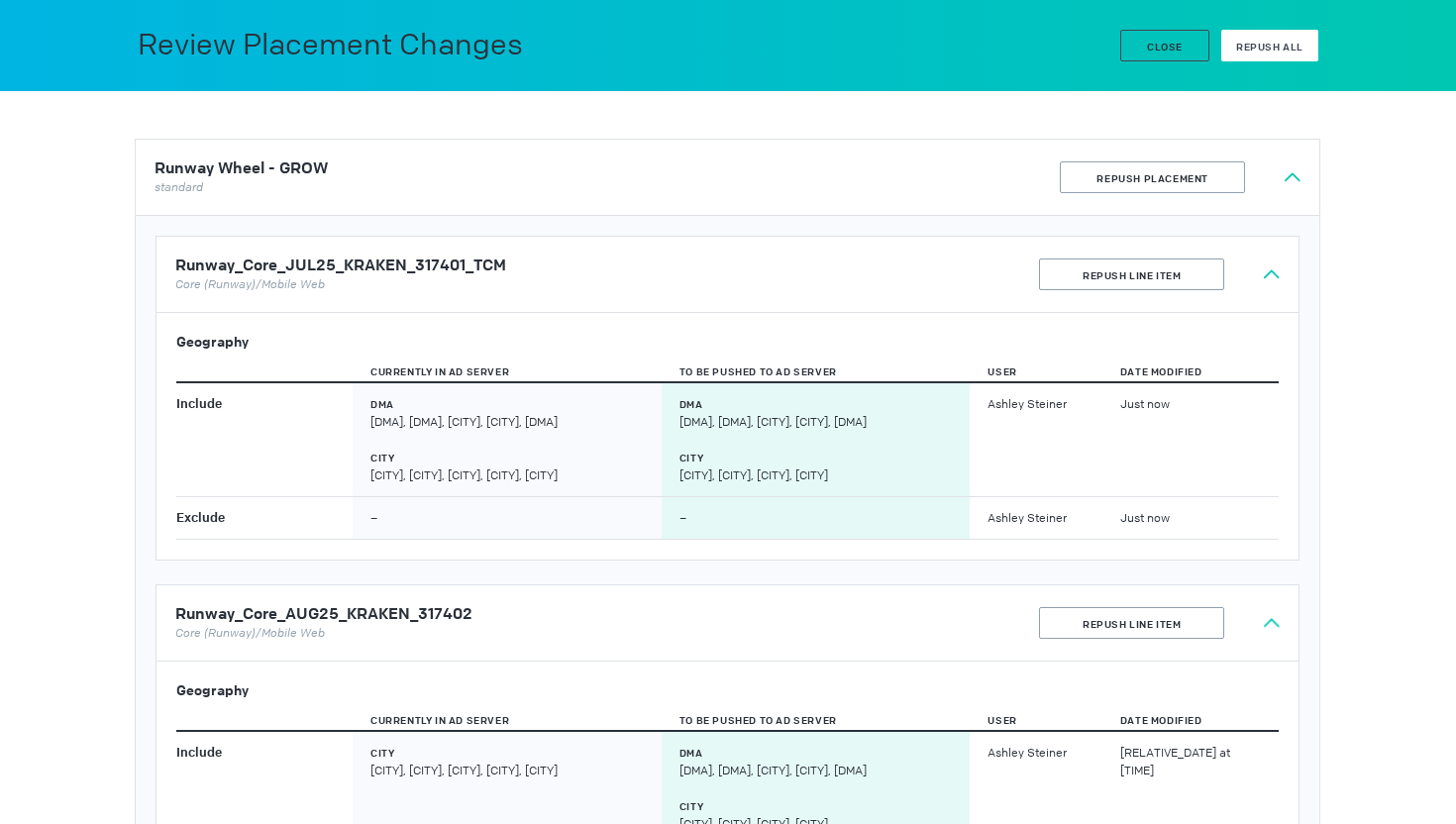 click on "Repush All" at bounding box center (1270, 47) 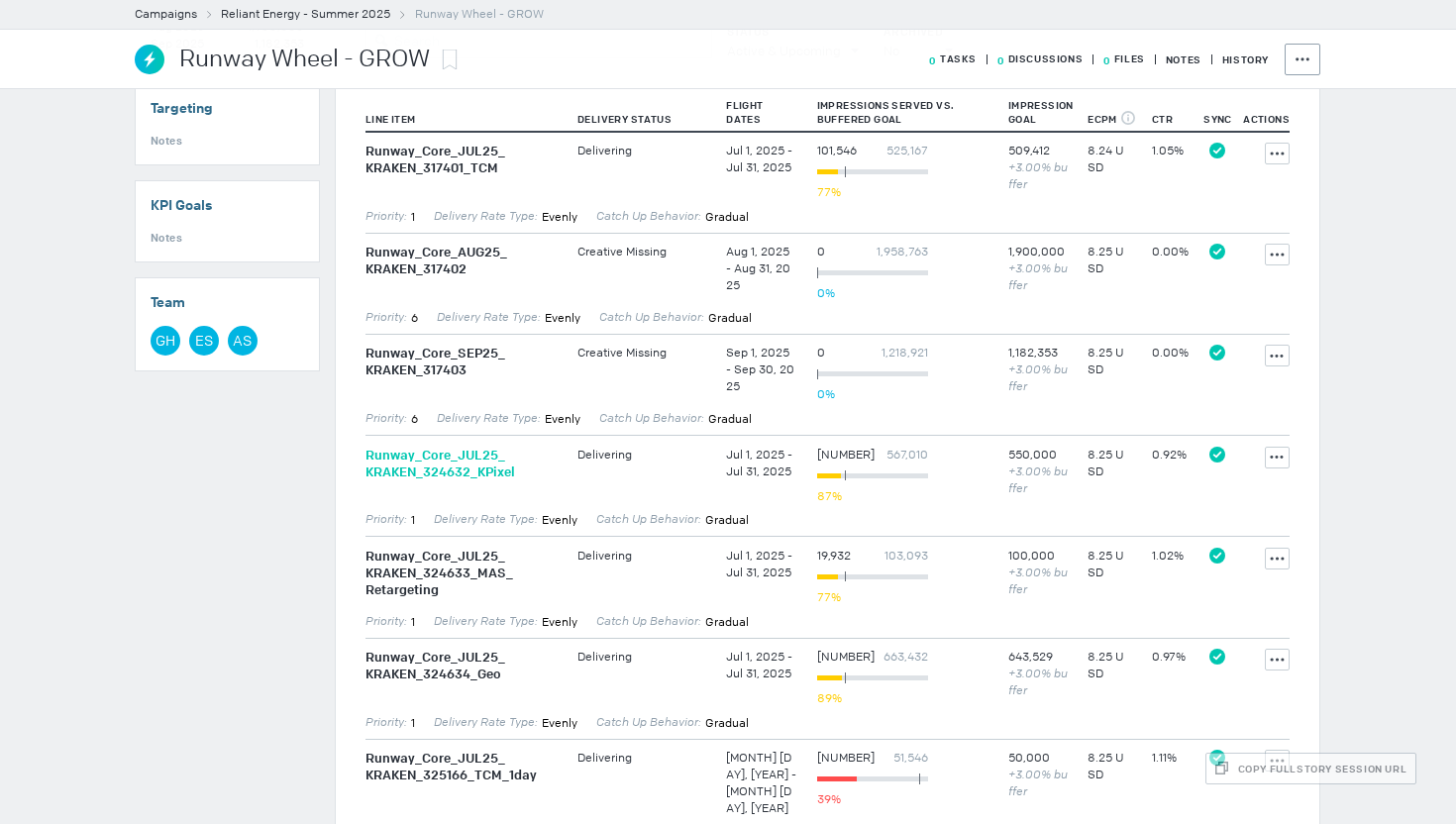 click on "Runway_ Core_ [MONTH][YEAR]_ KRAKEN_ [NUMBER]" at bounding box center [462, 464] 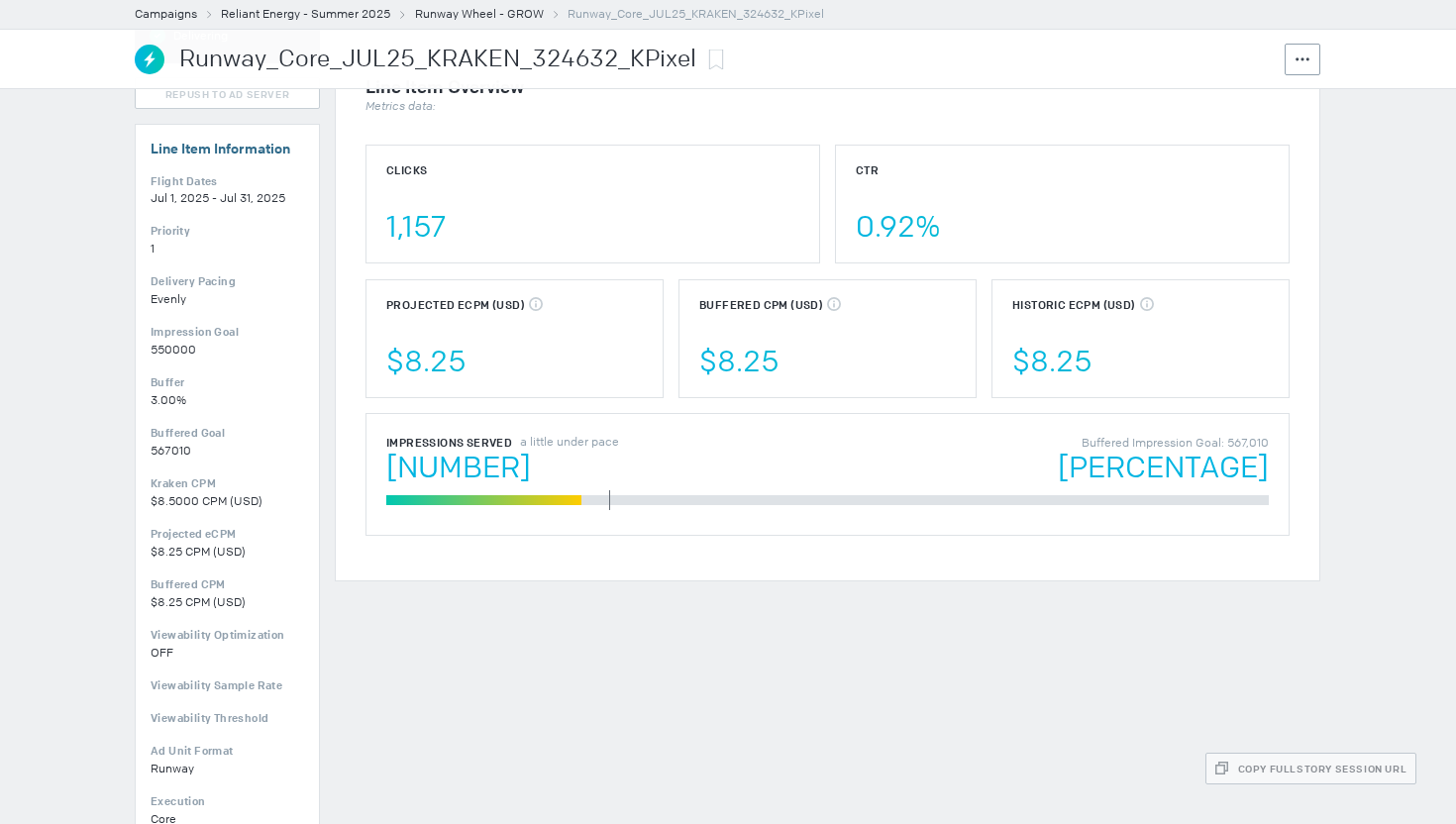 scroll, scrollTop: 0, scrollLeft: 0, axis: both 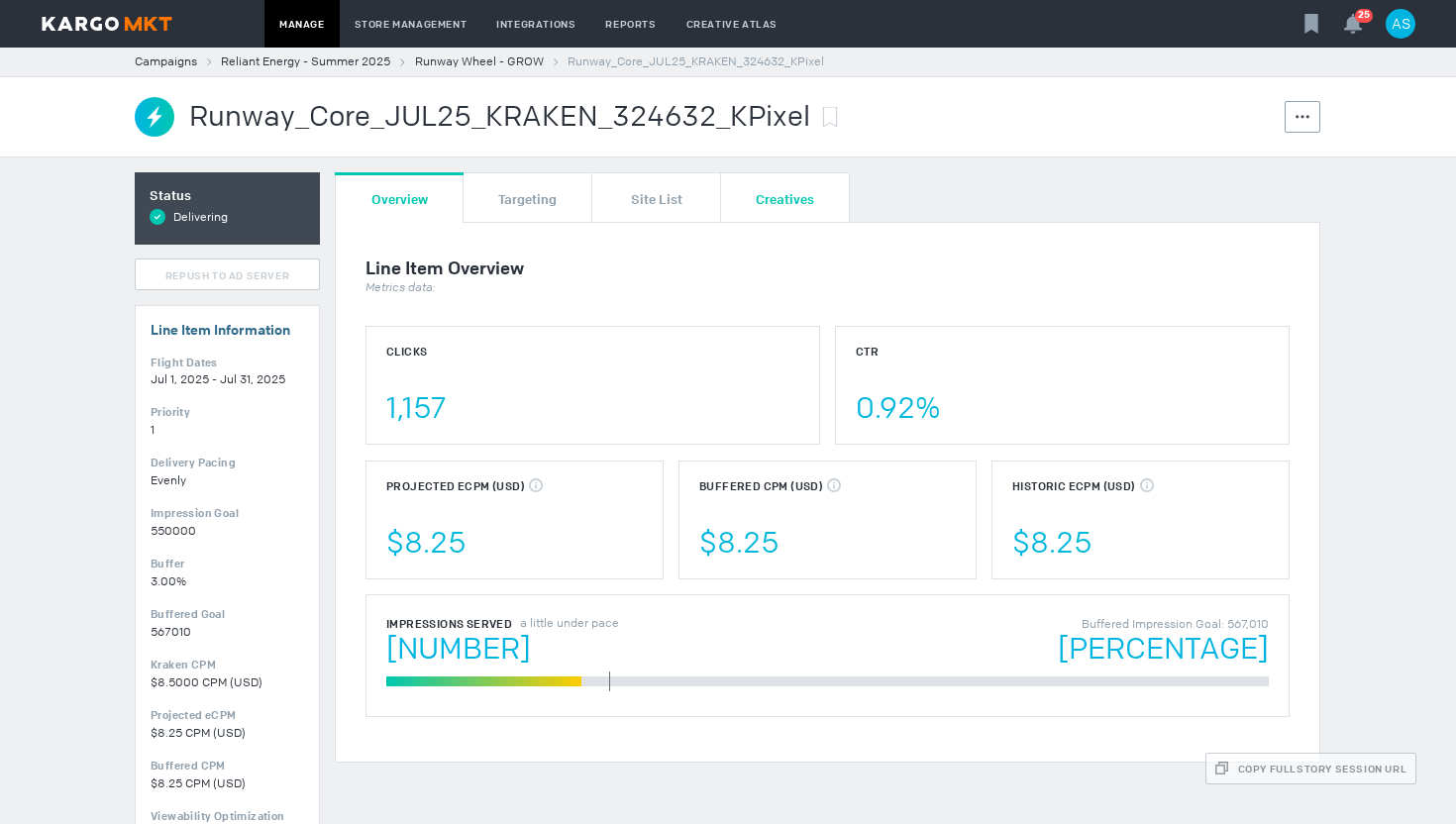 click on "Creatives" at bounding box center (784, 198) 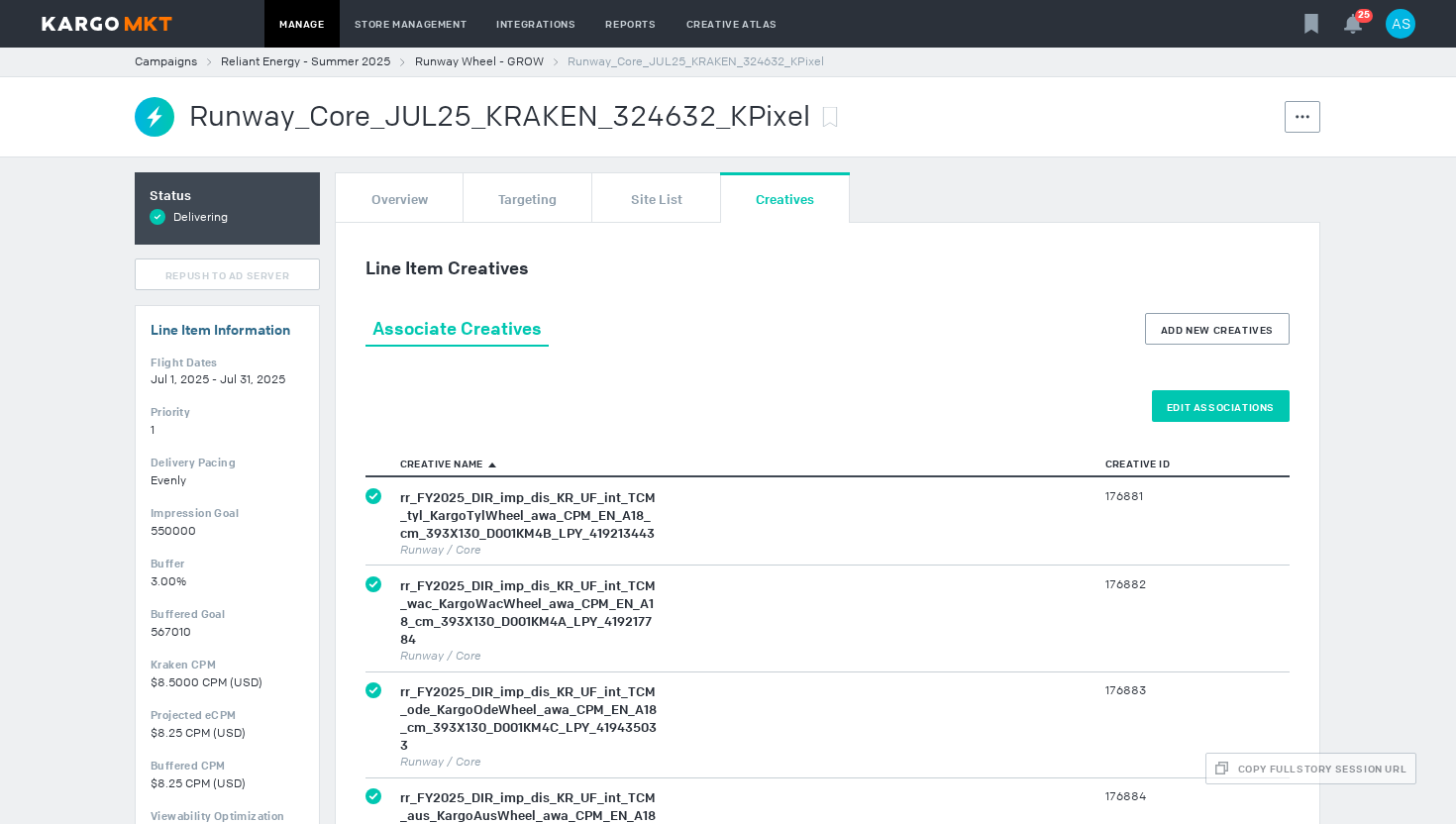click on "Edit Associations" at bounding box center [1220, 406] 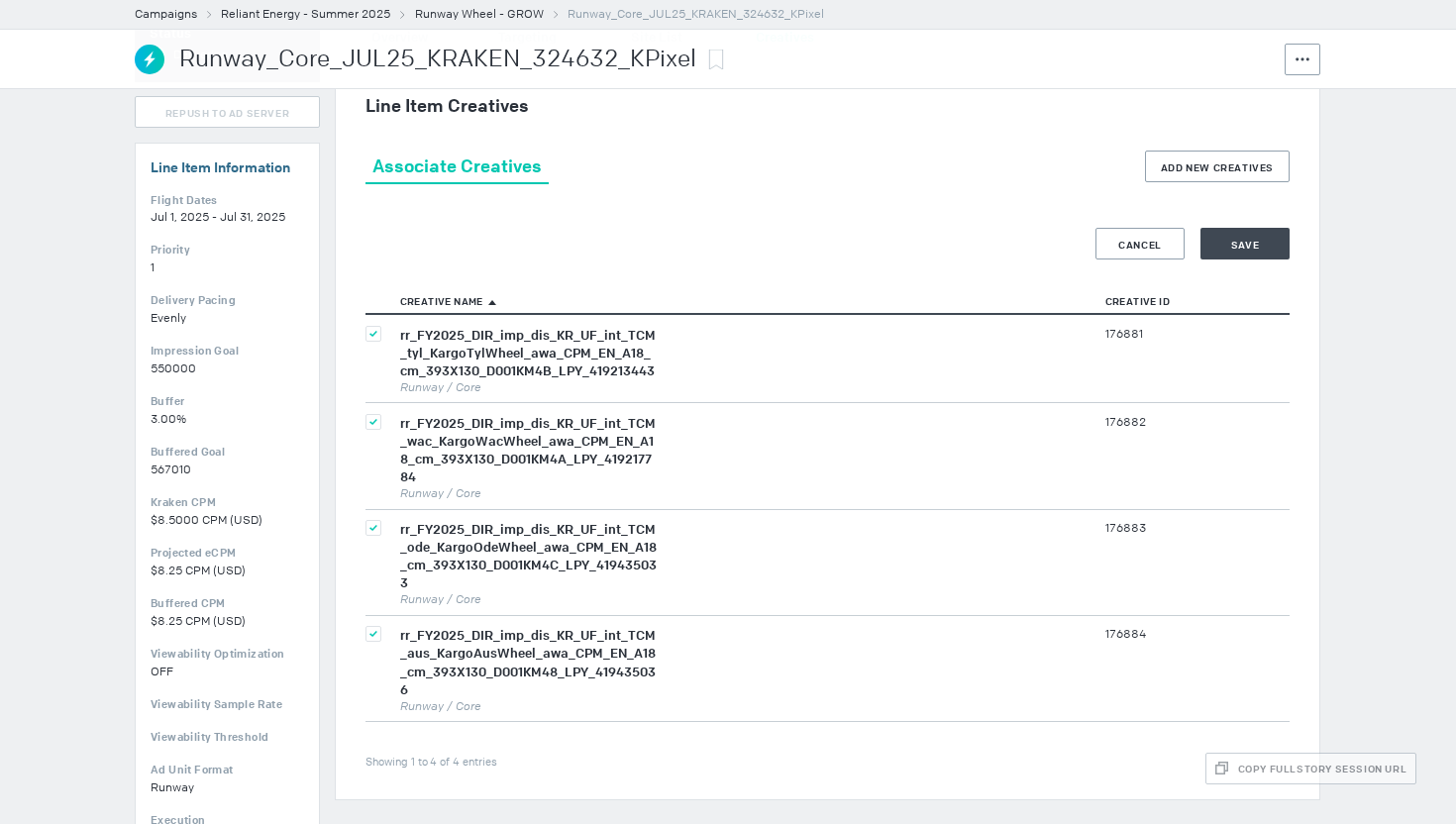 scroll, scrollTop: 192, scrollLeft: 0, axis: vertical 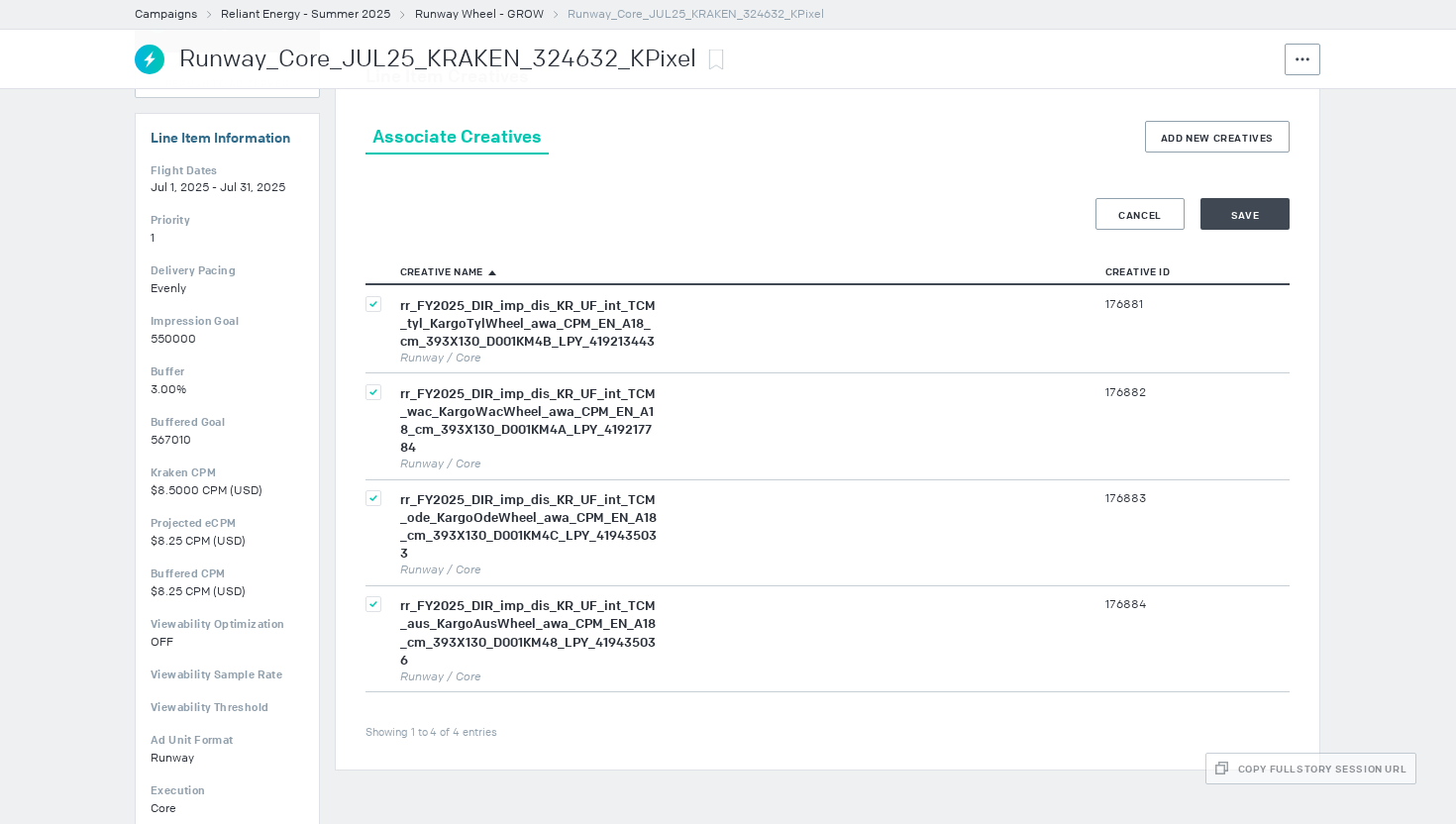 click at bounding box center (373, 304) 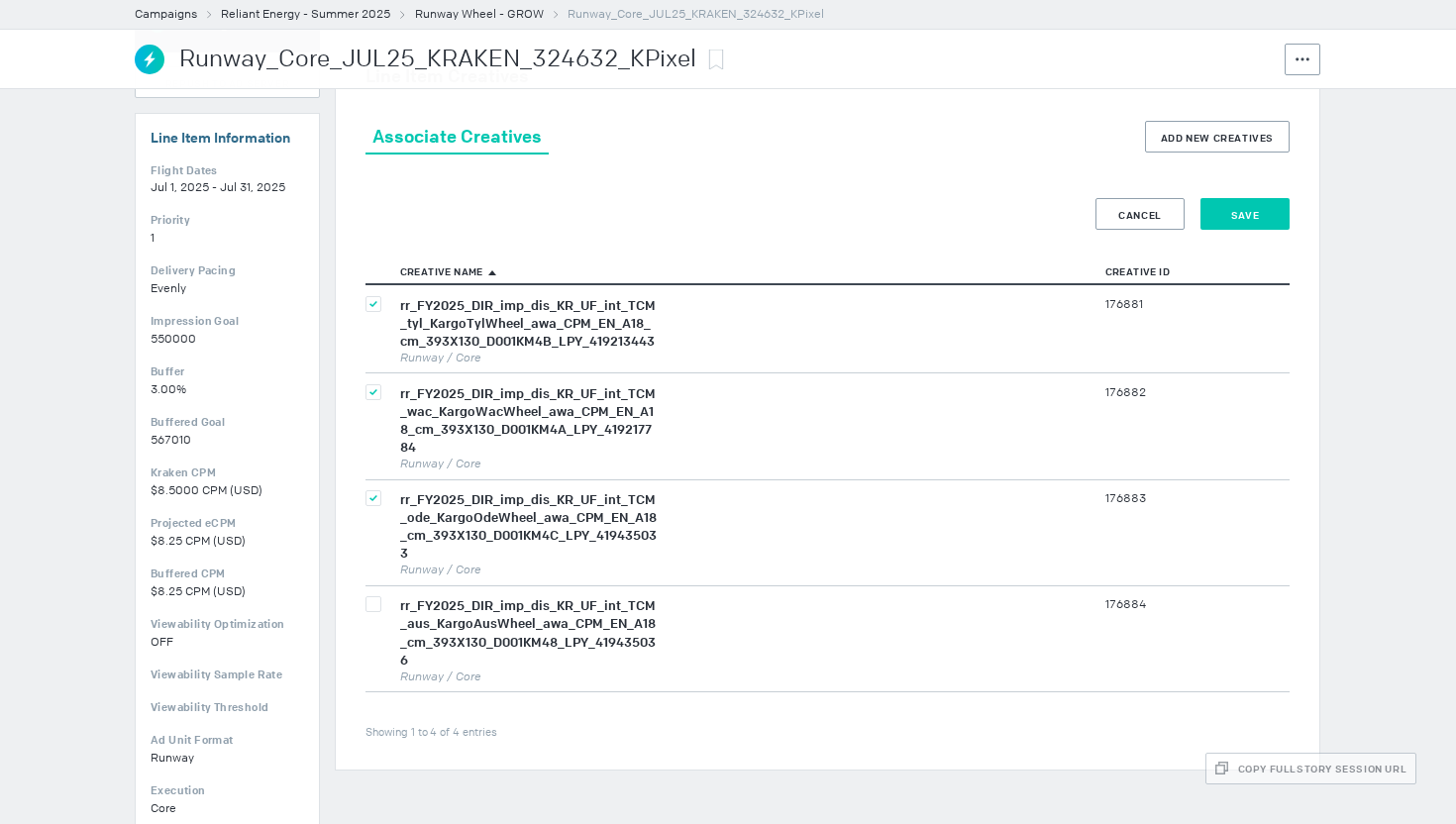 click on "Save" at bounding box center (1245, 214) 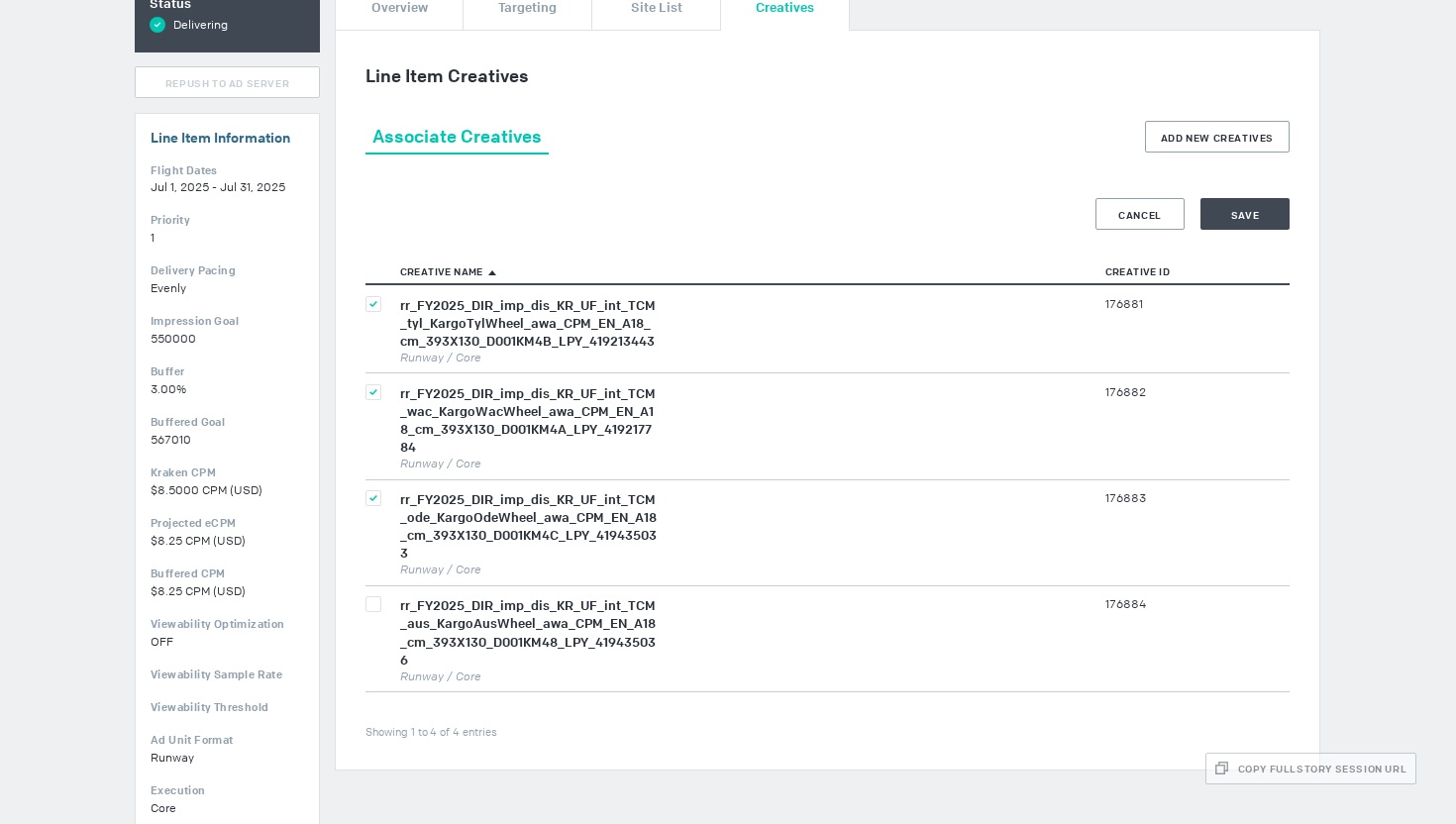 scroll, scrollTop: 0, scrollLeft: 0, axis: both 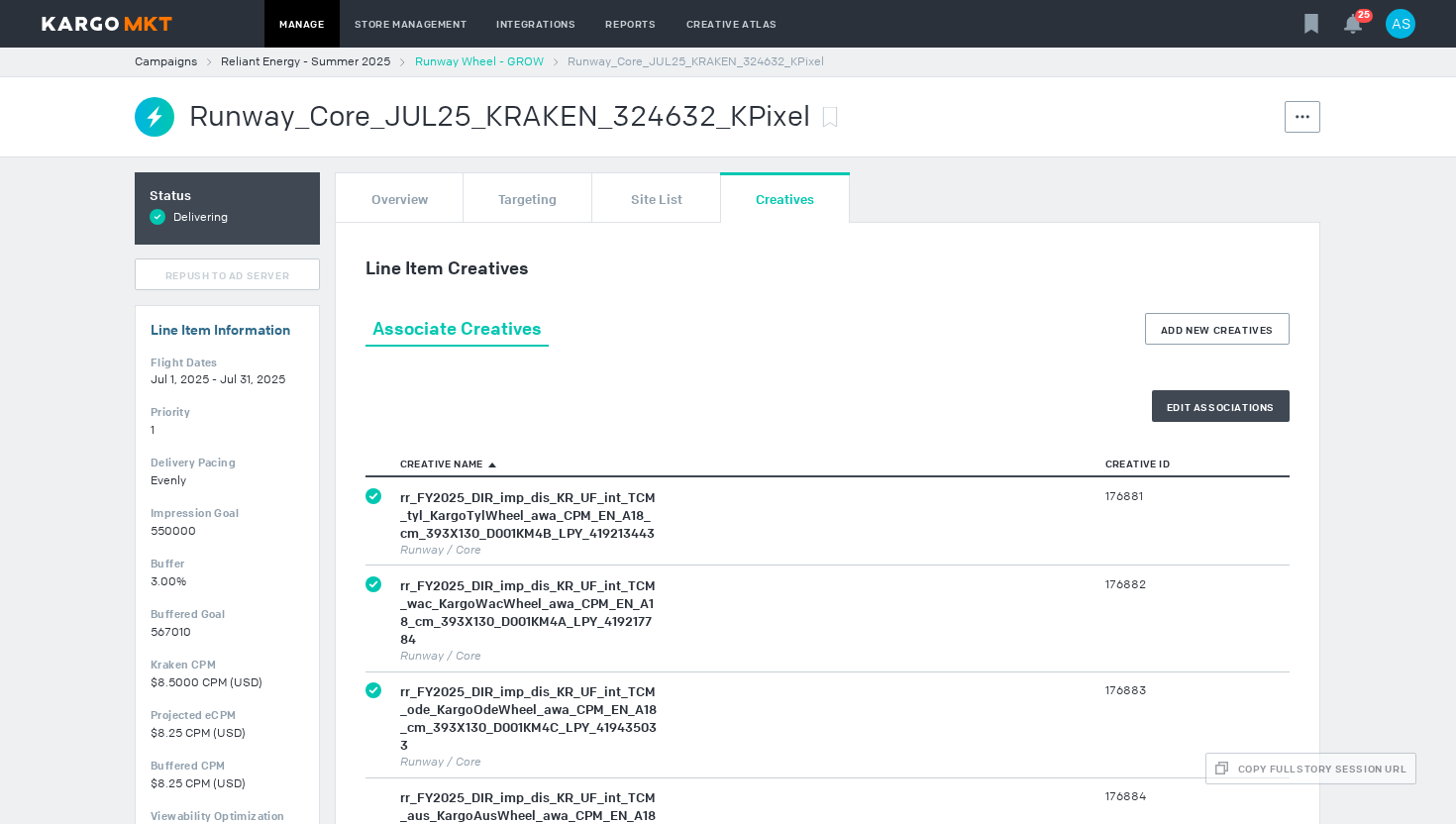 click on "Runway Wheel - GROW" at bounding box center [479, 61] 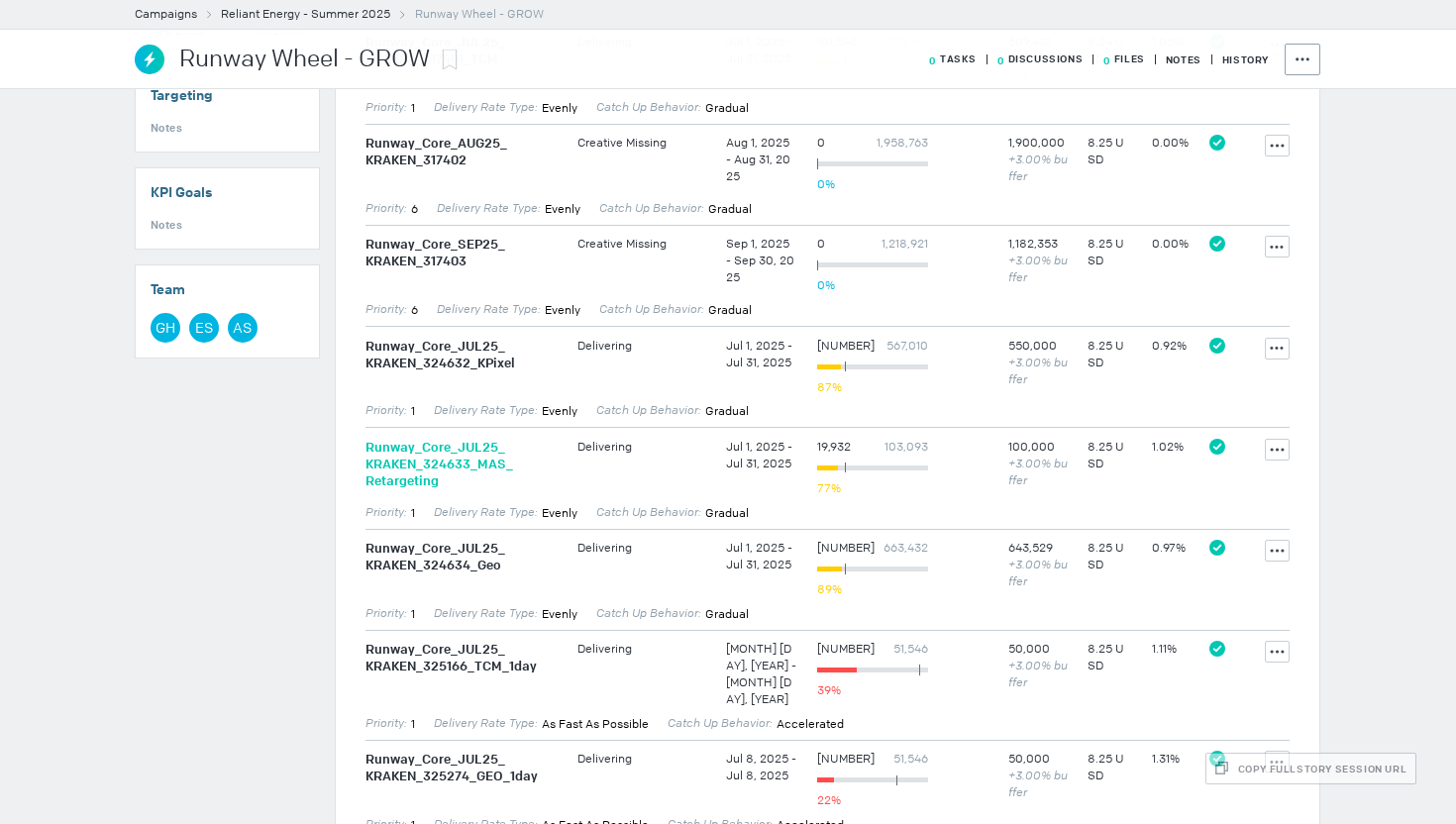 click on "Runway_ Core_ [MONTH][YEAR]_ KRAKEN_ [NUMBER]_ MAS_ Retargeting" at bounding box center (462, 464) 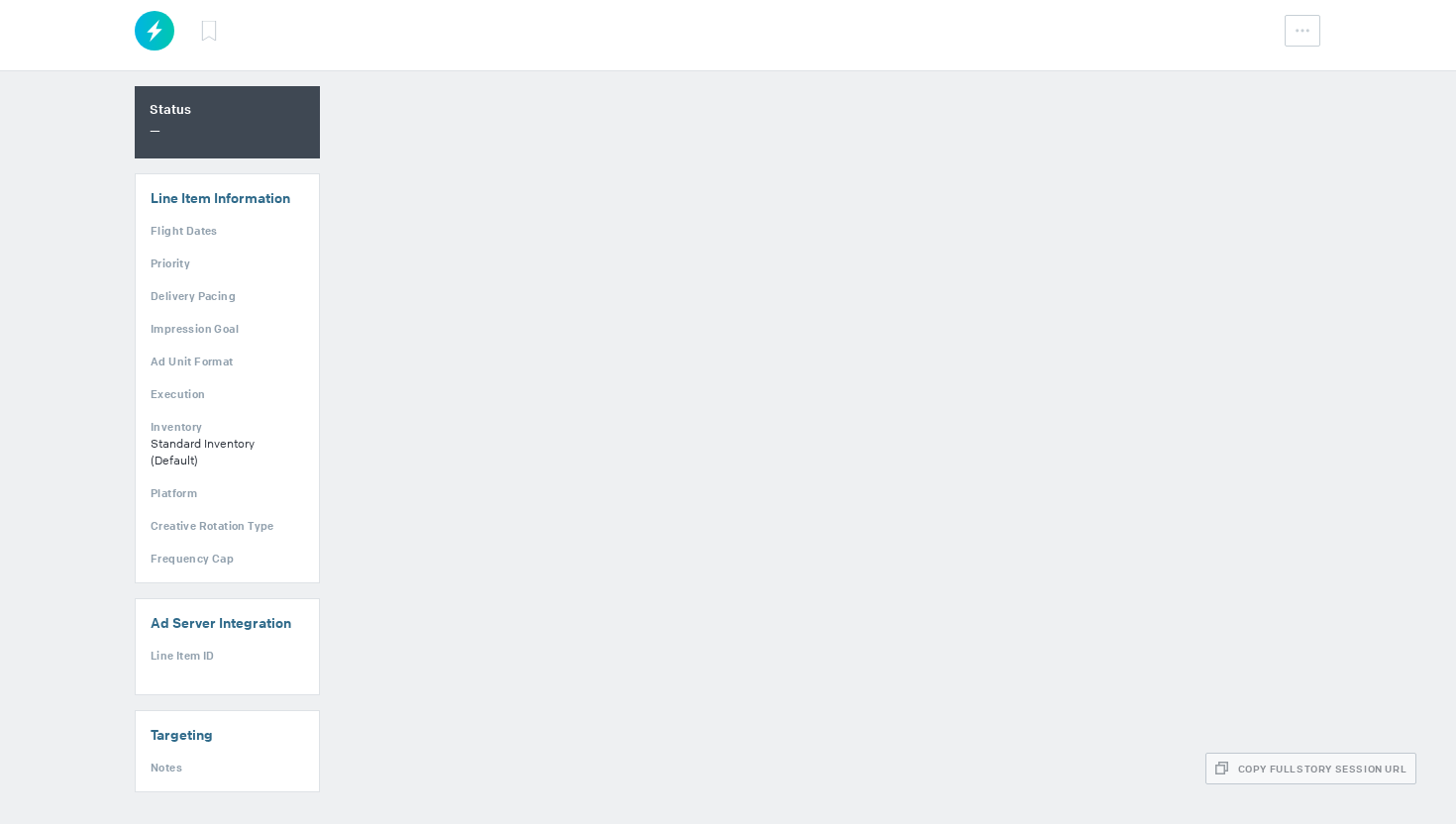 scroll, scrollTop: 0, scrollLeft: 0, axis: both 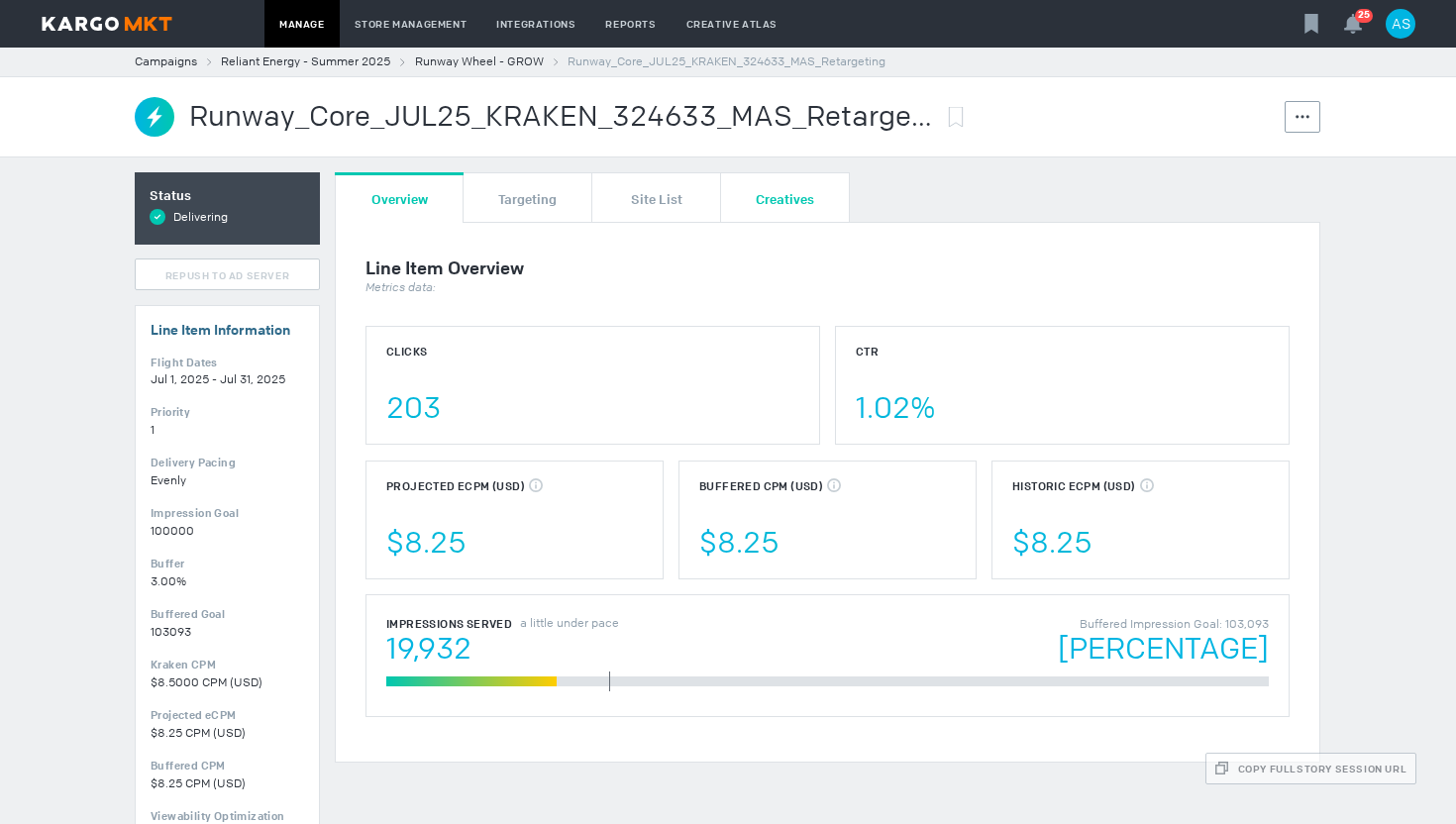 click on "Creatives" at bounding box center (784, 197) 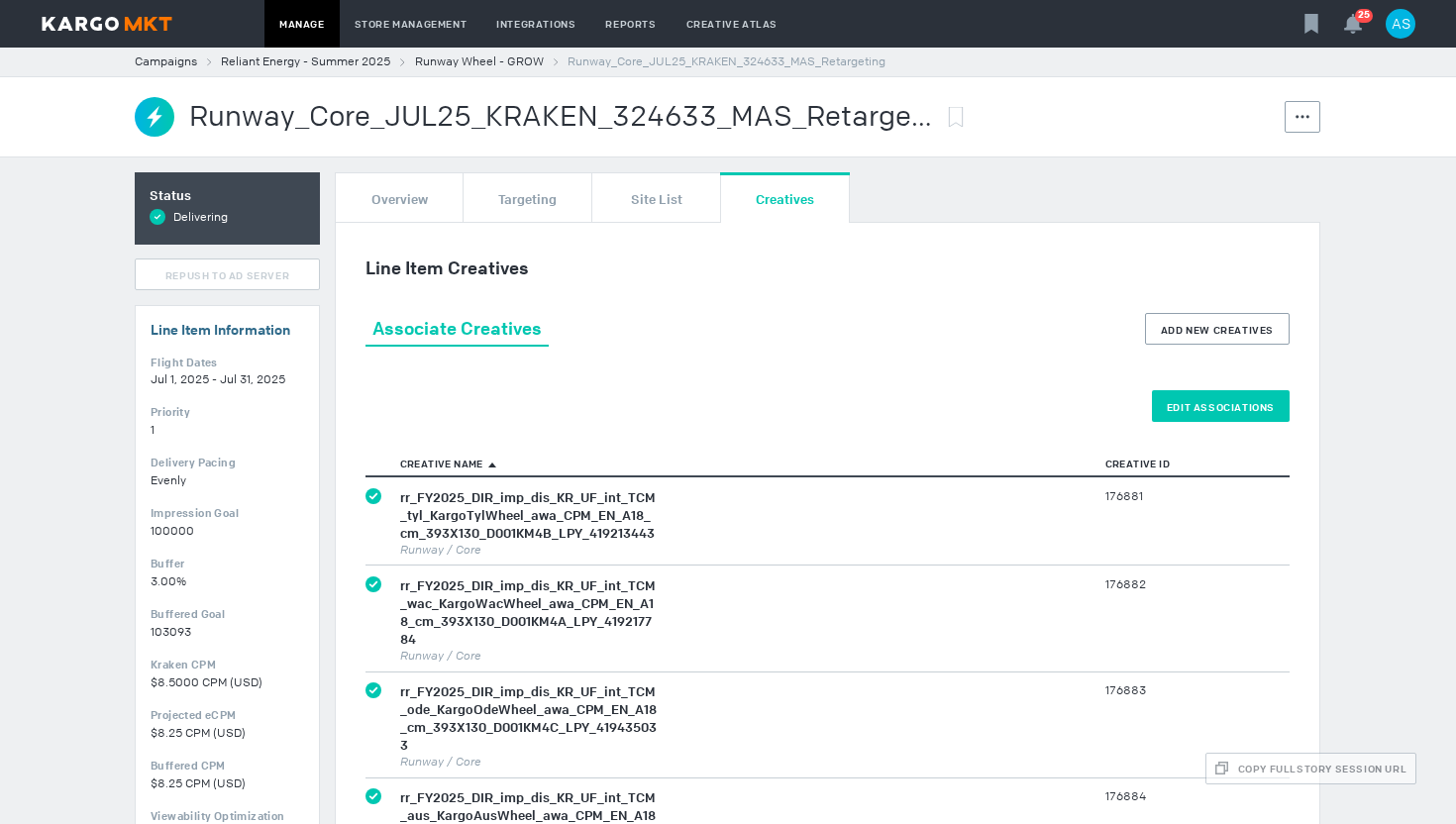 click on "Edit Associations" at bounding box center [1220, 406] 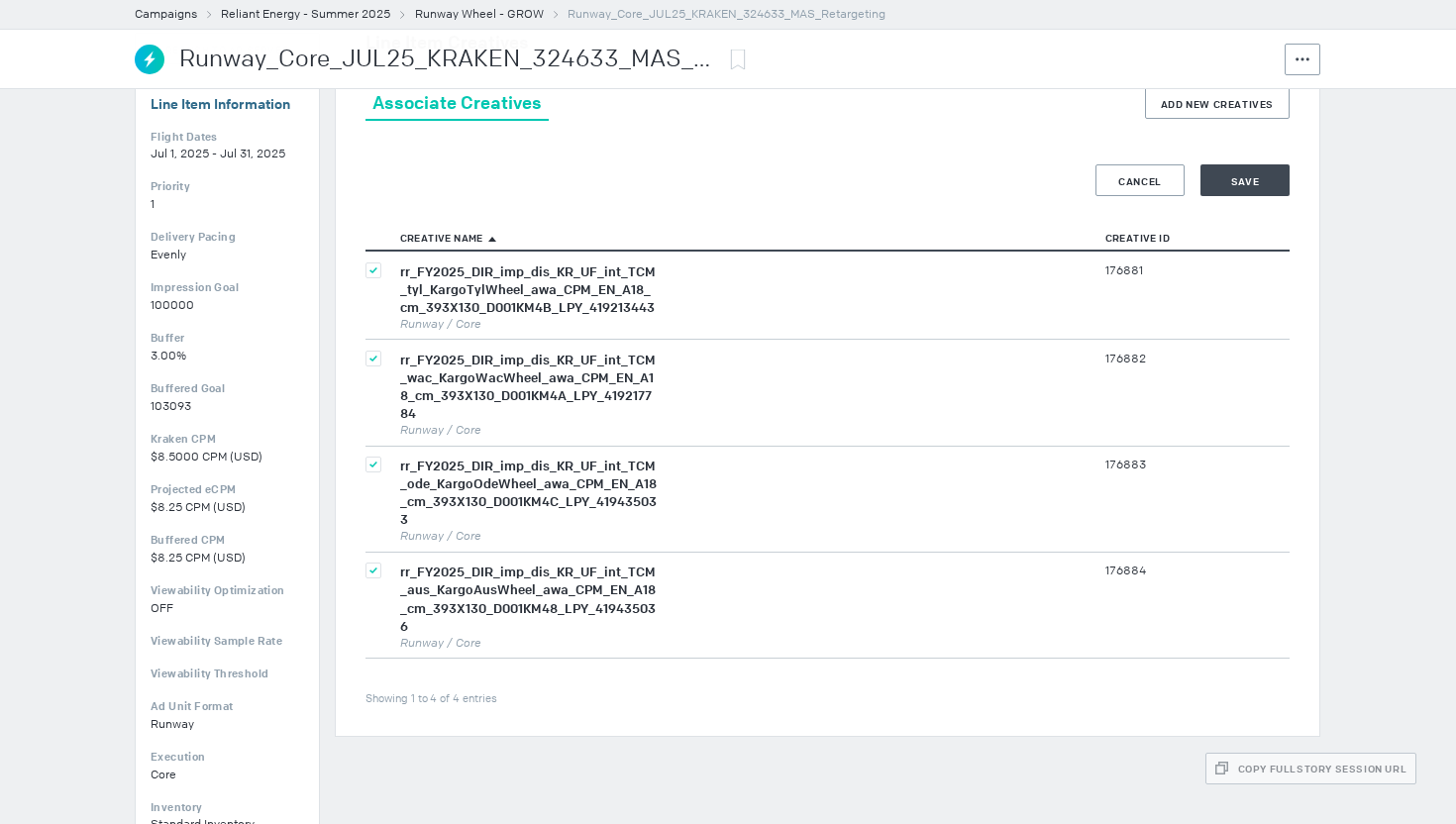 scroll, scrollTop: 253, scrollLeft: 0, axis: vertical 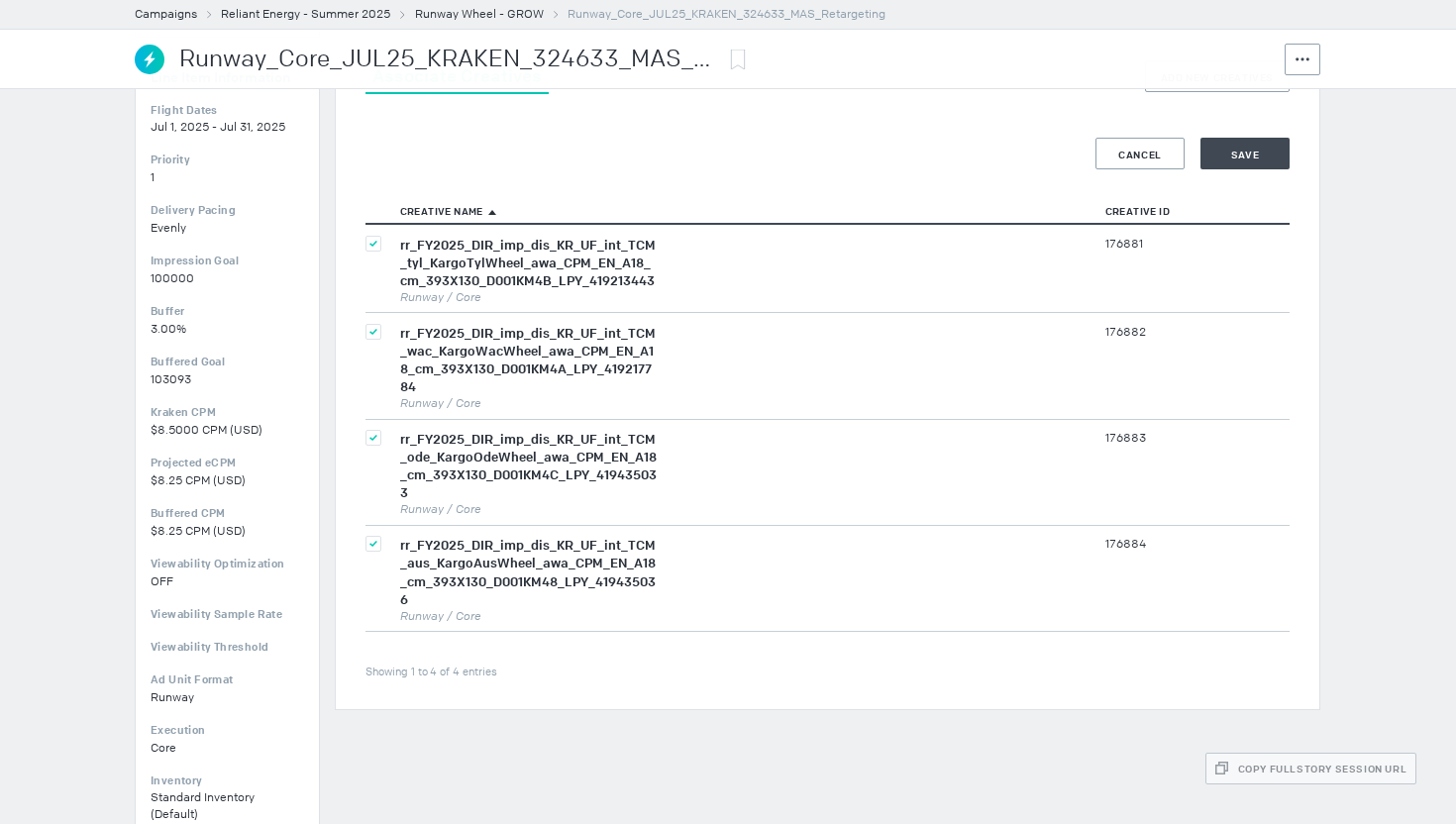 click at bounding box center [373, 244] 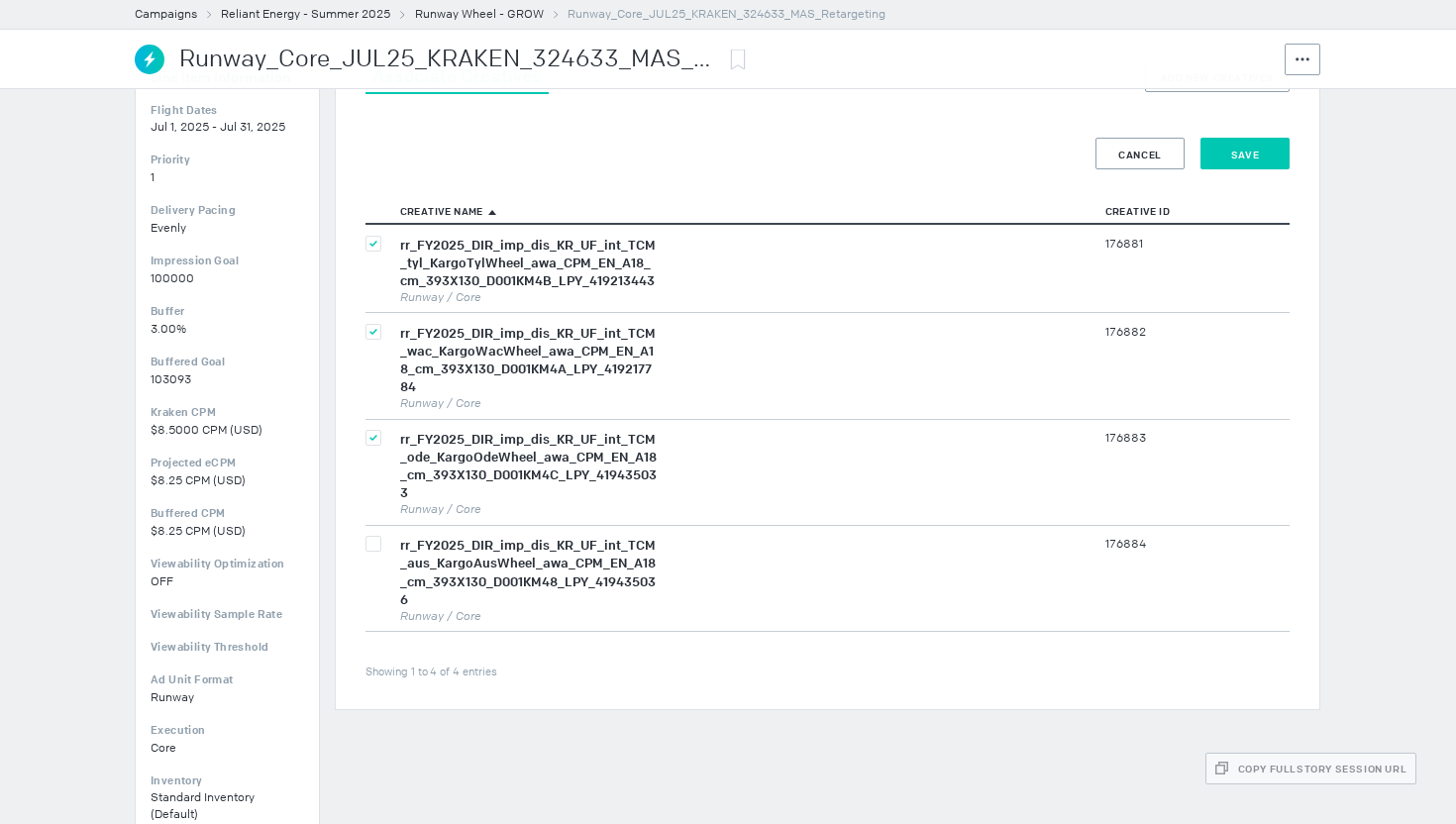 click on "Save" at bounding box center (1245, 154) 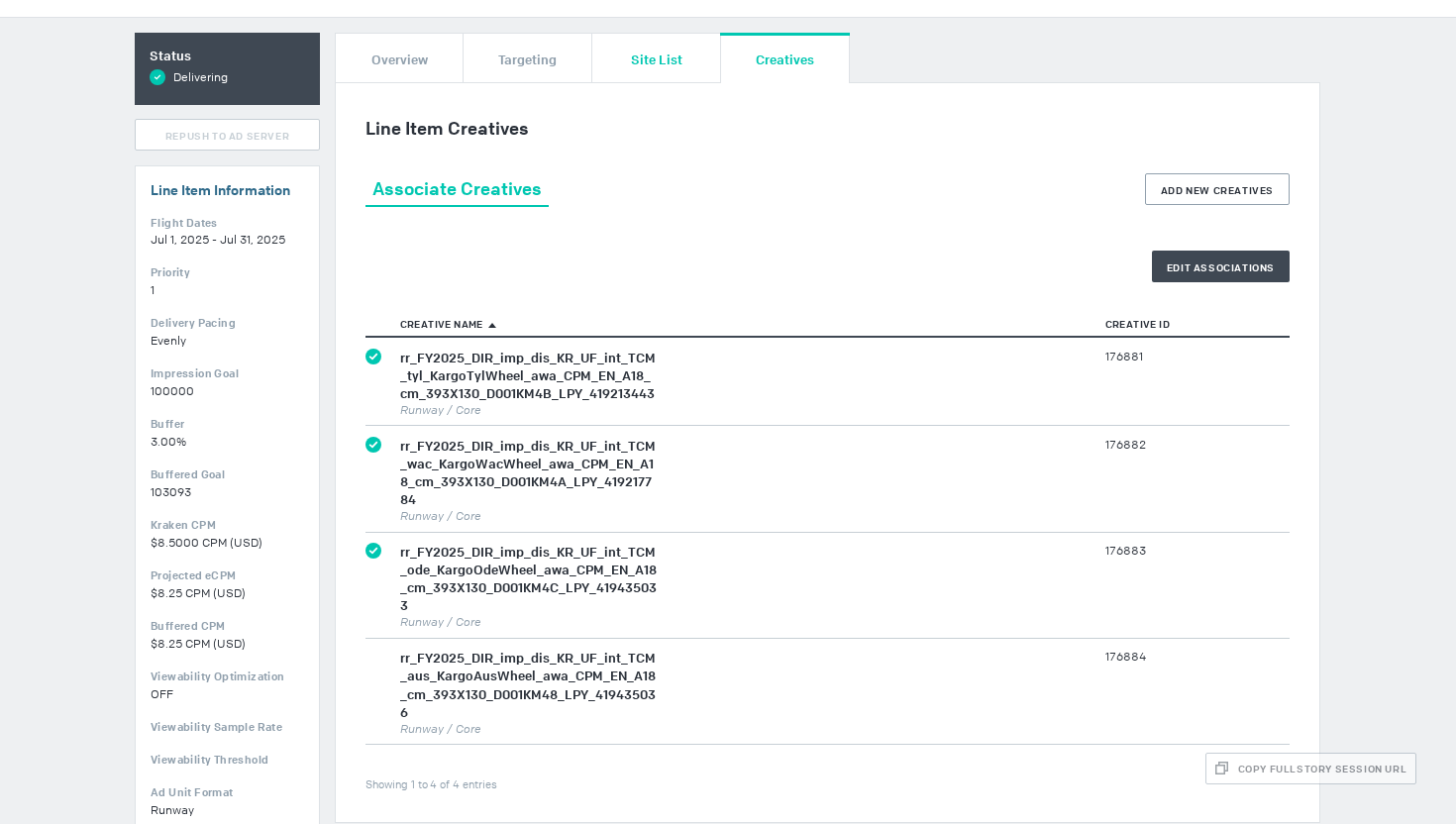 scroll, scrollTop: 0, scrollLeft: 0, axis: both 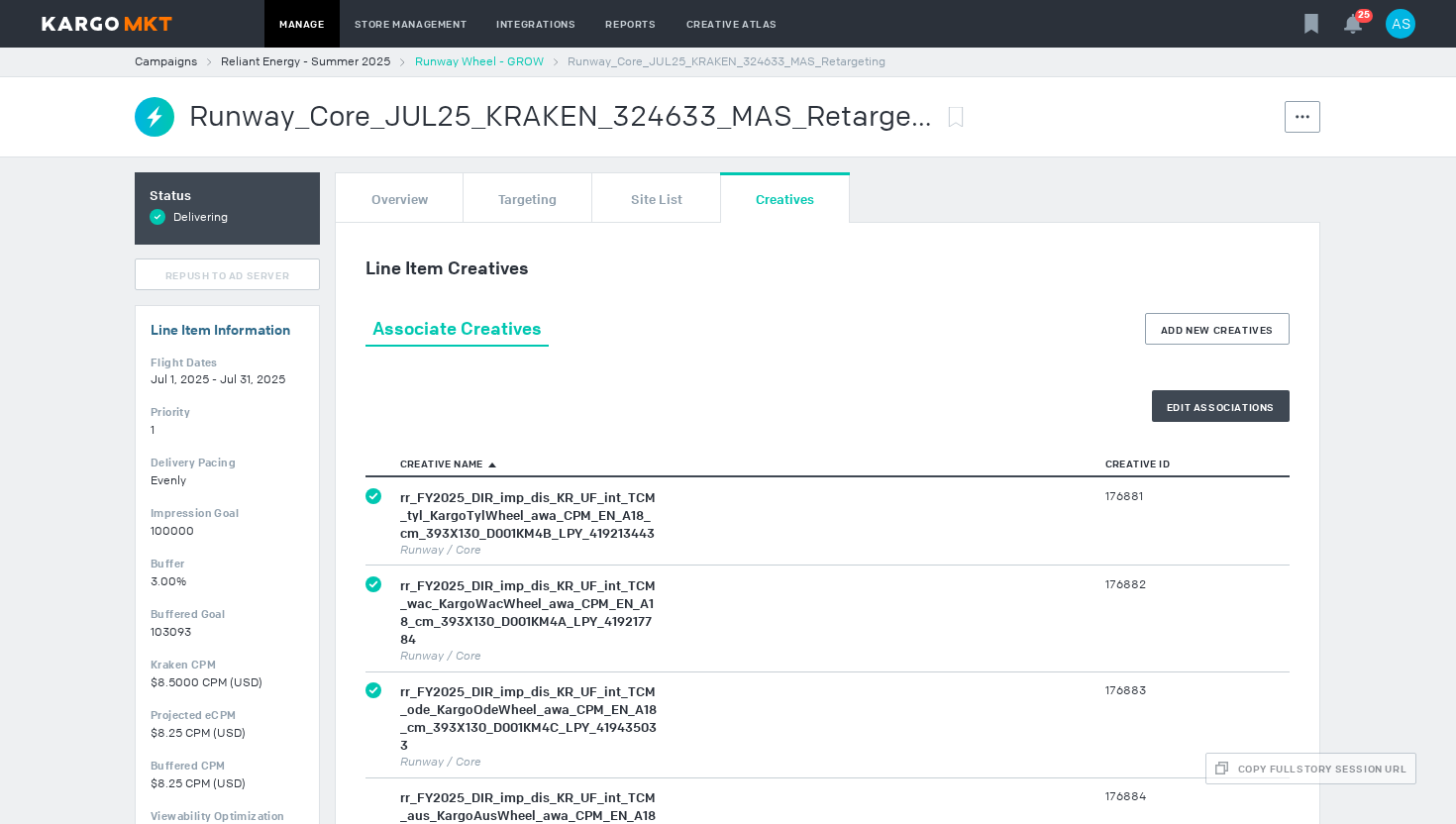 click on "Runway Wheel - GROW" at bounding box center (479, 61) 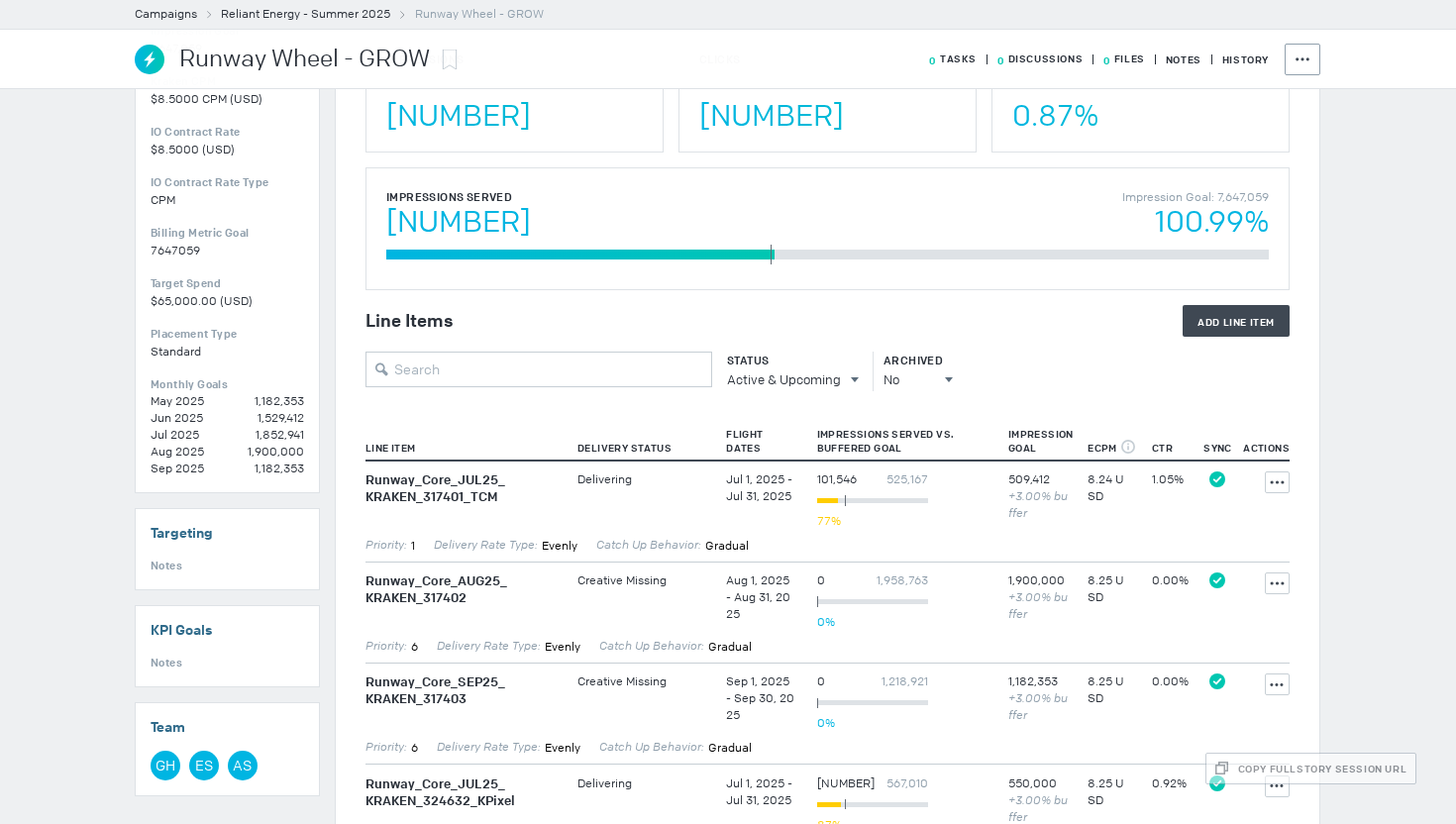 scroll, scrollTop: 924, scrollLeft: 0, axis: vertical 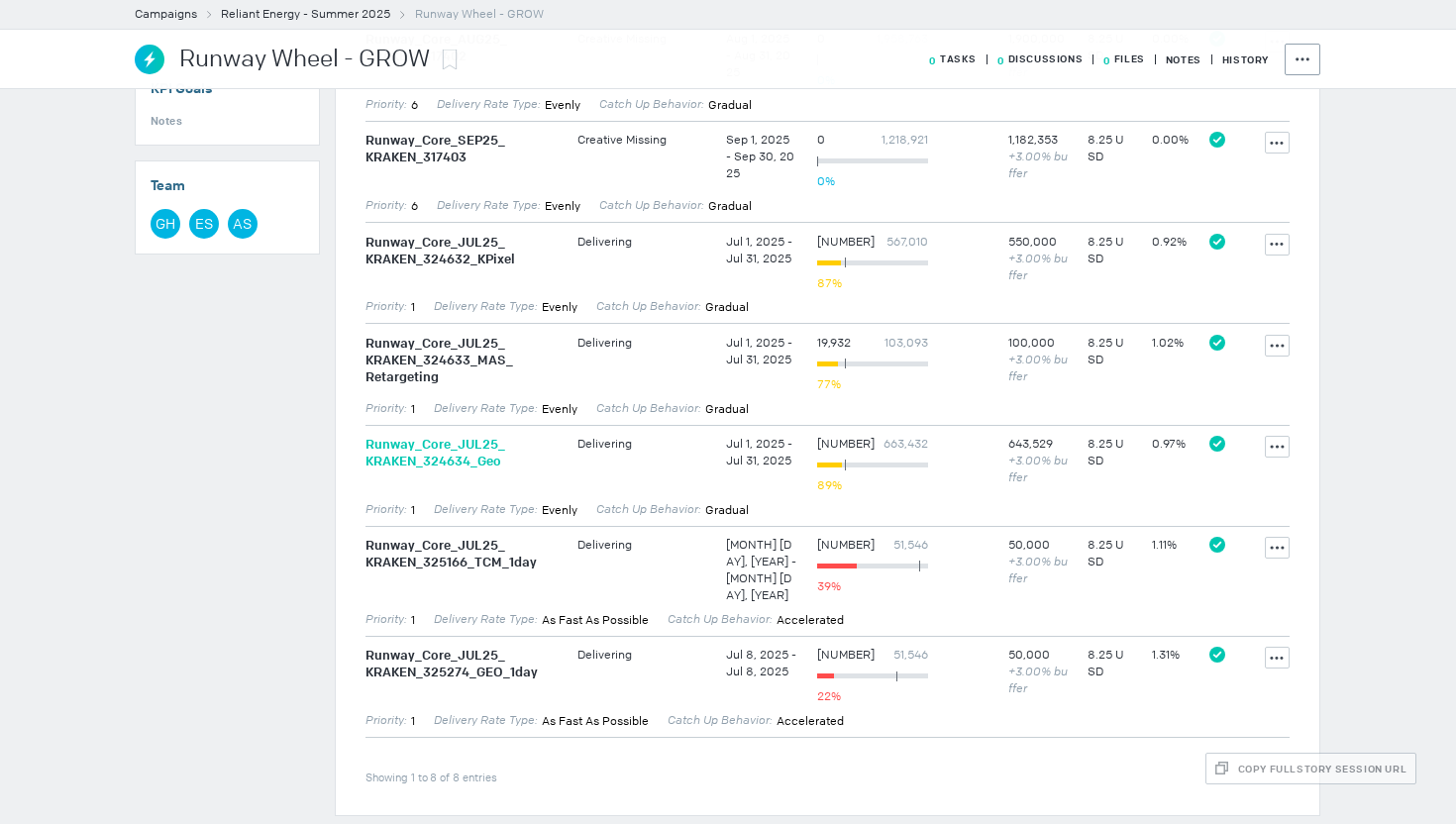 click on "Runway_ Core_ [MONTH][YEAR]_ KRAKEN_ [NUMBER]_ Geo" at bounding box center [462, 453] 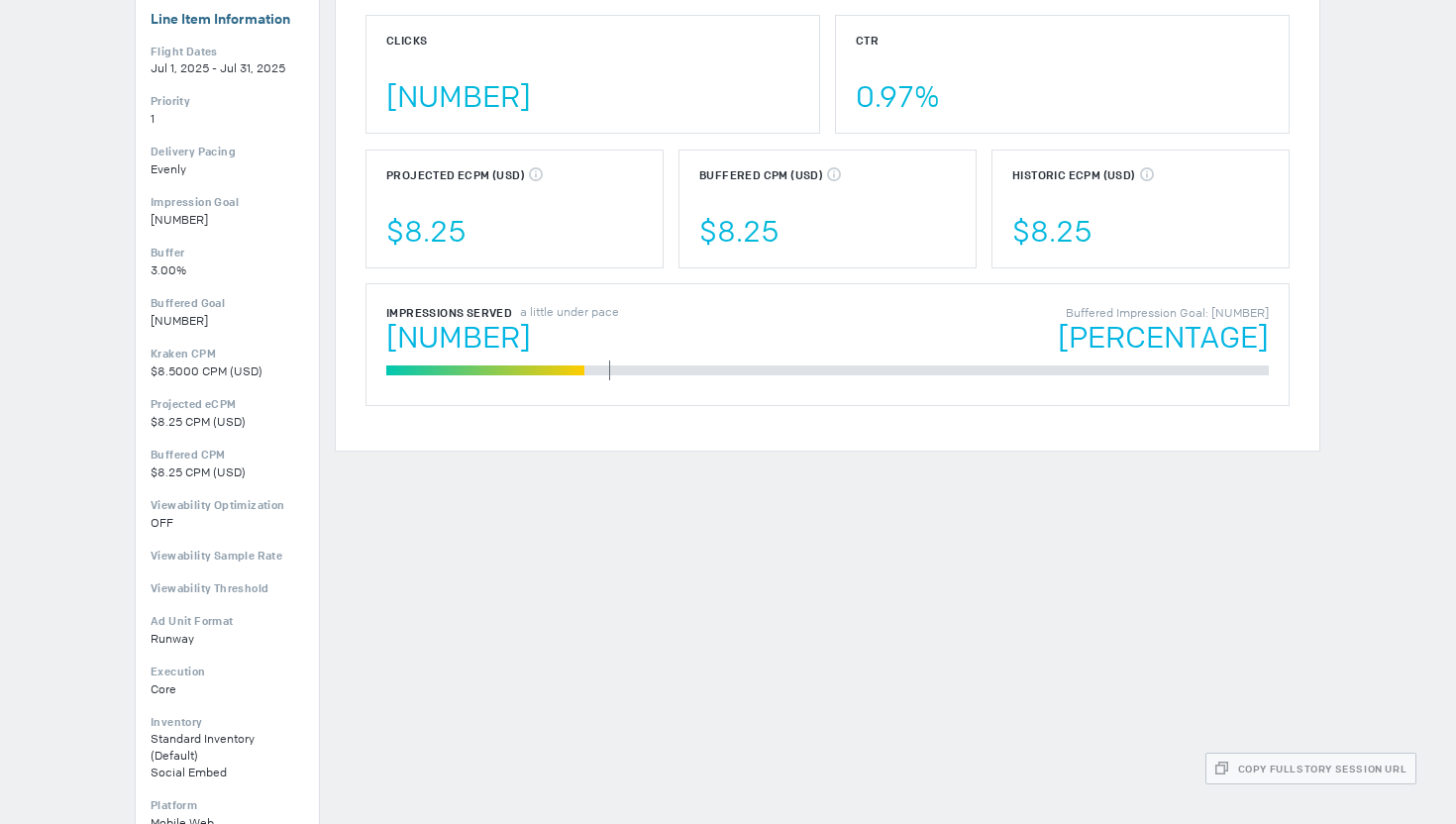 scroll, scrollTop: 0, scrollLeft: 0, axis: both 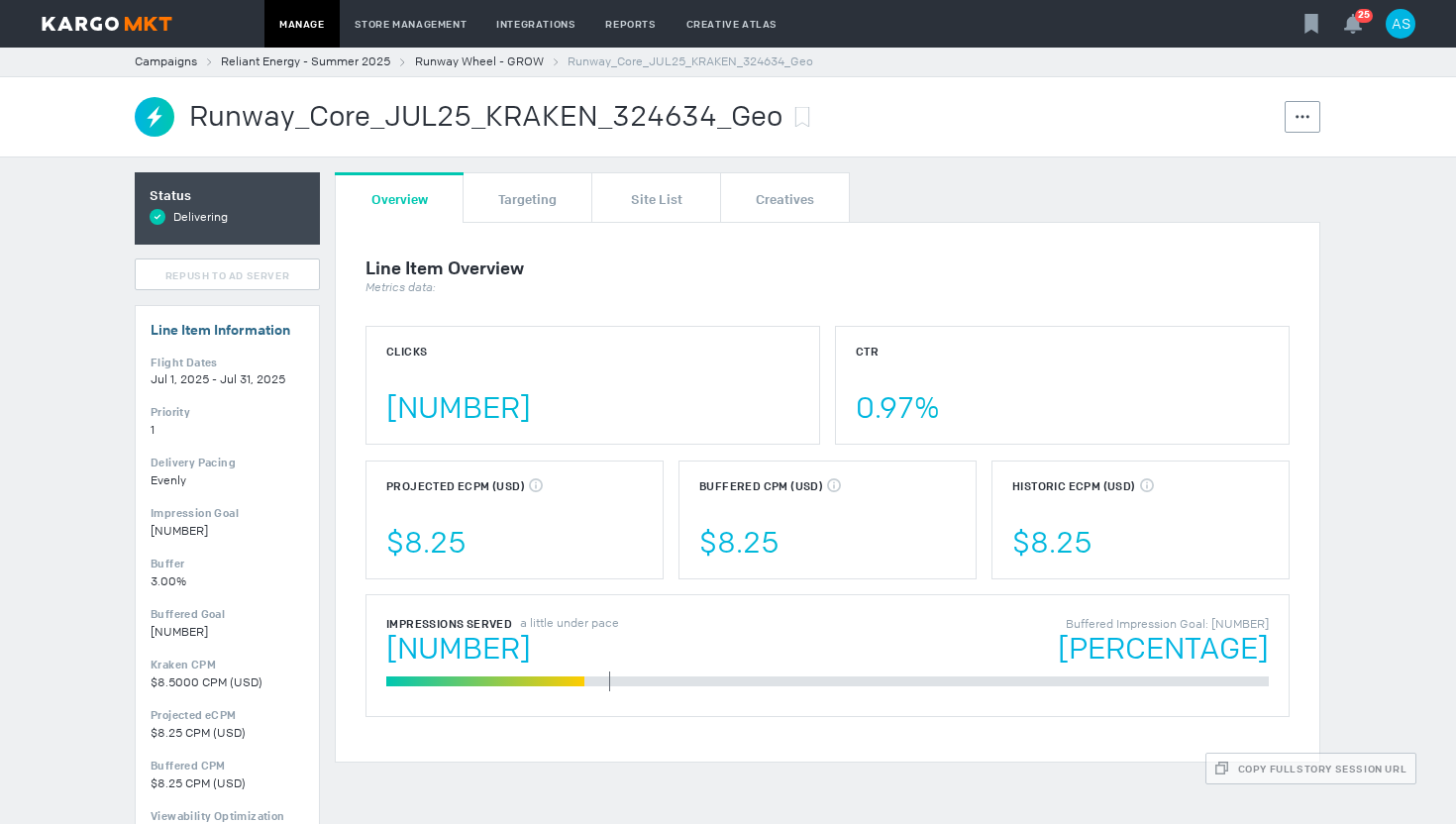 click on "Line Item Metrics data: Clicks [NUMBER] CTR [PERCENTAGE] Projected ECPM (USD) Projection of what the final average CPM will be when the line item has completed. [CURRENCY][NUMBER] Buffered CPM (USD) Calculation based on historical spend and deliver, as well as current discrepancy %. [CURRENCY][NUMBER] Historic ECPM (USD) Overall effective CPM of the line item is based on historic run of CPMs and impression goal. [CURRENCY][NUMBER] Impressions Served a little under pace Buffered Impression Goal: [NUMBER] [NUMBER] [PERCENTAGE] [NUMBER]" at bounding box center (827, 492) 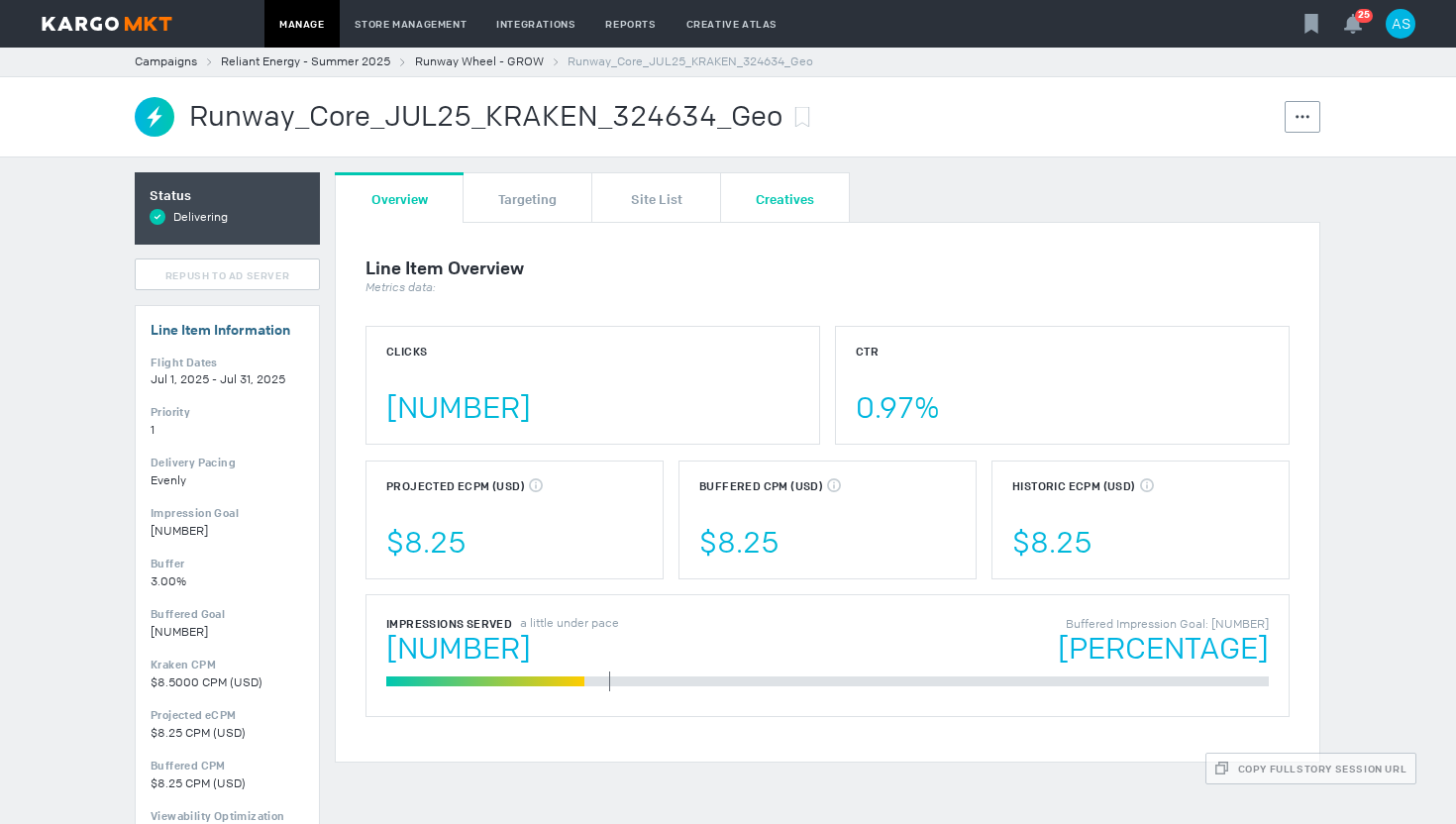 click on "Creatives" at bounding box center [784, 197] 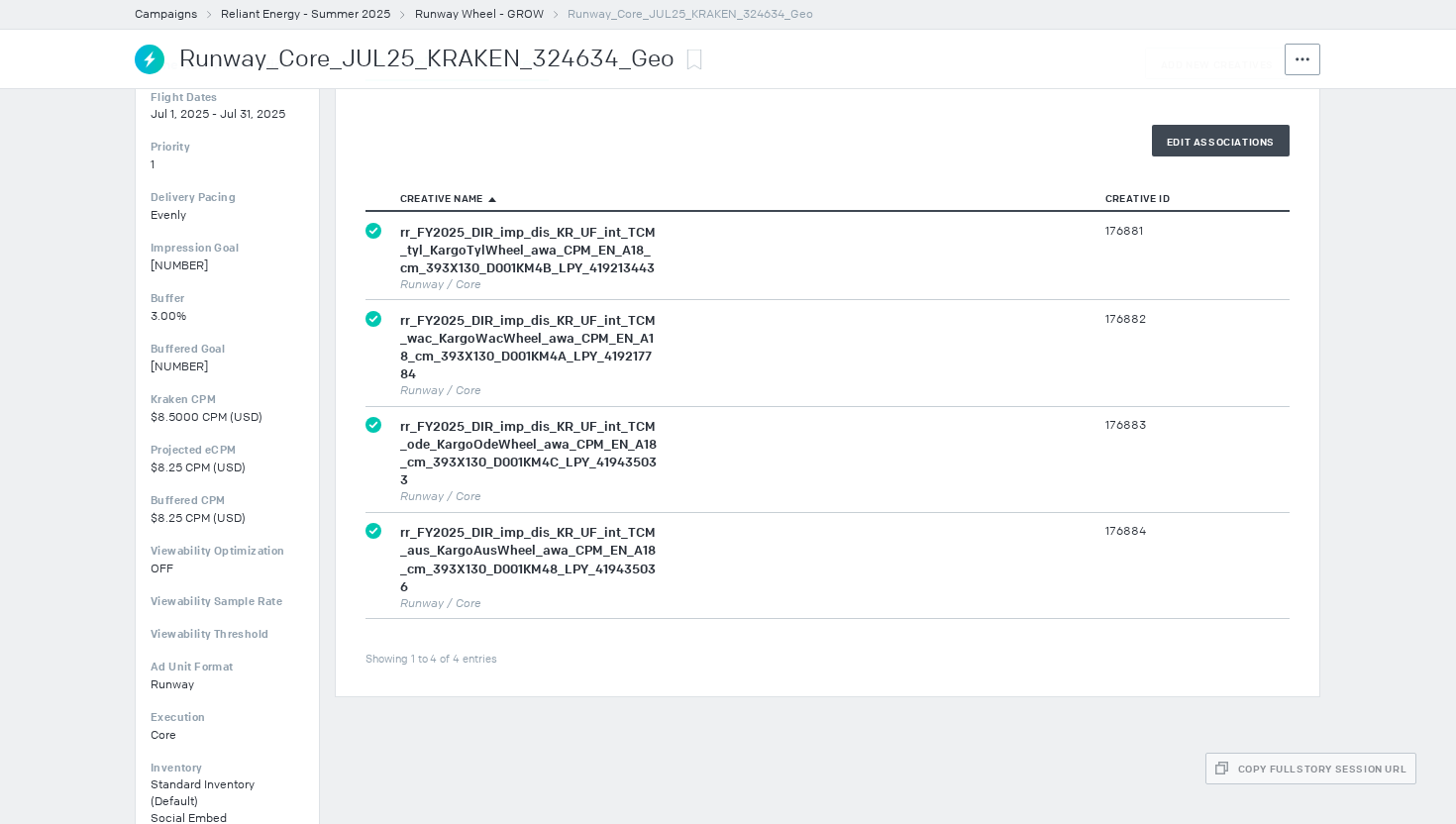 scroll, scrollTop: 0, scrollLeft: 0, axis: both 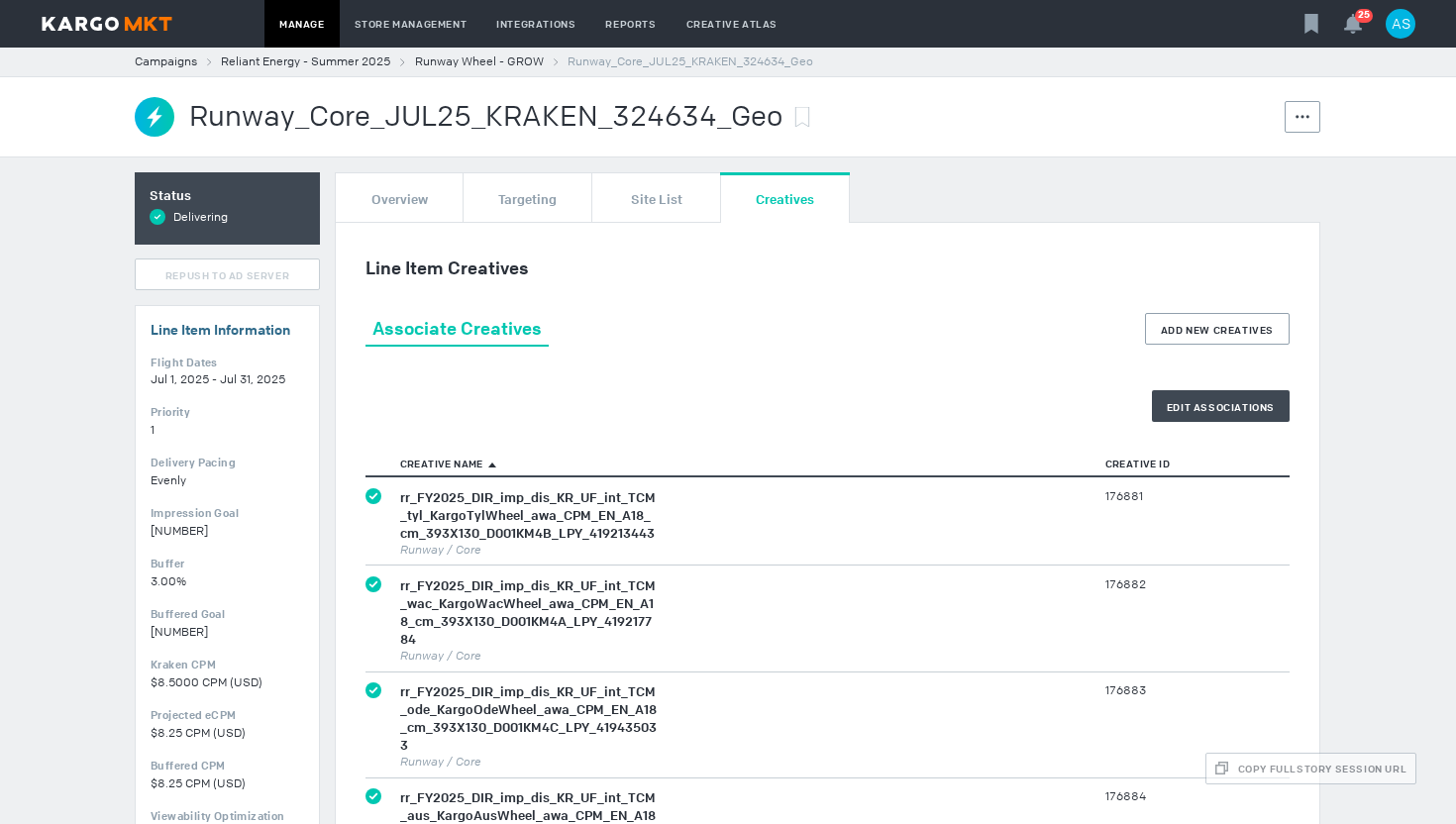 click on "Add New Creatives Build Demo Creative Rotation Edit Associations Cancel Save Creative Name Creative ID Showing 1 to 4 of 4 entries rr_FY[YEAR]_DIR_imp_dis_KR_UF_int_TCM_tyl_KargoTylWheel_awa_CPM_EN_A18_cm_393X130_D001KM4B_LPY_419213443 Runway / Core [NUMBER] rr_FY[YEAR]_DIR_imp_dis_KR_UF_int_TCM_wac_KargoWacWheel_awa_CPM_EN_A18_cm_393X130_D001KM4A_LPY_419217784 Runway / Core [NUMBER] rr_FY[YEAR]_DIR_imp_dis_KR_UF_int_TCM_ode_KargoOdeWheel_awa_CPM_EN_A18_cm_393X130_D001KM4C_LPY_419435033 Runway / Core [NUMBER] rr_FY[YEAR]_DIR_imp_dis_KR_UF_int_TCM_aus_KargoAusWheel_awa_CPM_EN_A18_cm_393X130_D001KM48_LPY_419435036 Runway / Core [NUMBER]" at bounding box center (827, 622) 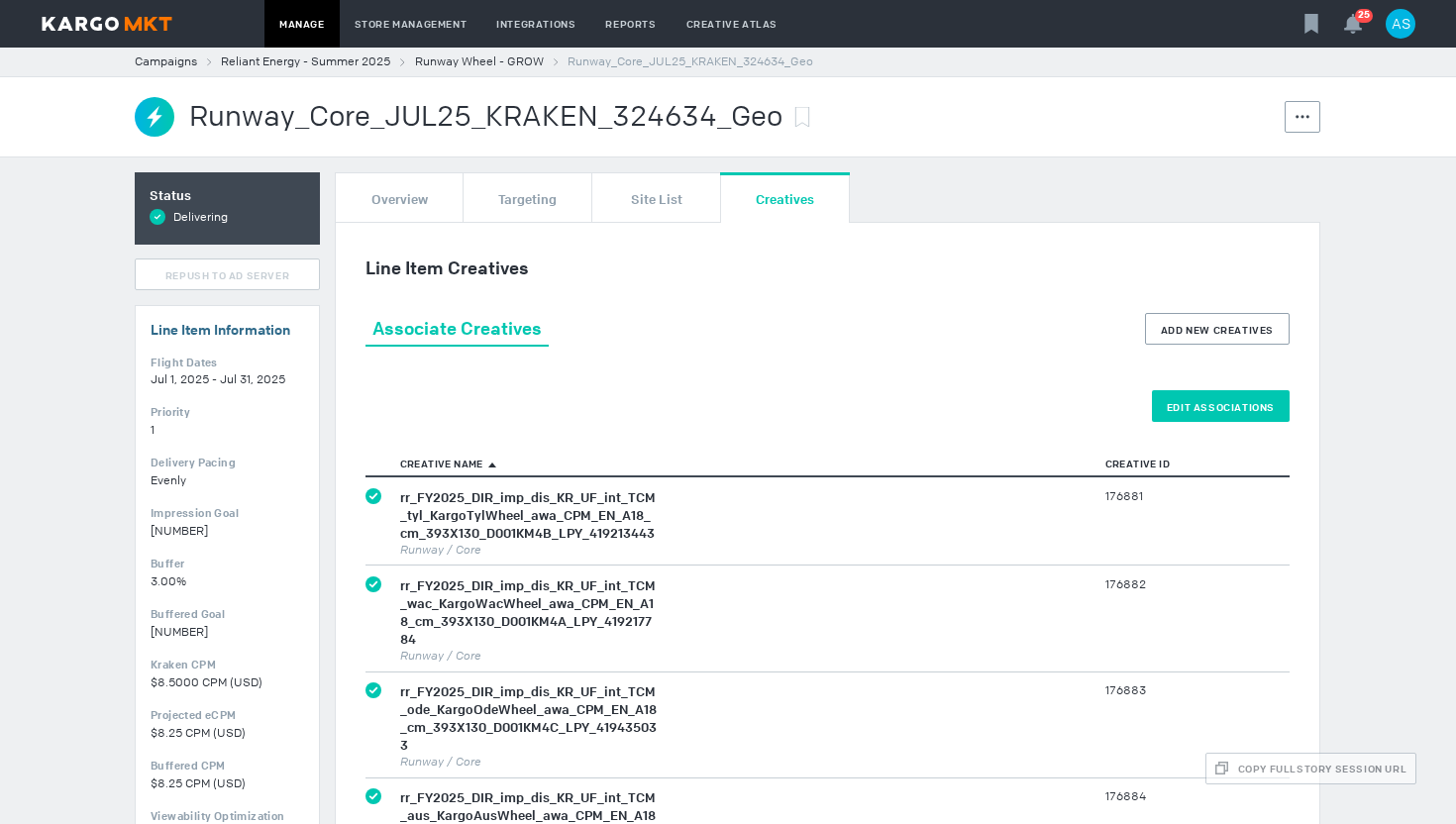 click on "Edit Associations" at bounding box center [1220, 406] 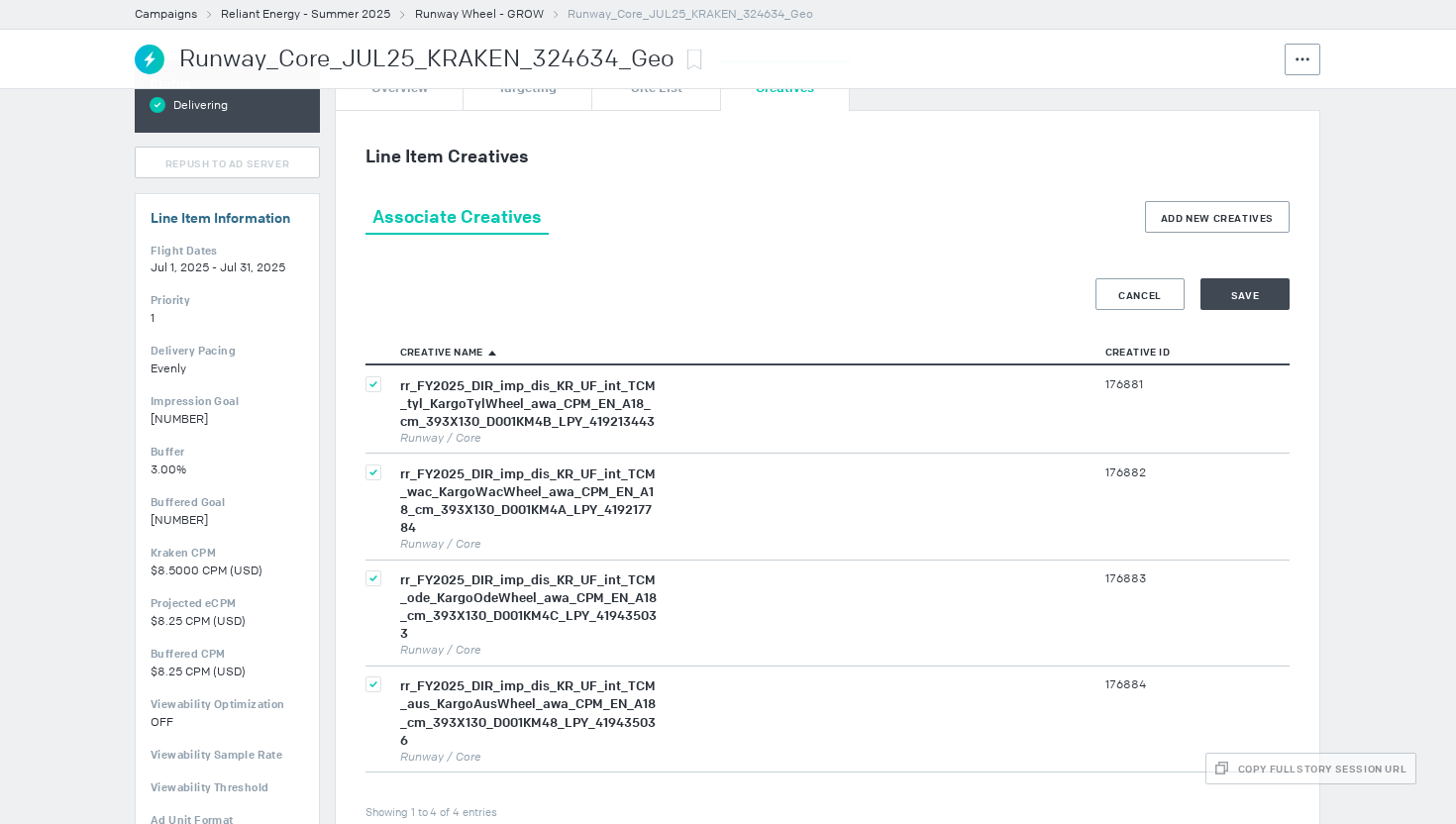 scroll, scrollTop: 263, scrollLeft: 0, axis: vertical 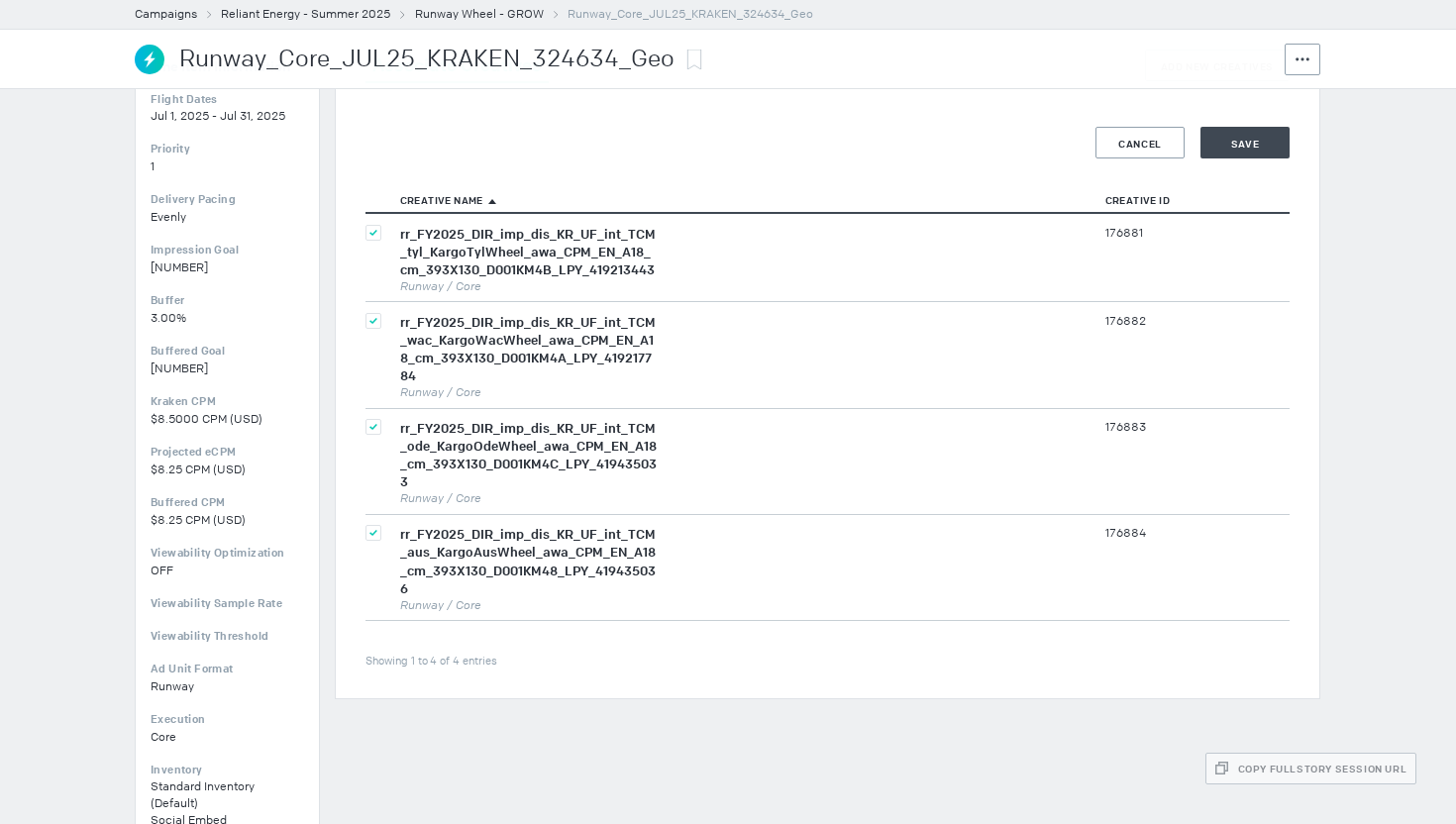 click on "Line Item Creatives Associate Creatives | Edit Sequence Add New Creatives Build Demo Creative Rotation Edit Associations Cancel Save Creative Name Creative ID Showing 1 to 4 of 4 entries rr_FY[YEAR]_DIR_imp_dis_KR_UF_int_TCM_tyl_KargoTylWheel_awa_CPM_EN_A18_cm_393X130_D001KM4B_LPY_419213443 Runway / Core [NUMBER] rr_FY[YEAR]_DIR_imp_dis_KR_UF_int_TCM_wac_KargoWacWheel_awa_CPM_EN_A18_cm_393X130_D001KM4A_LPY_419217784 Runway / Core [NUMBER] rr_FY[YEAR]_DIR_imp_dis_KR_UF_int_TCM_ode_KargoOdeWheel_awa_CPM_EN_A18_cm_393X130_D001KM4C_LPY_419435033 Runway / Core [NUMBER] rr_FY[YEAR]_DIR_imp_dis_KR_UF_int_TCM_aus_KargoAusWheel_awa_CPM_EN_A18_cm_393X130_D001KM48_LPY_419435036 Runway / Core [NUMBER] Sequential Middle Banners Middle Banners in this section will display in this order on the page Edit Cancel Save Sequence # Creative Creative ID Impressions Clicks Ctr Actions Post Sequence Middle Banners Creative Creative ID Impressions Clicks Ctr Actions" at bounding box center (827, 329) 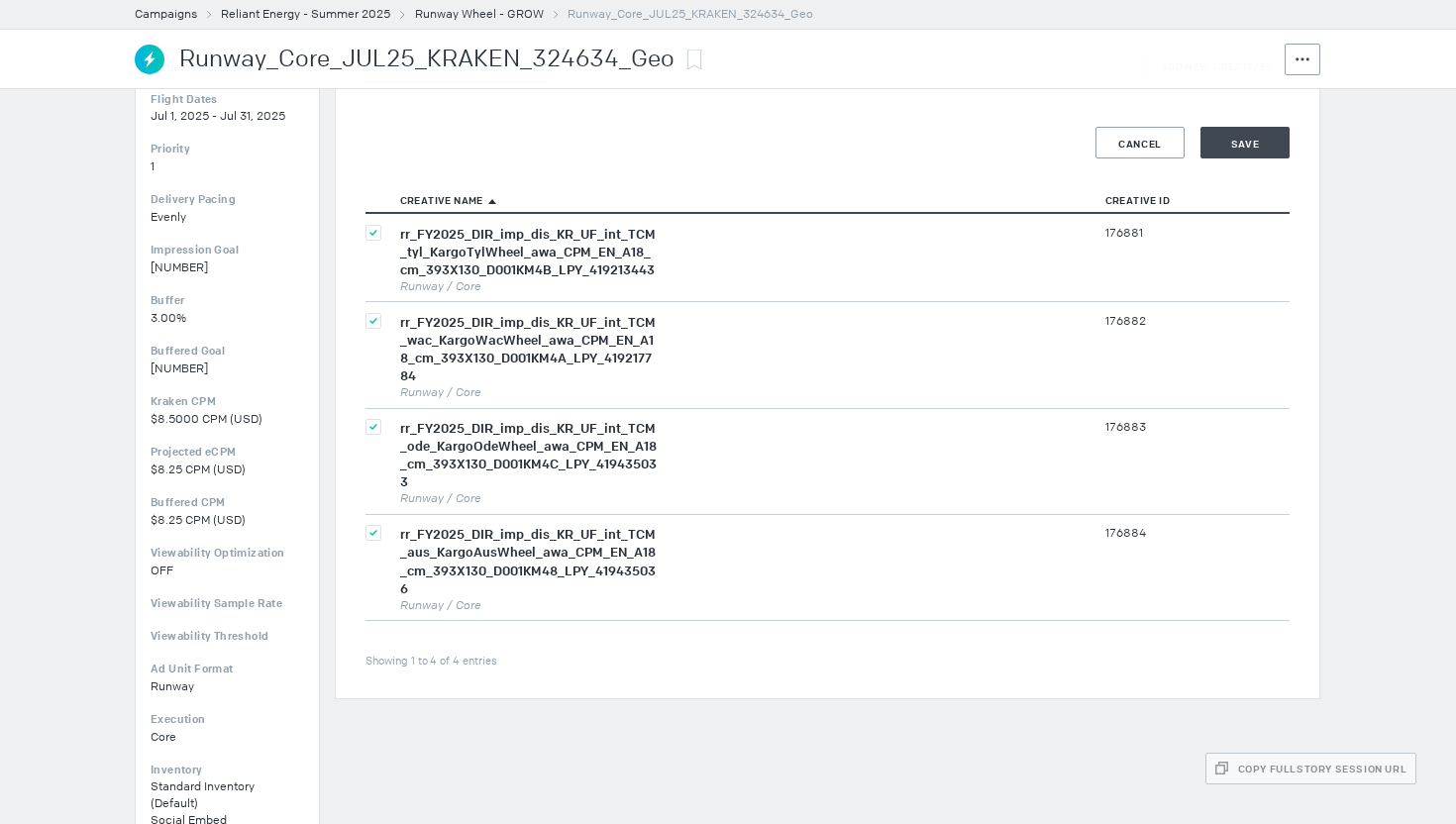 click at bounding box center [373, 233] 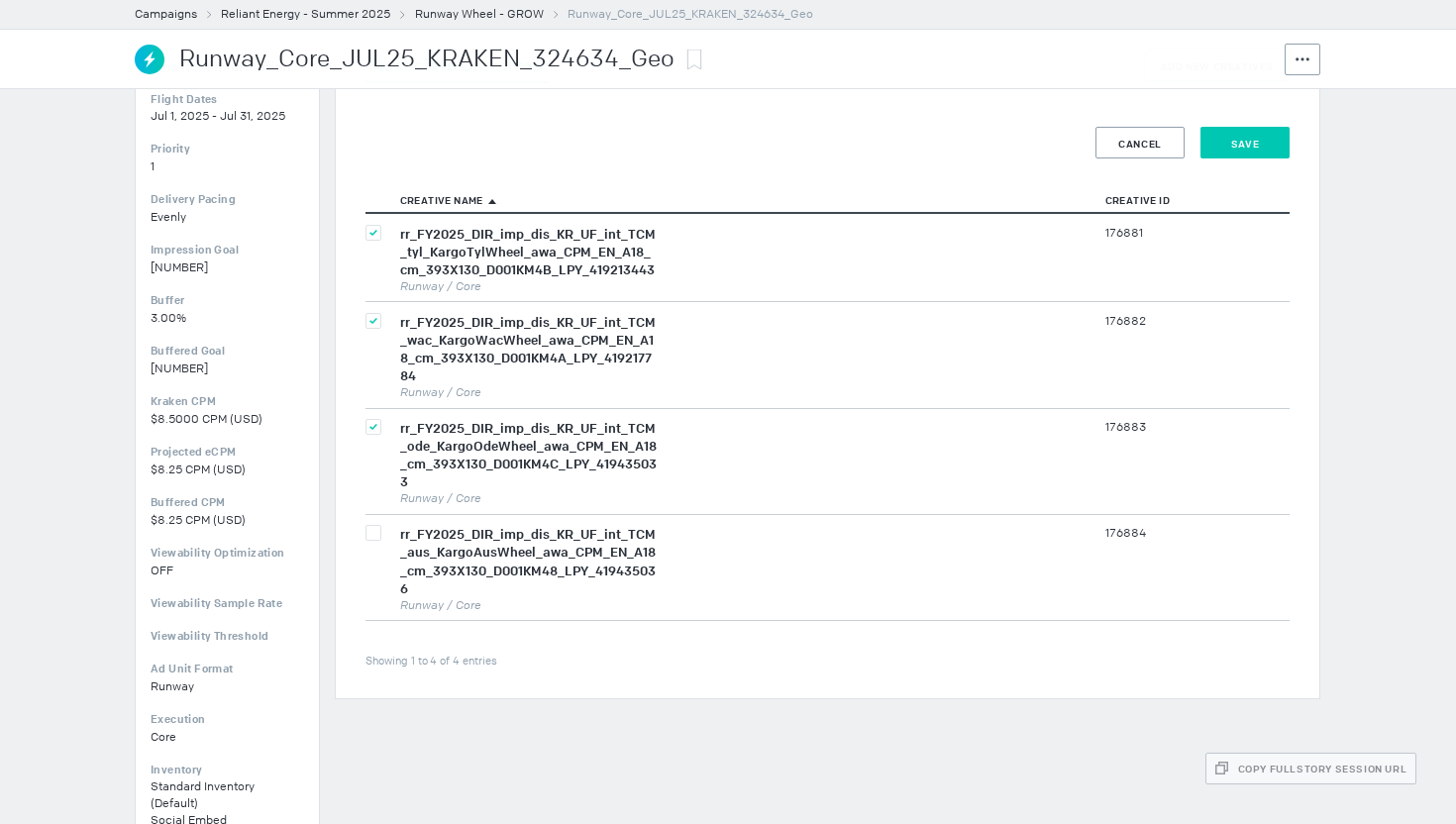 click on "Save" at bounding box center [1245, 143] 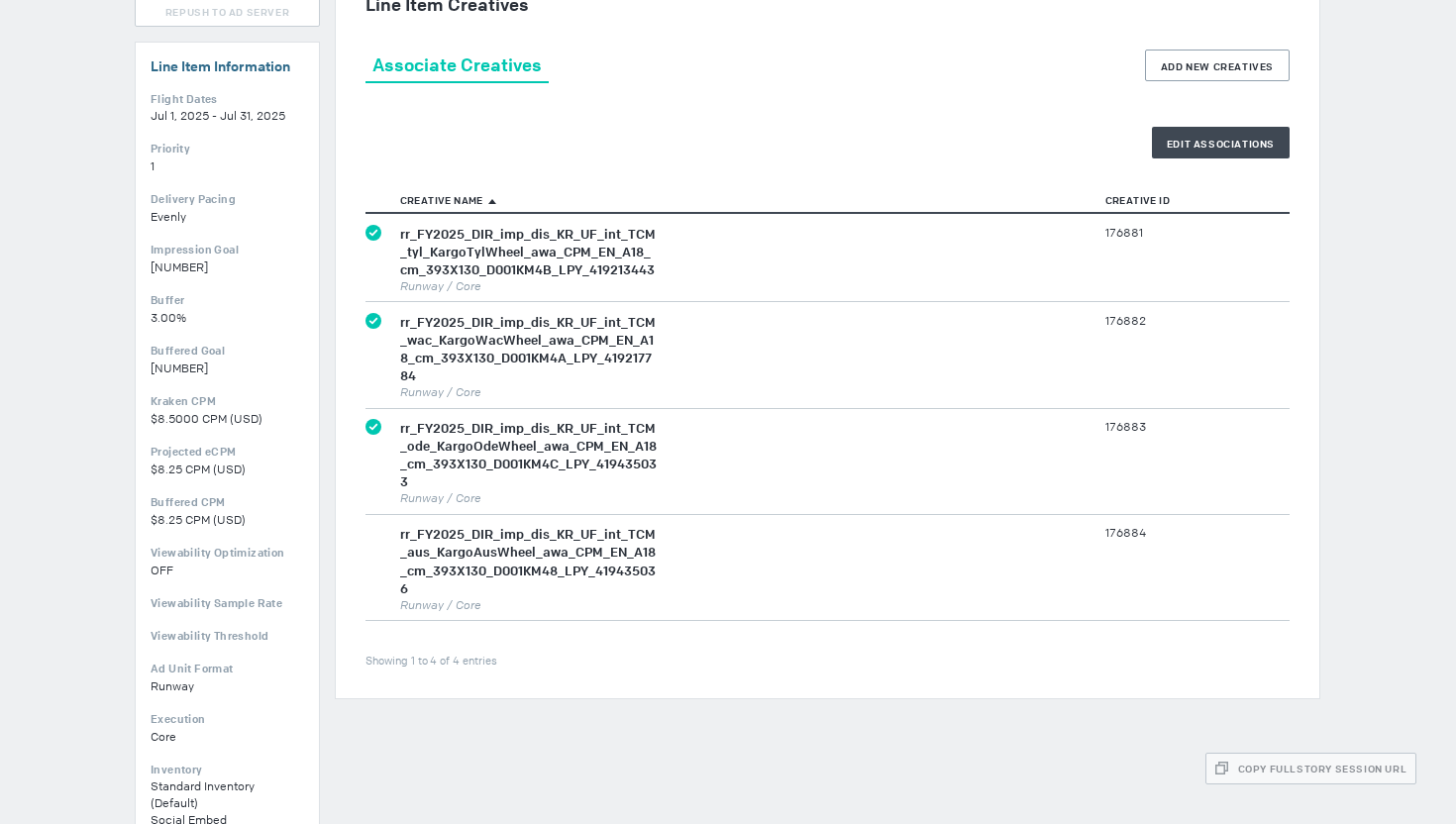 scroll, scrollTop: 0, scrollLeft: 0, axis: both 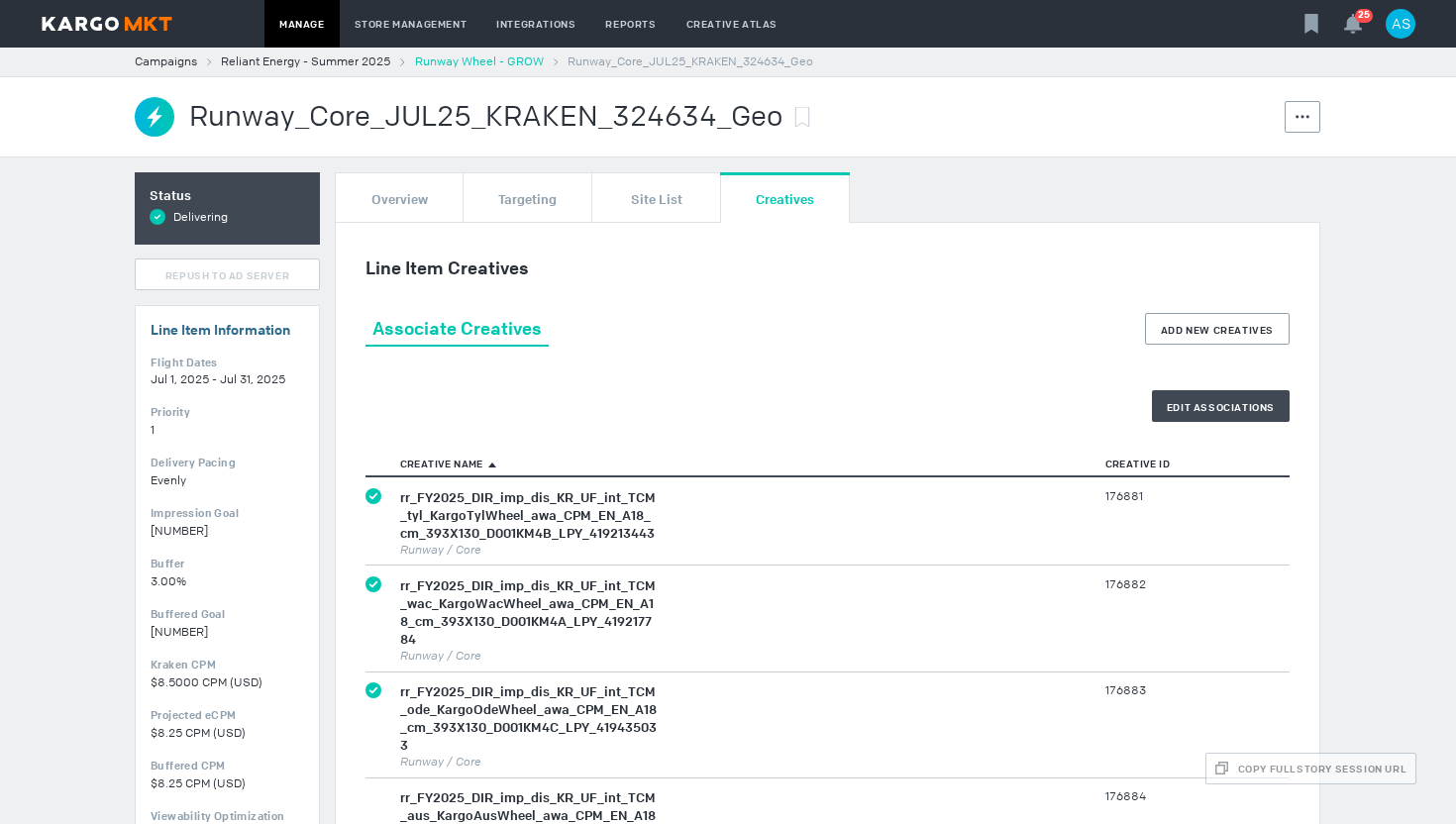 click on "Runway Wheel - GROW" at bounding box center (479, 61) 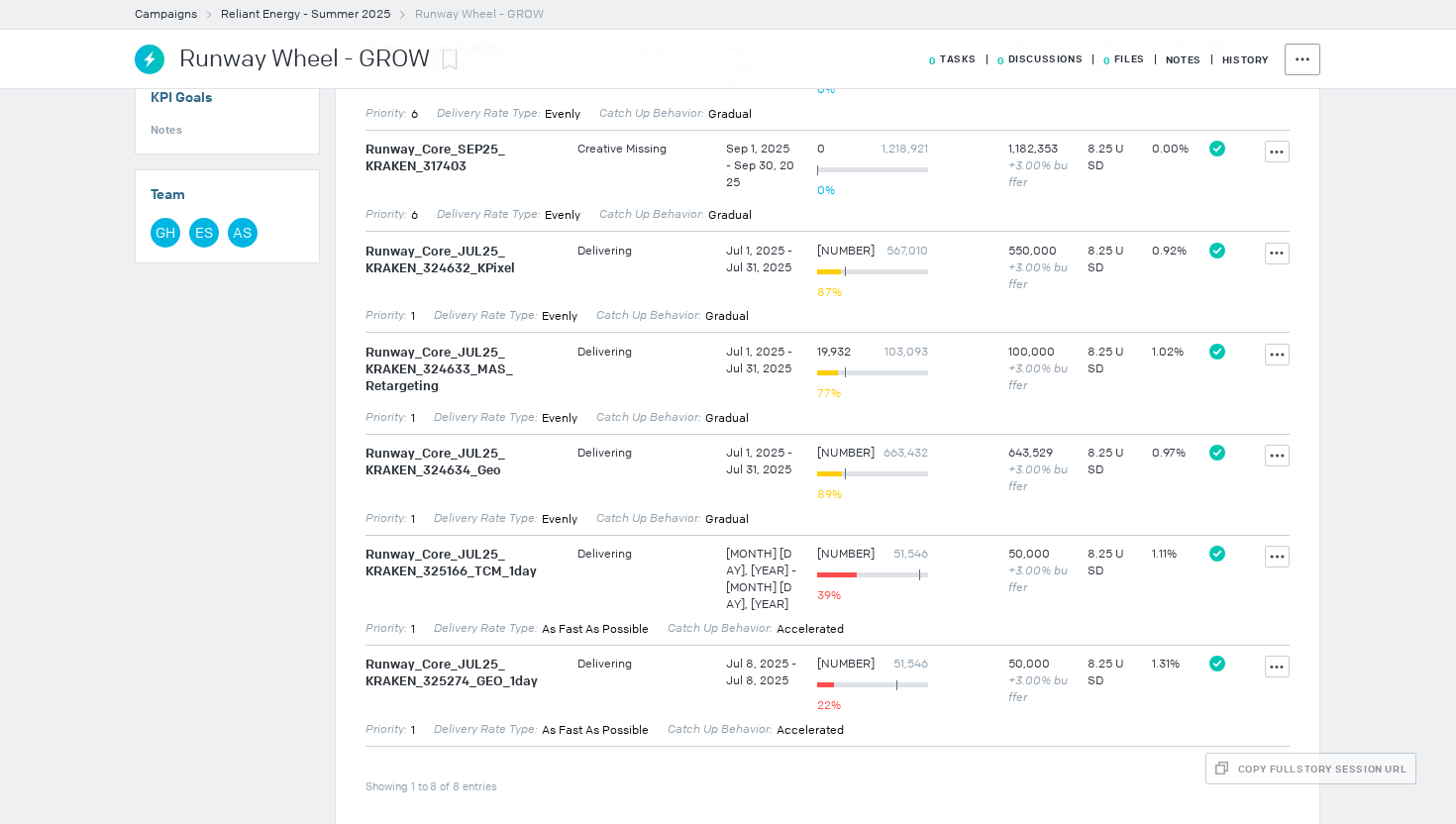 scroll, scrollTop: 924, scrollLeft: 0, axis: vertical 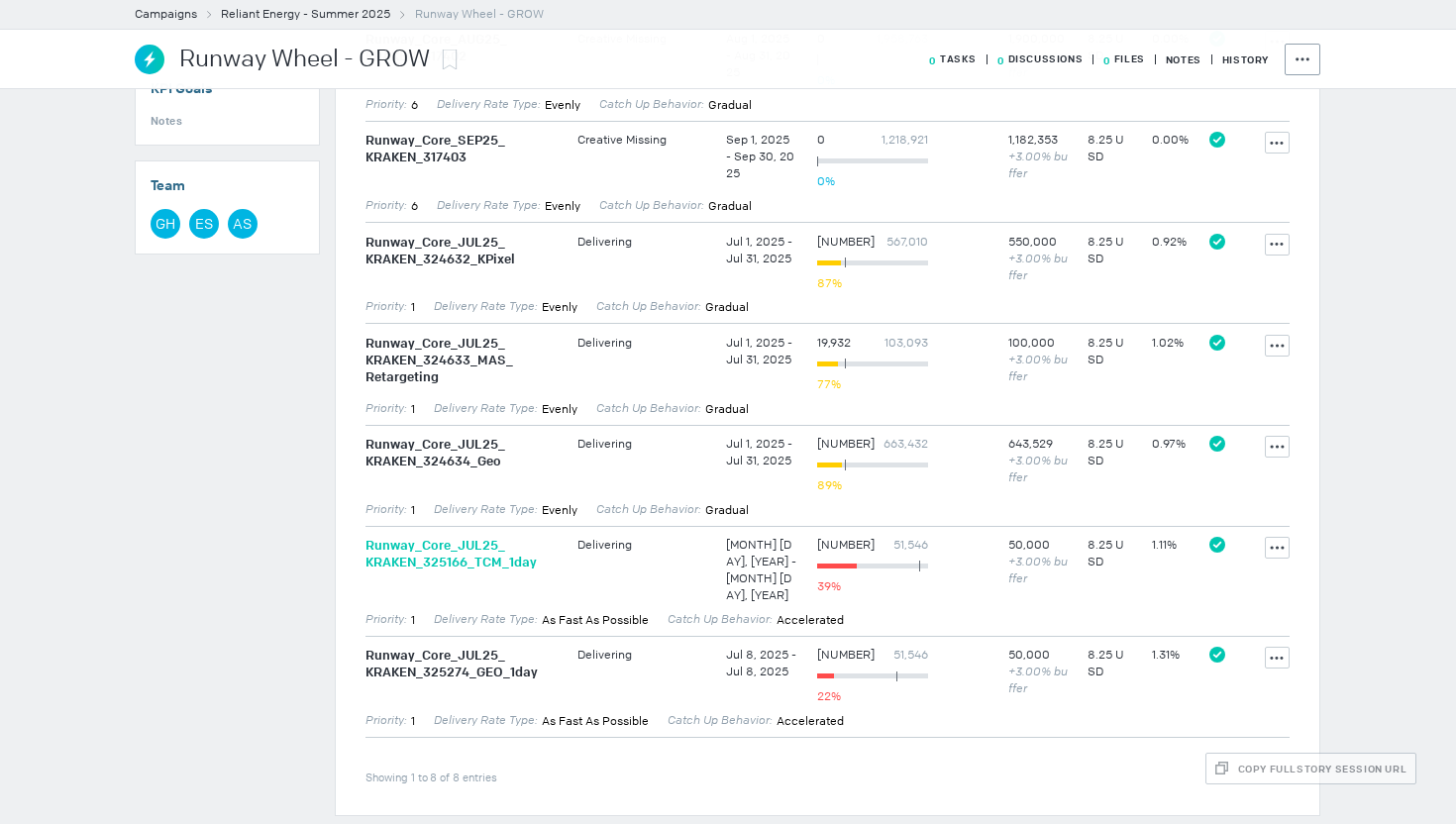 click on "Runway_ Core_ [MONTH][YEAR]_ KRAKEN_ [NUMBER]_ TCM_ 1day" at bounding box center [462, 554] 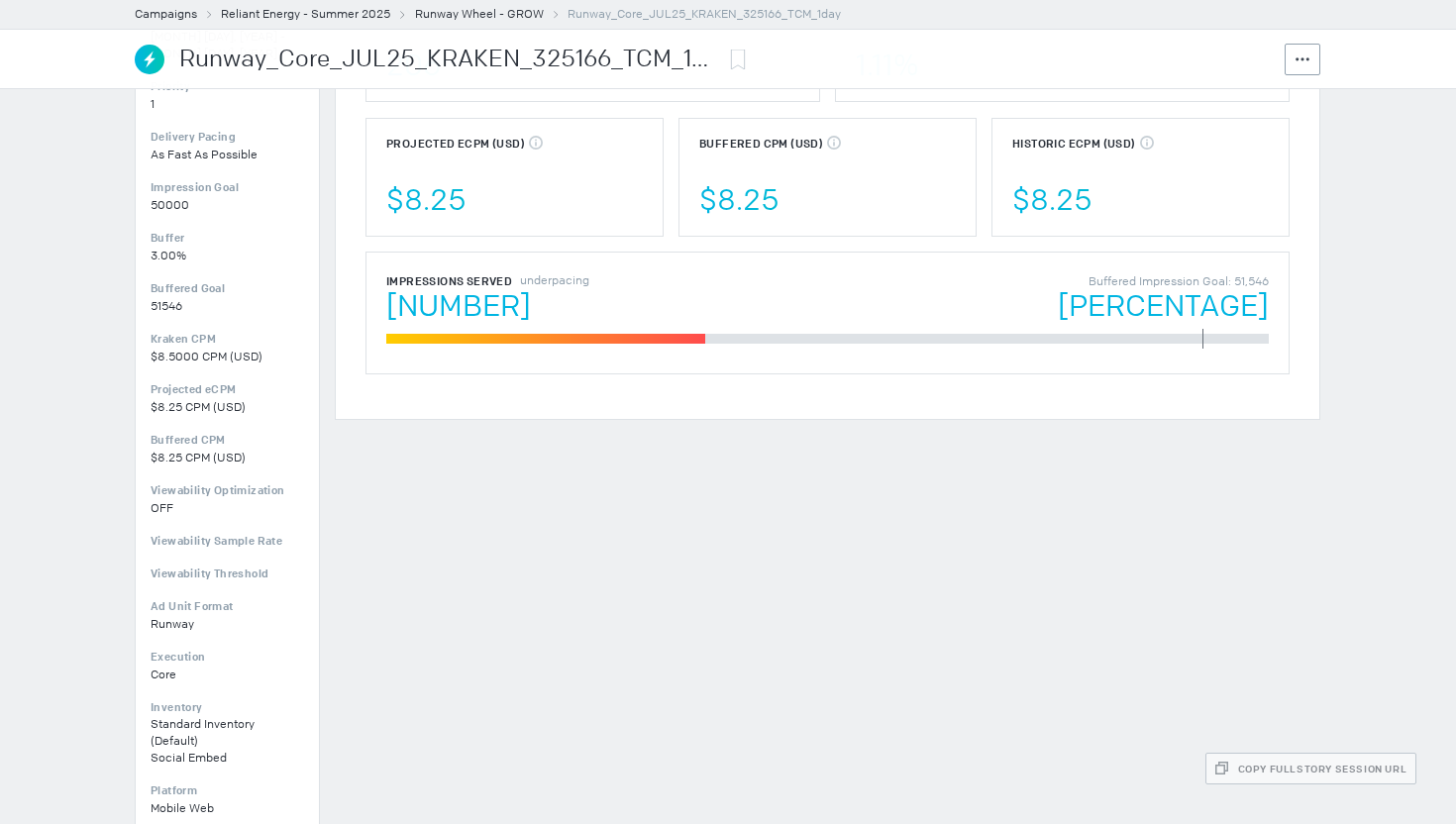 scroll, scrollTop: 0, scrollLeft: 0, axis: both 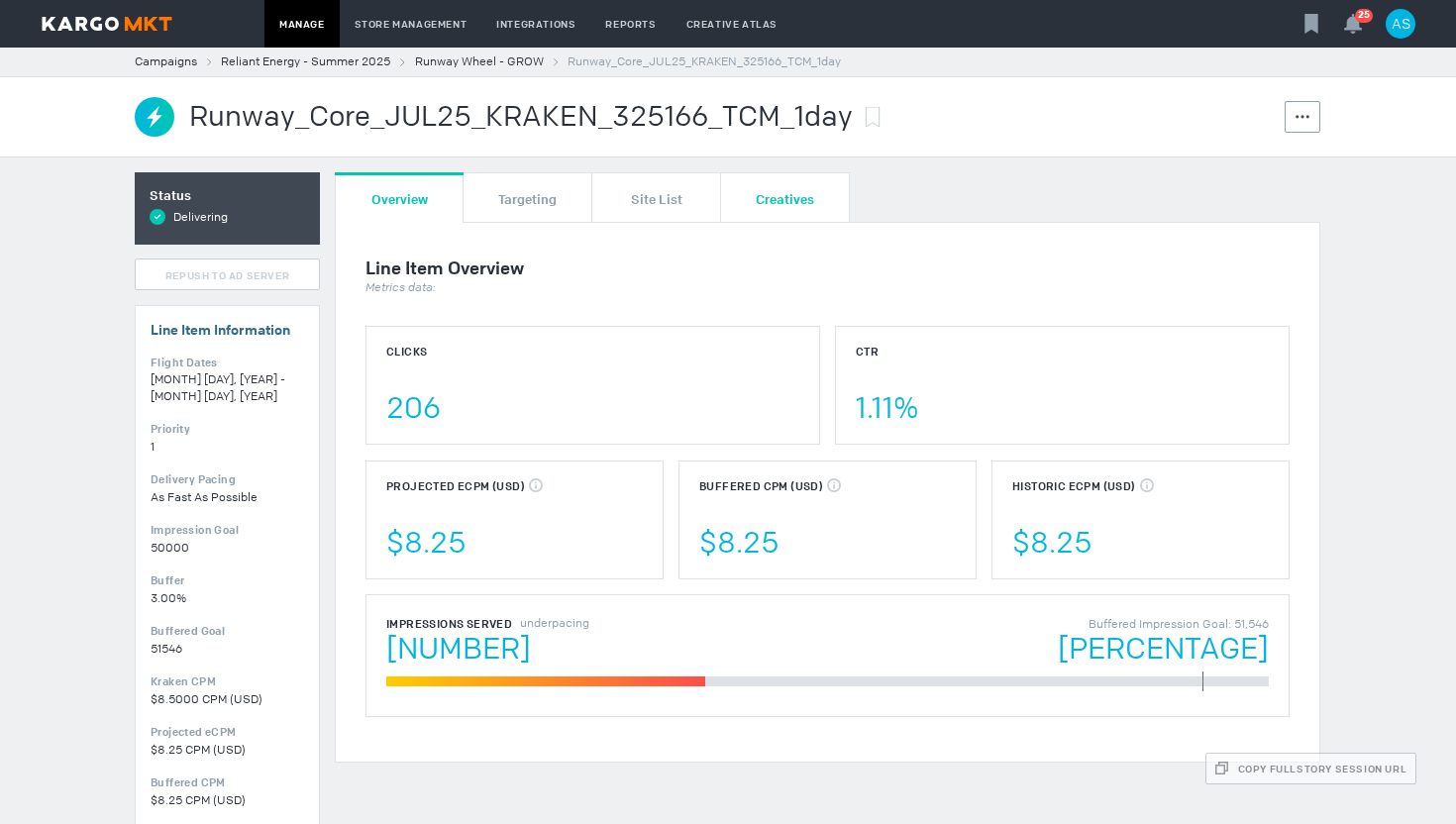 click on "Creatives" at bounding box center (784, 198) 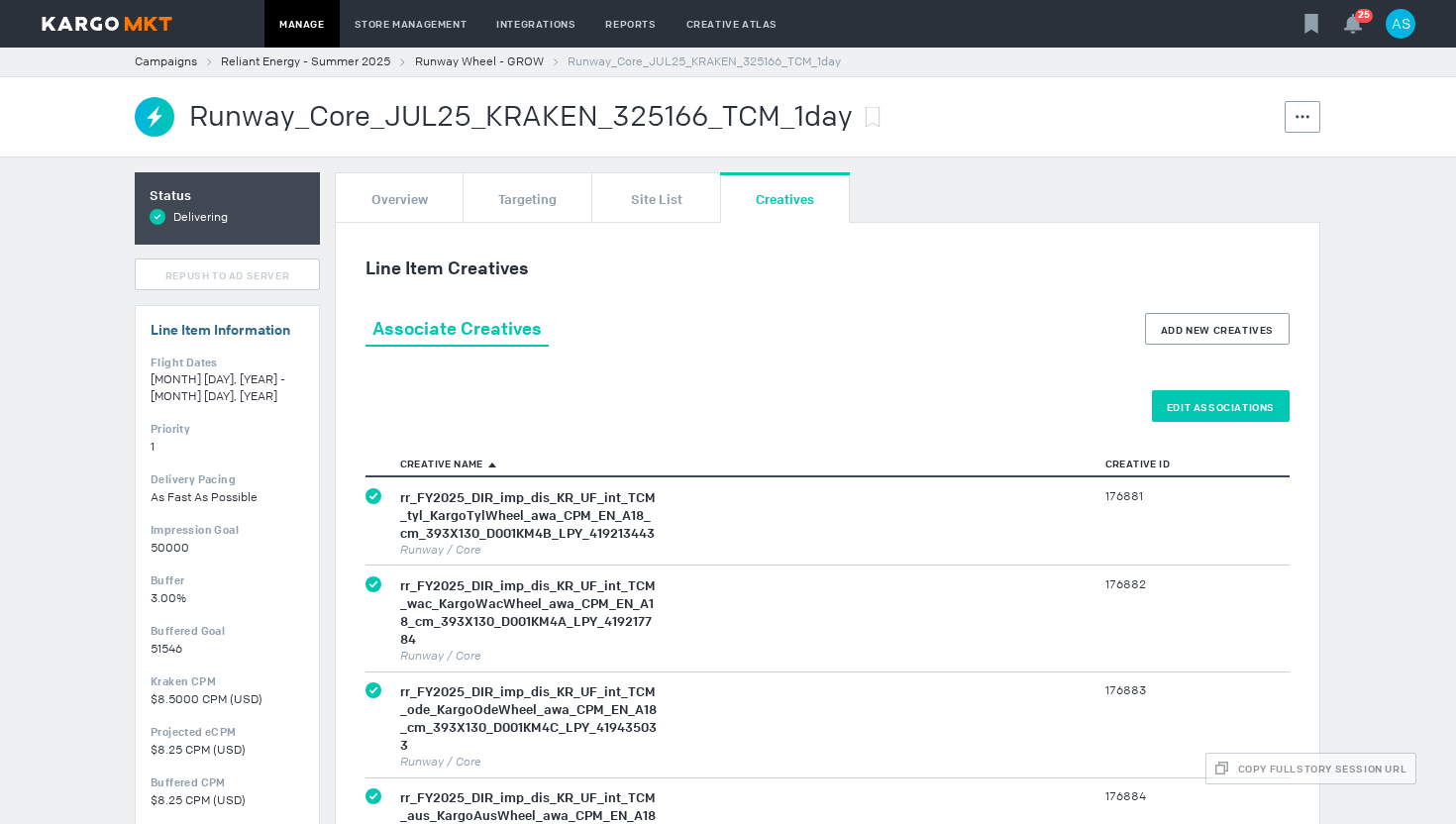 click on "Edit Associations" at bounding box center [1220, 406] 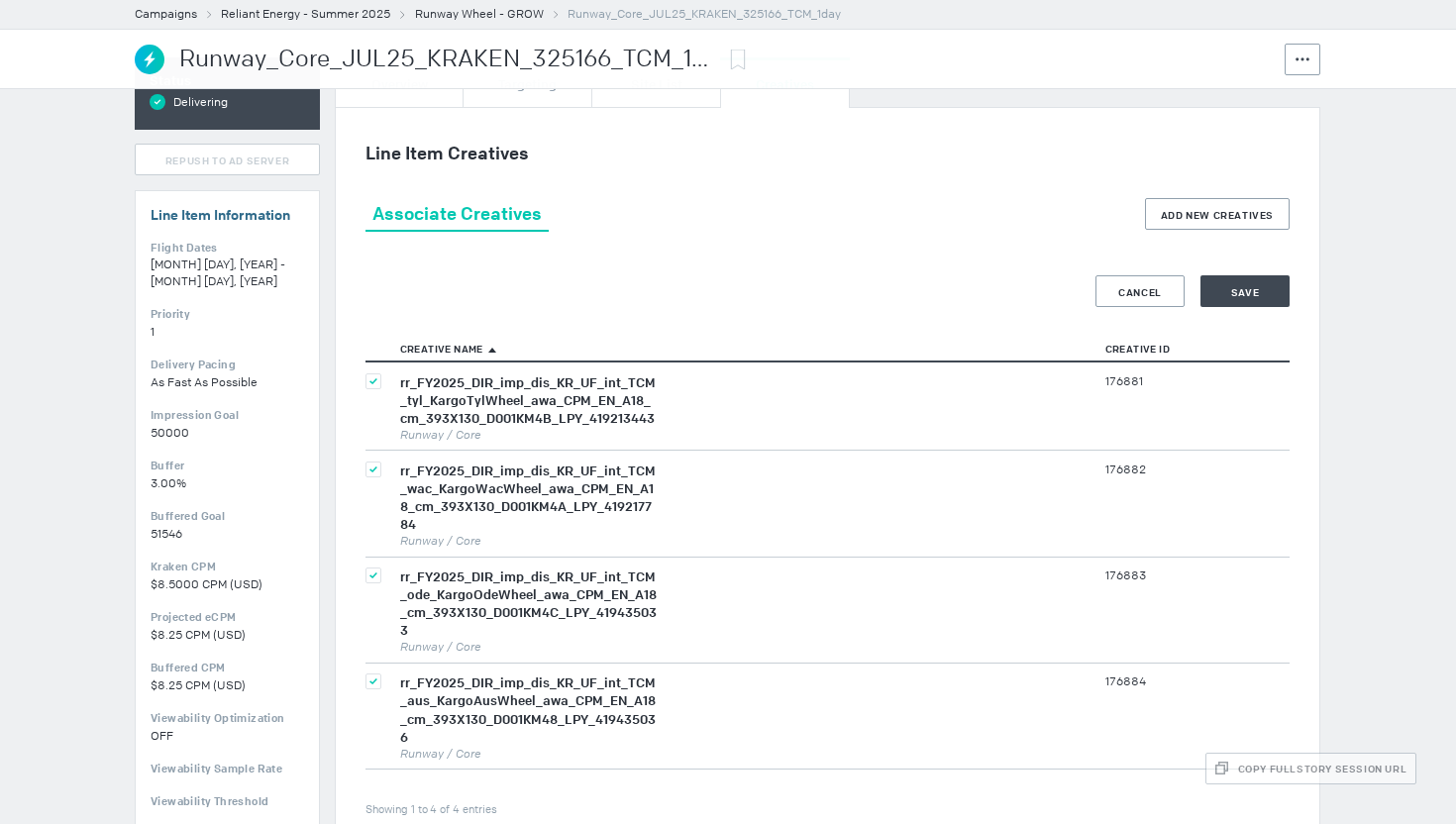 scroll, scrollTop: 167, scrollLeft: 0, axis: vertical 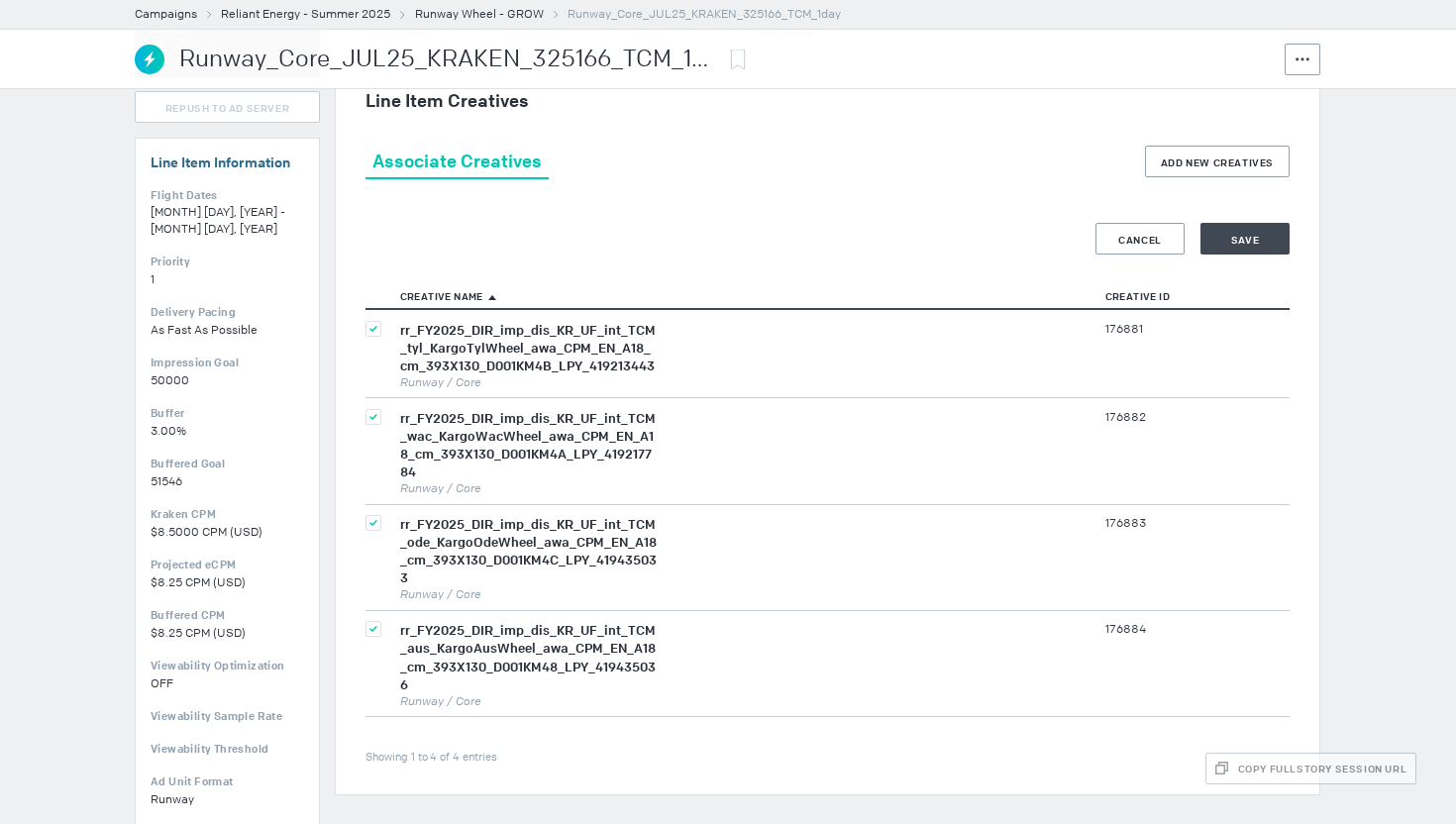 click at bounding box center [373, 329] 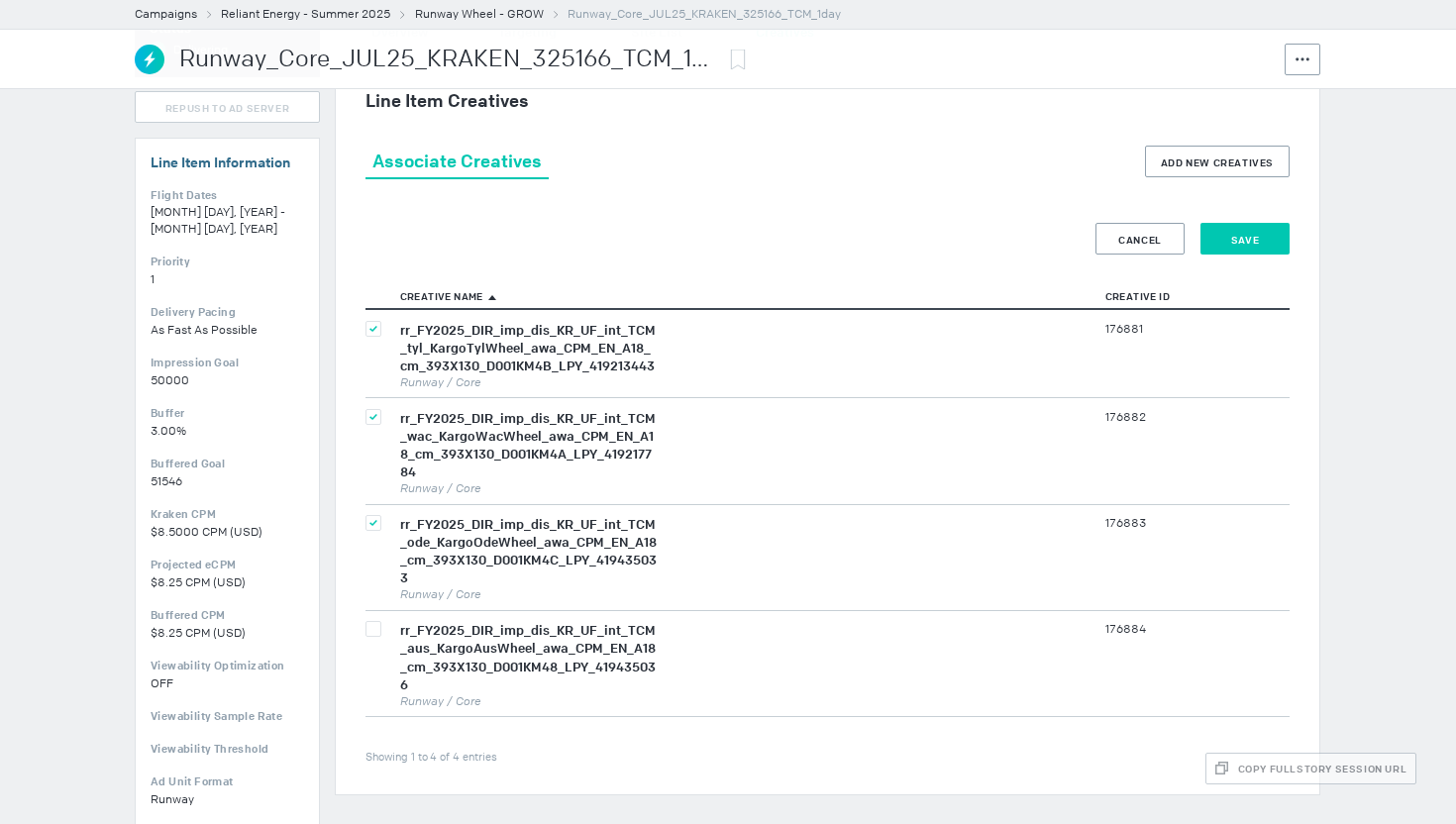 click on "Save" at bounding box center [1245, 239] 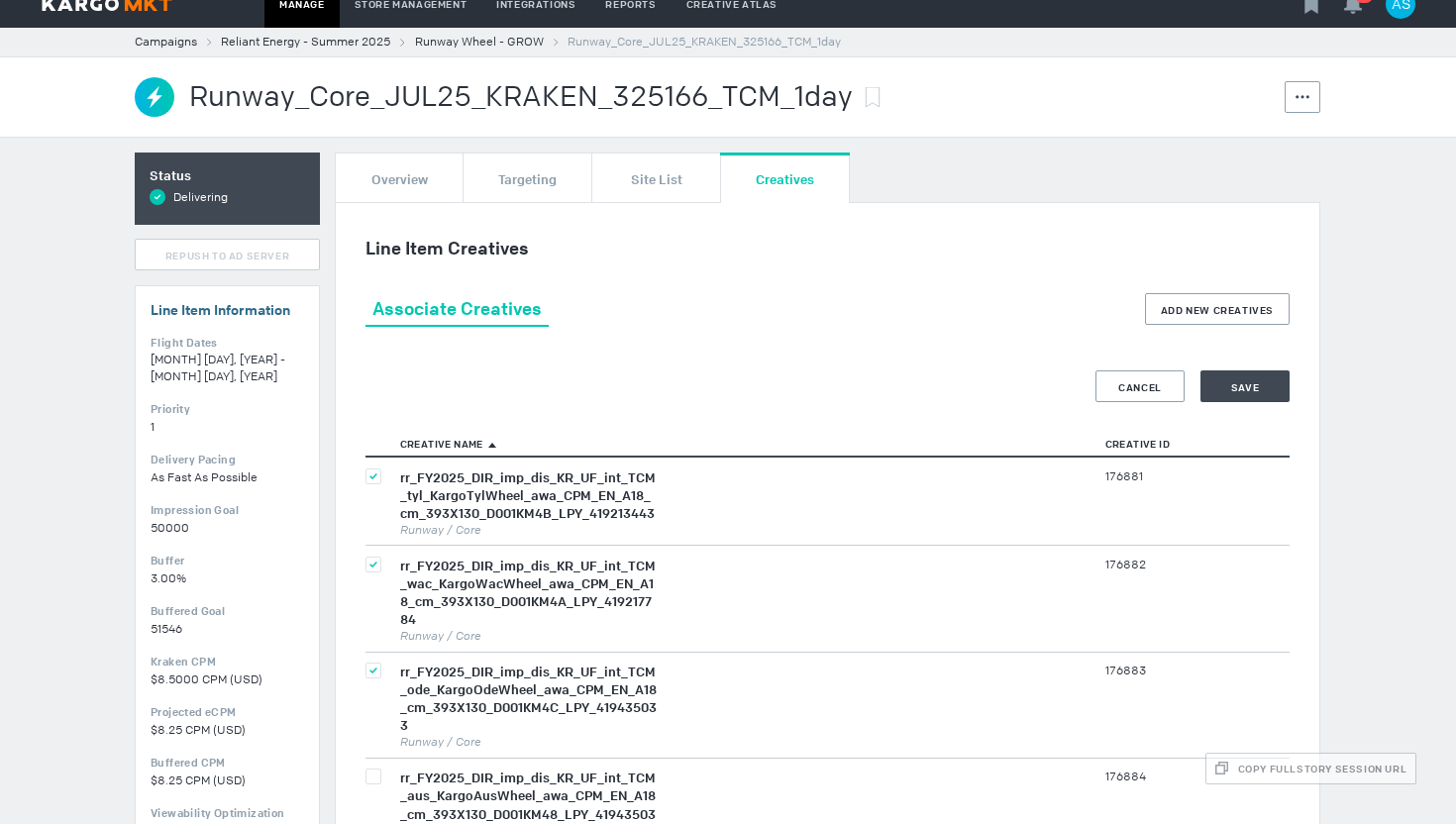 scroll, scrollTop: 0, scrollLeft: 0, axis: both 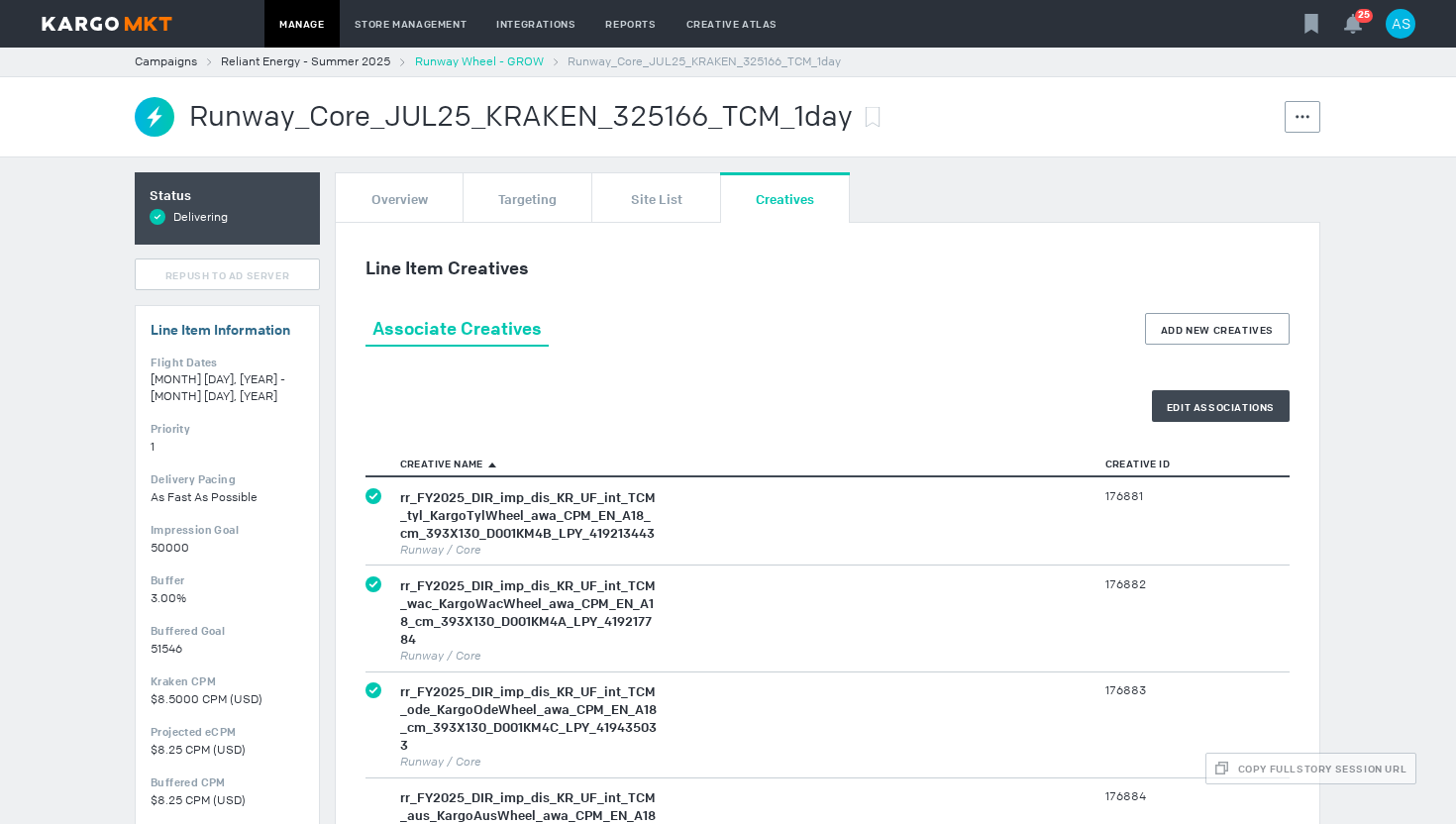 click on "Runway Wheel - GROW" at bounding box center (479, 61) 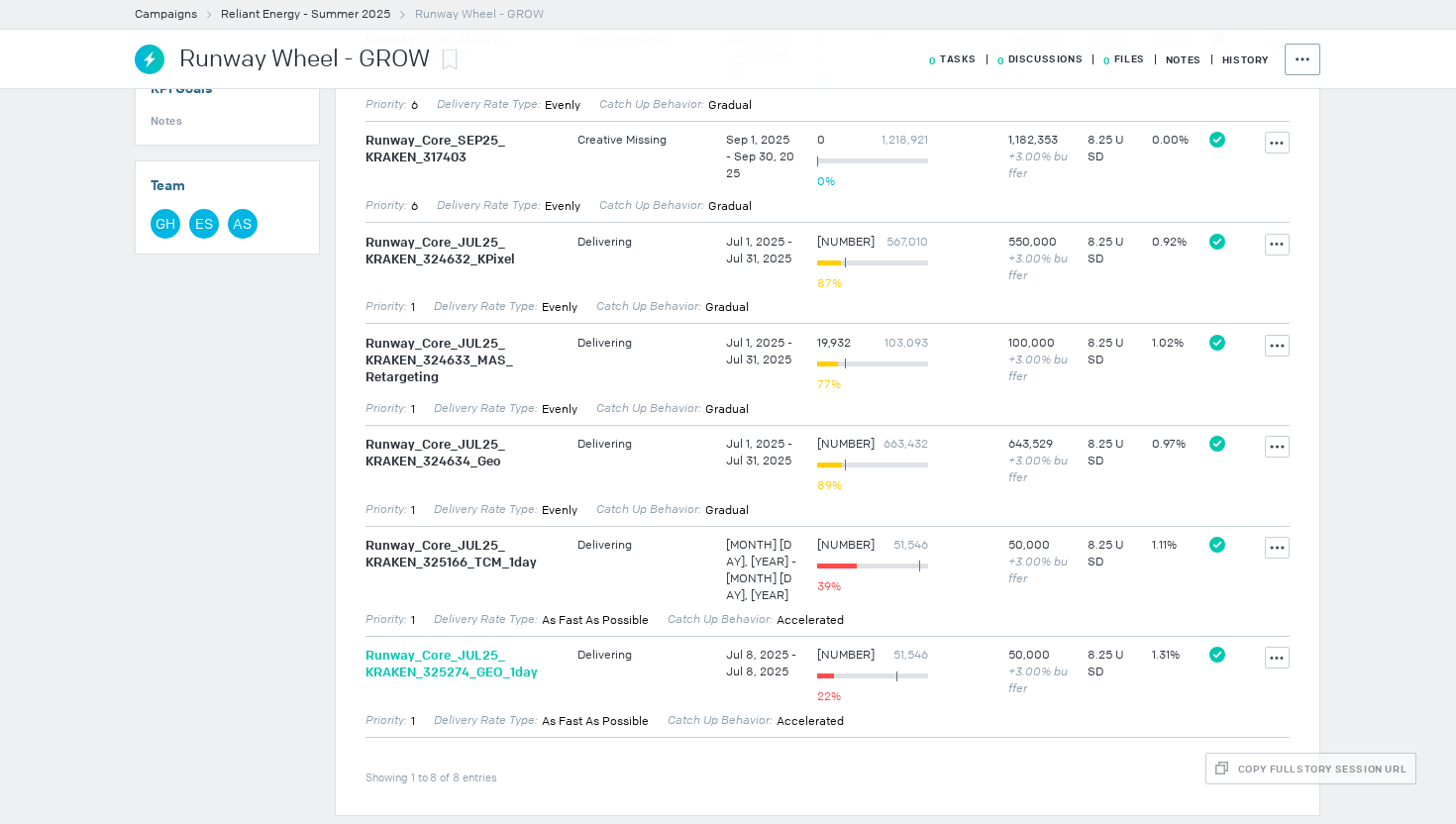 click on "Runway_ Core_ [MONTH][YEAR]_ KRAKEN_ [NUMBER]_ GEO_ 1day" at bounding box center (462, 664) 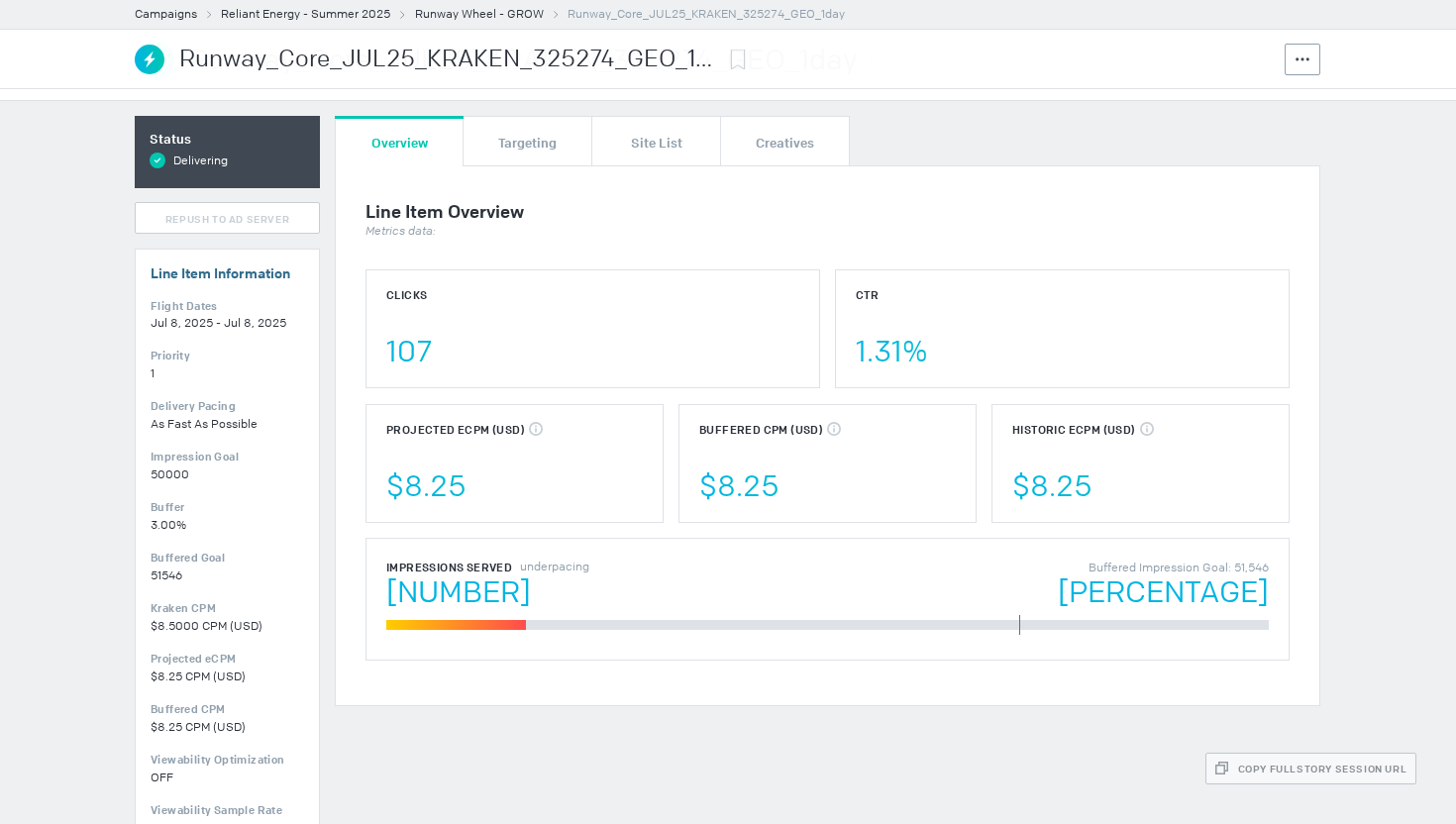 scroll, scrollTop: 0, scrollLeft: 0, axis: both 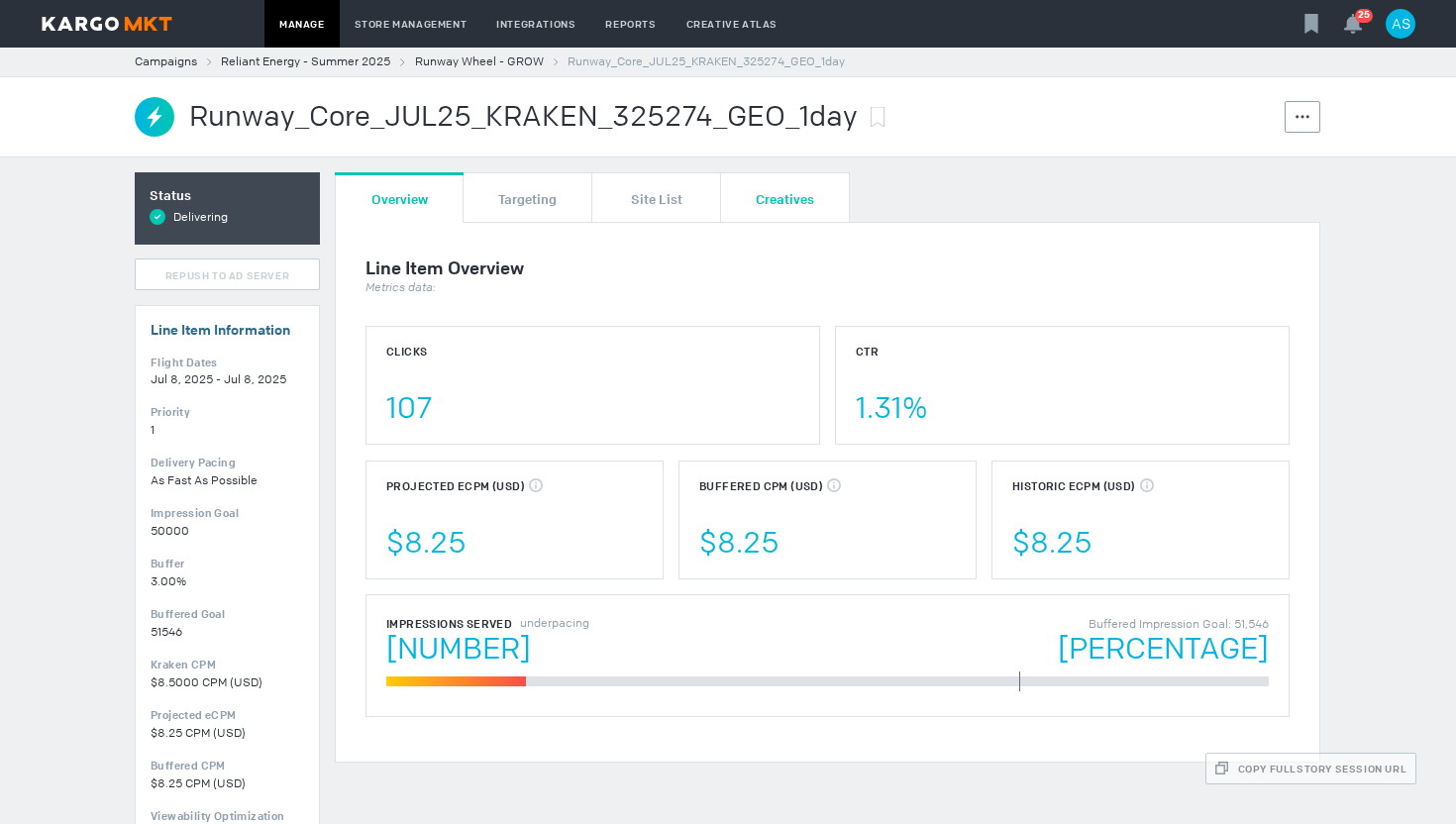click on "Creatives" at bounding box center (784, 197) 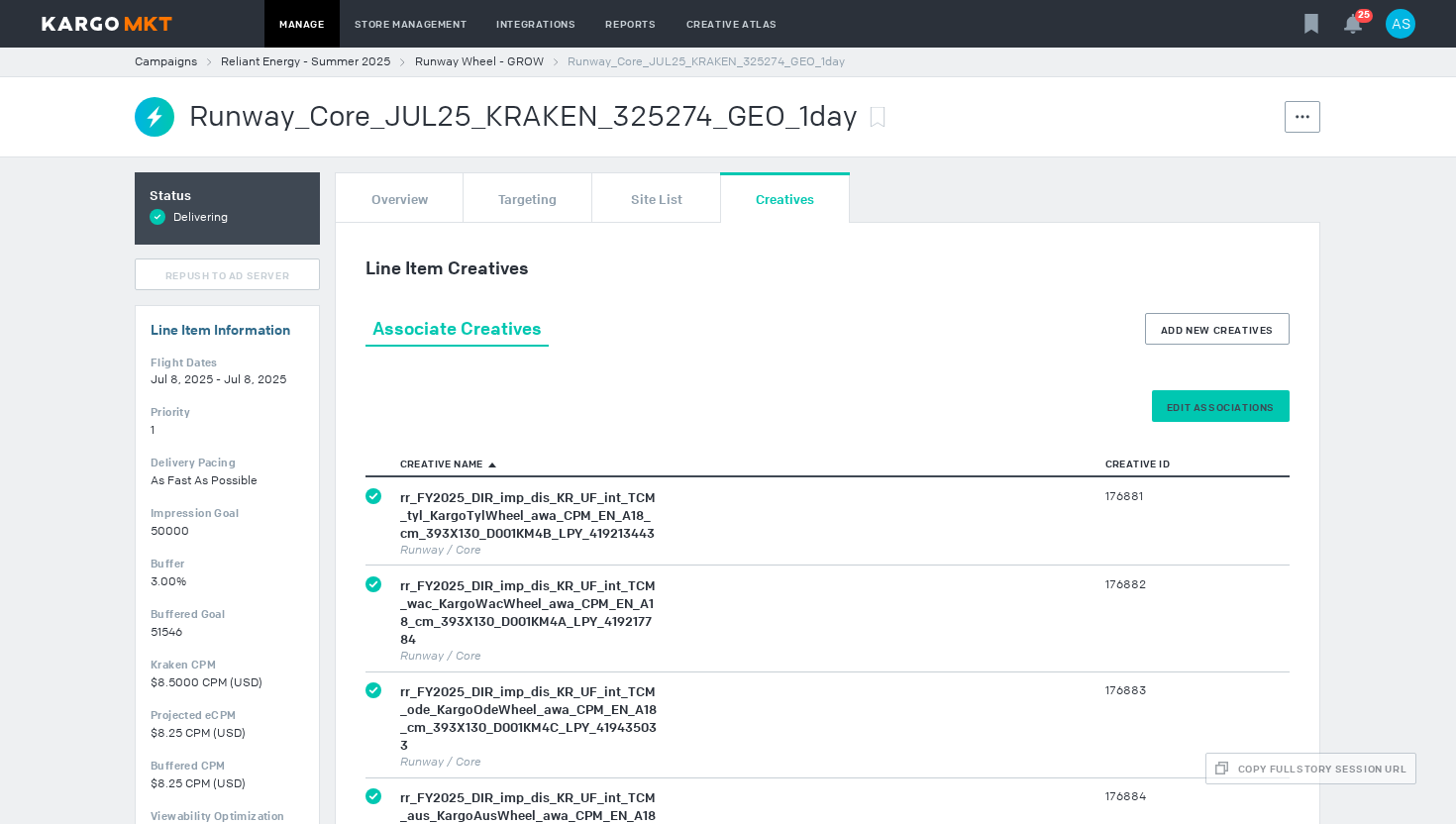 click on "Edit Associations" at bounding box center (0, 0) 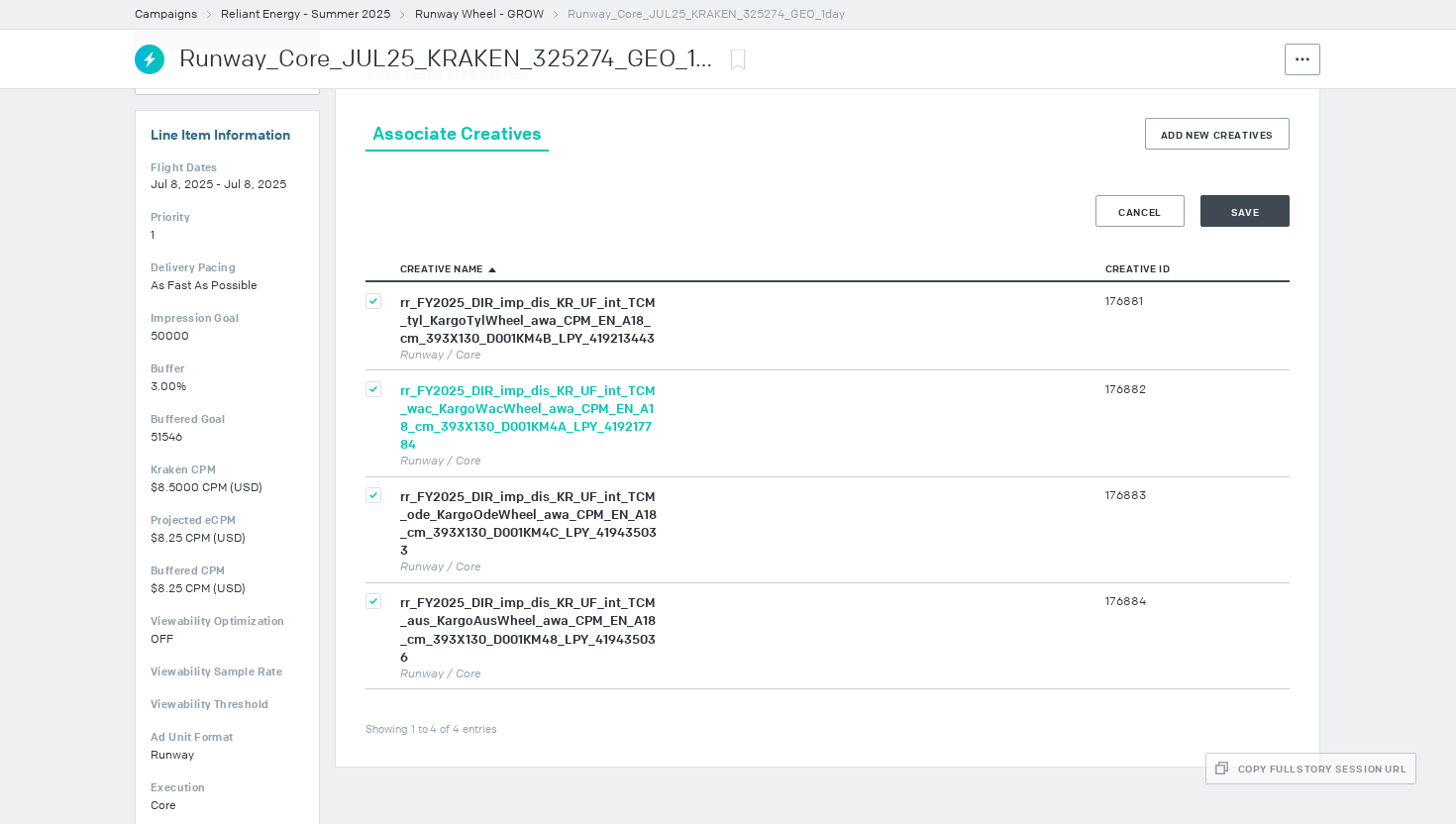 scroll, scrollTop: 229, scrollLeft: 0, axis: vertical 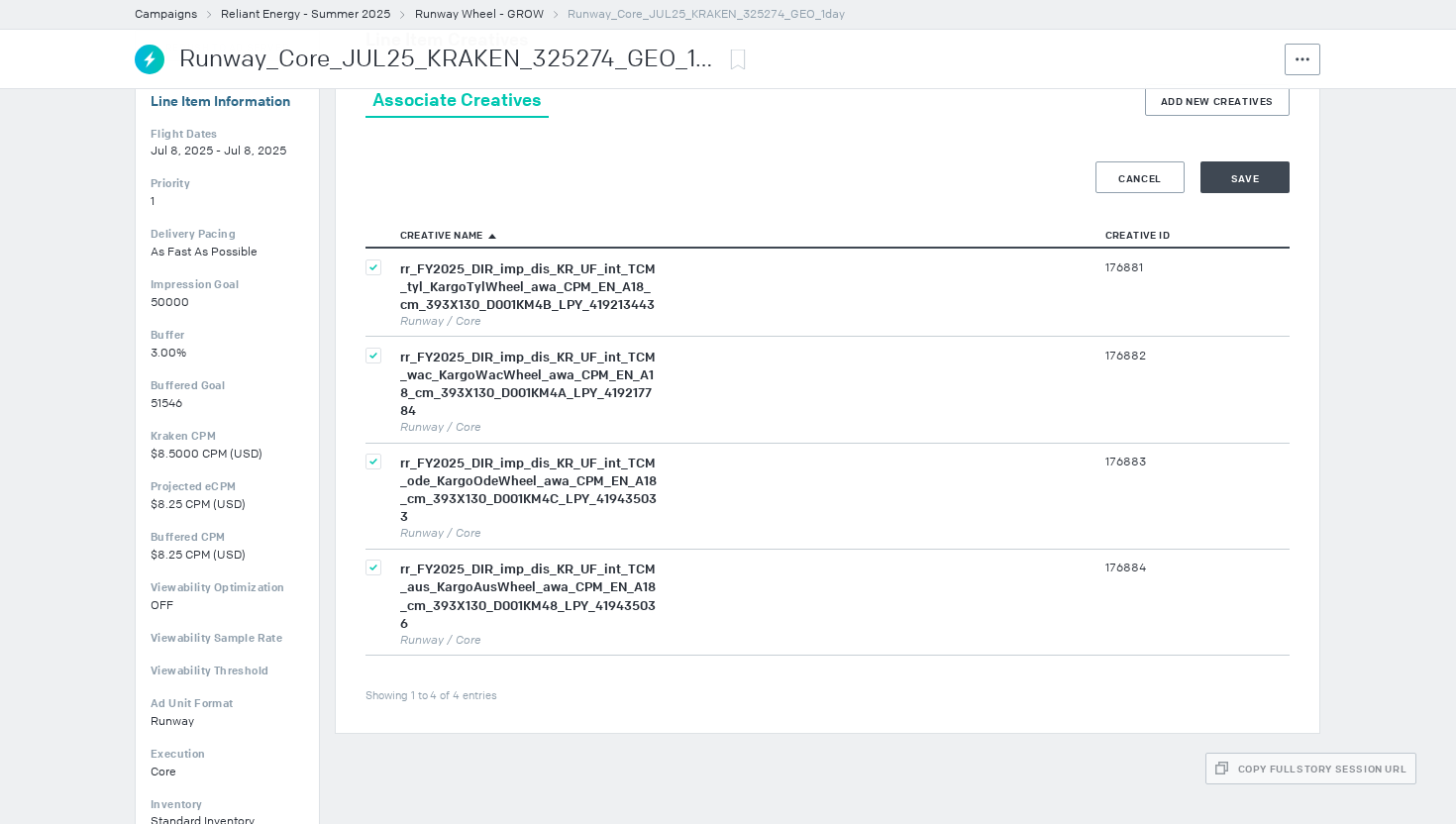 click at bounding box center [373, 267] 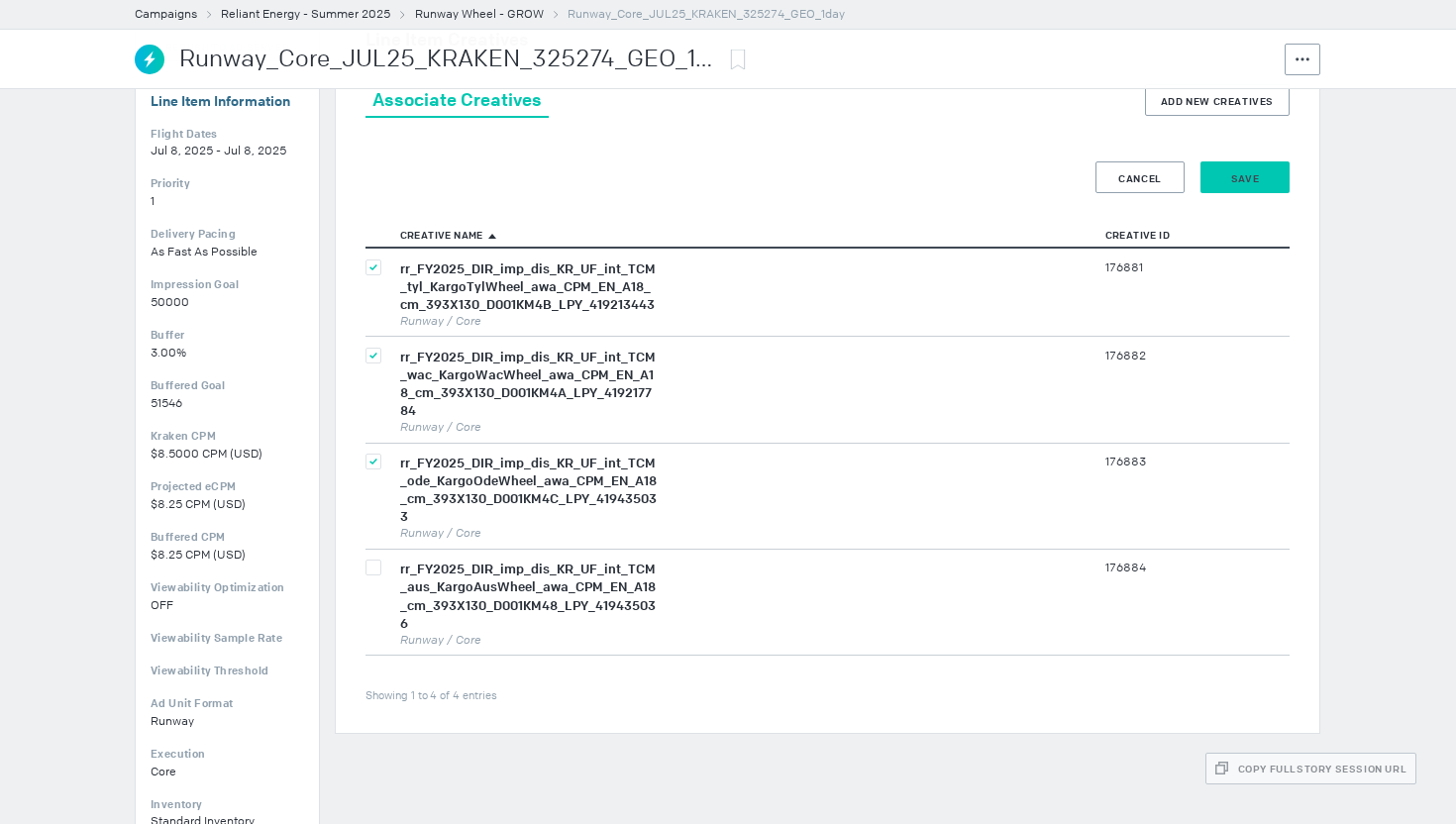 click on "Save" at bounding box center [0, 0] 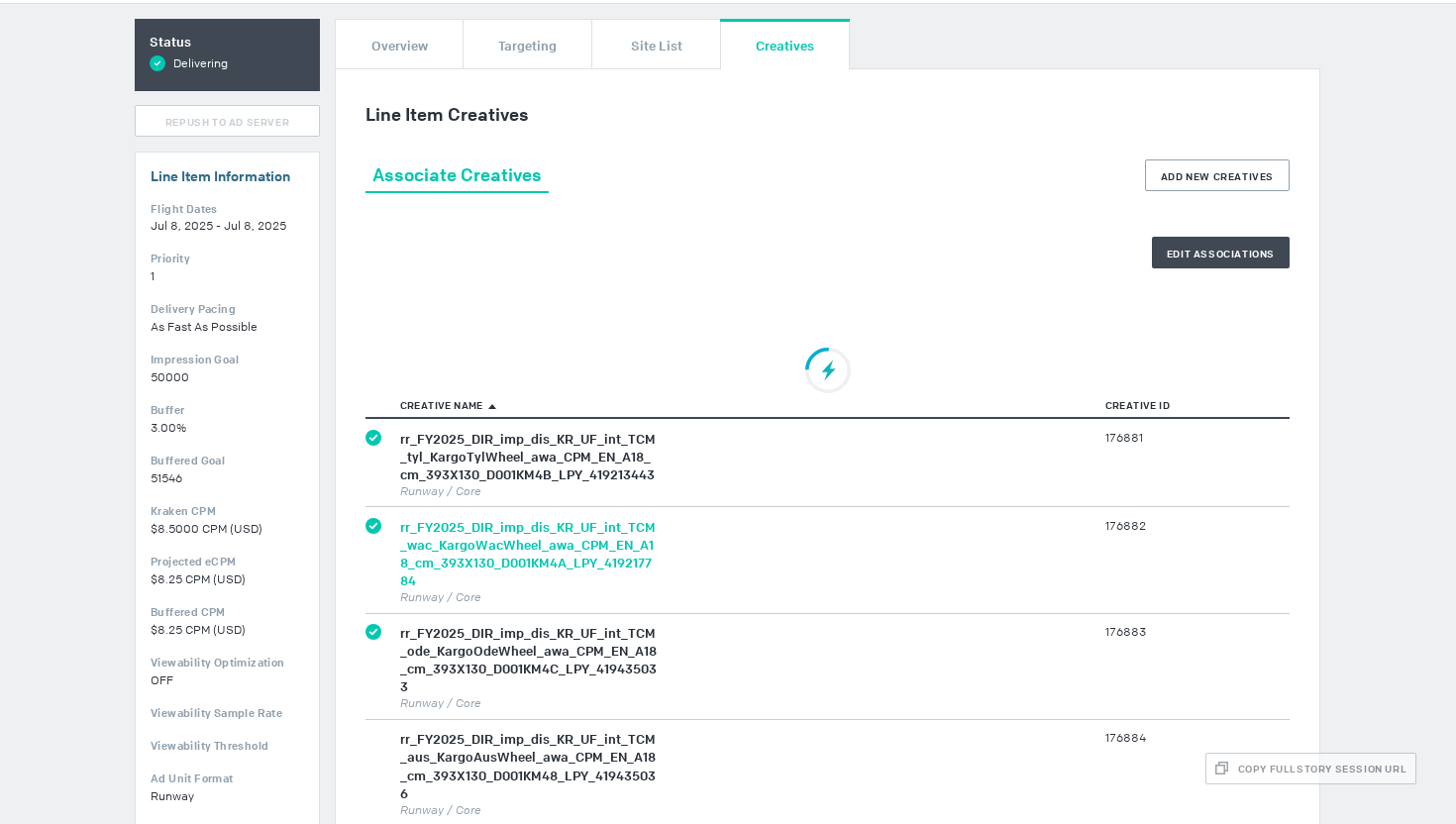 scroll, scrollTop: 0, scrollLeft: 0, axis: both 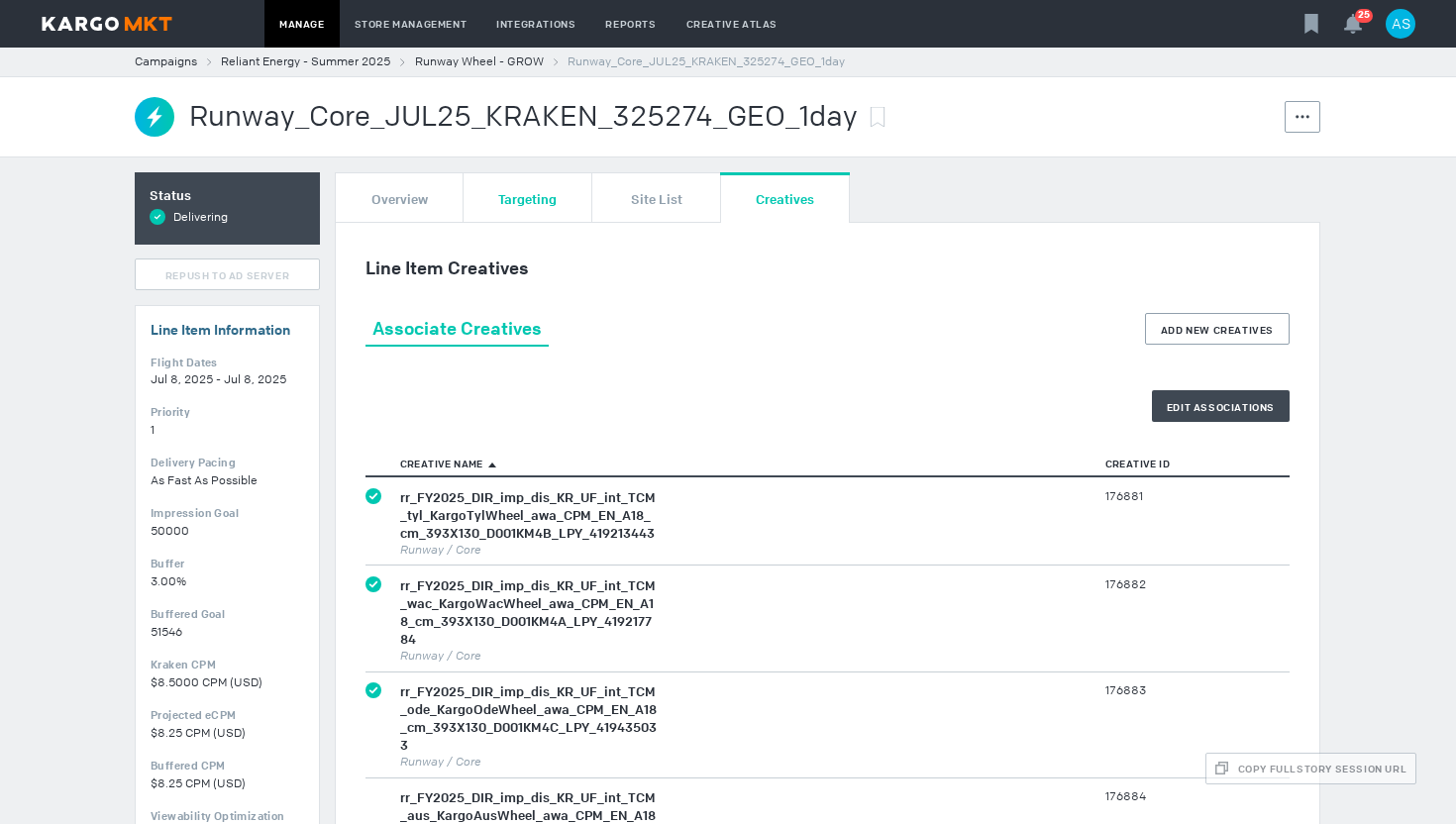 click on "Targeting" at bounding box center [528, 197] 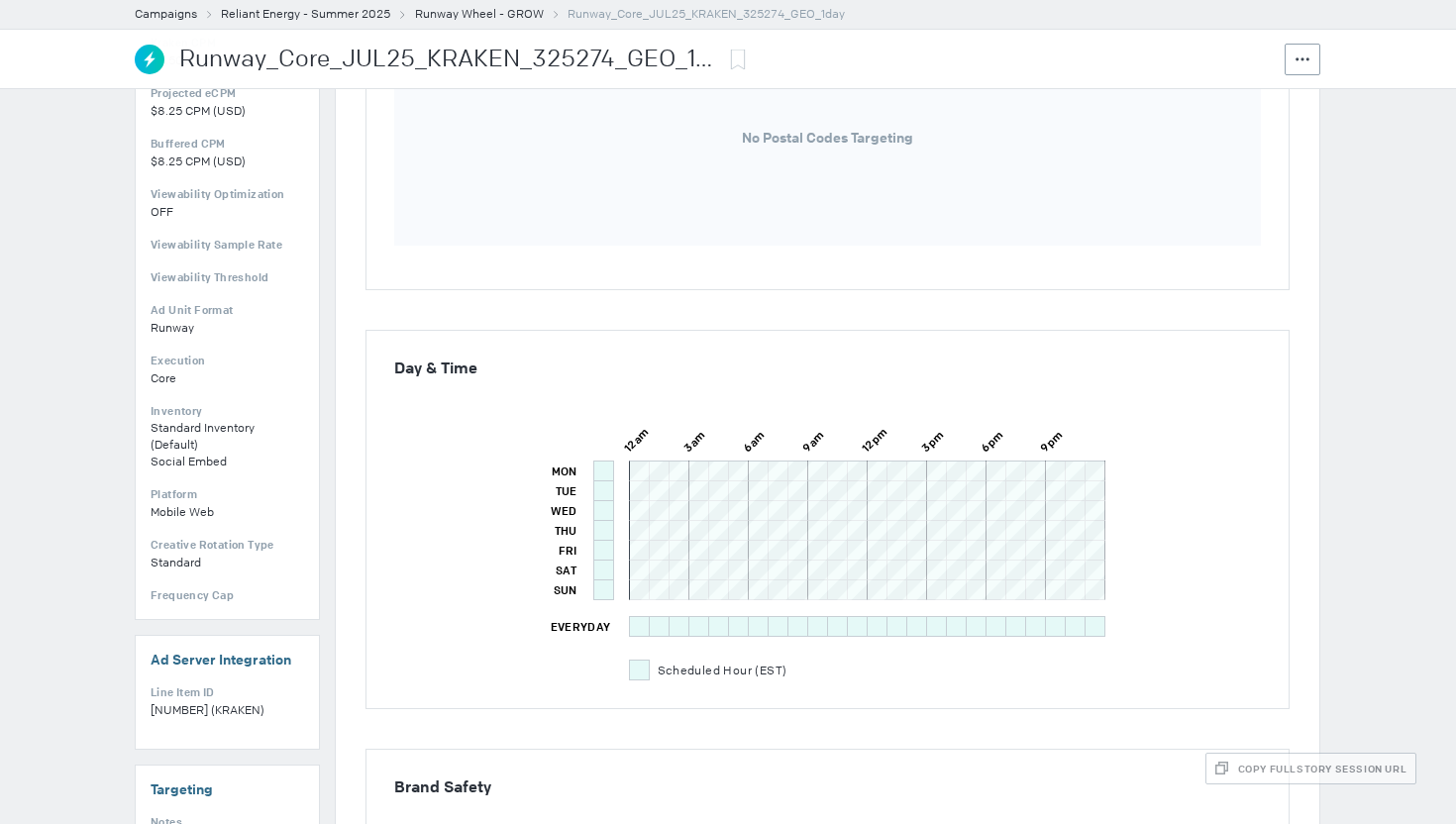scroll, scrollTop: 0, scrollLeft: 0, axis: both 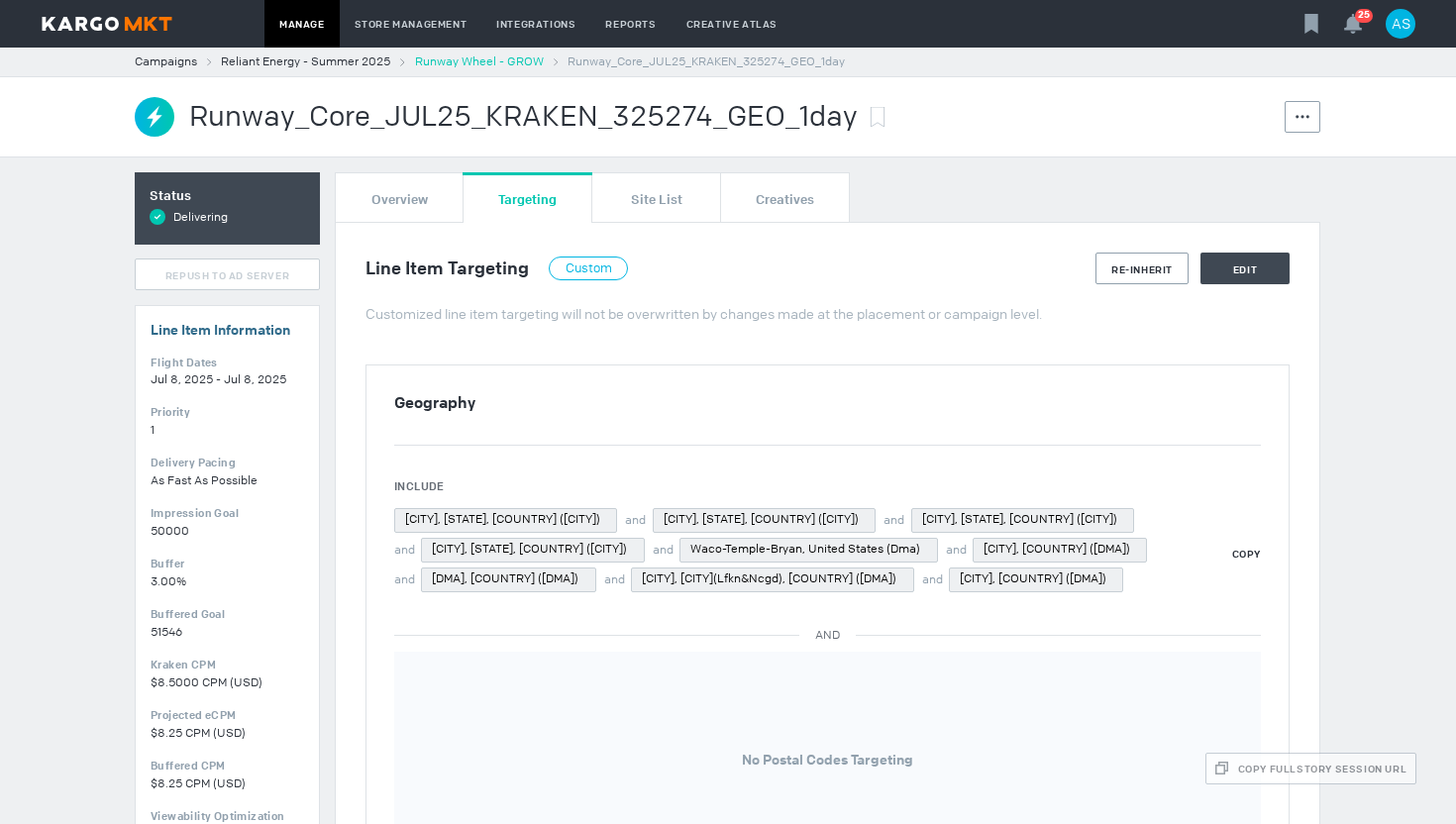 click on "Runway Wheel - GROW" at bounding box center [479, 61] 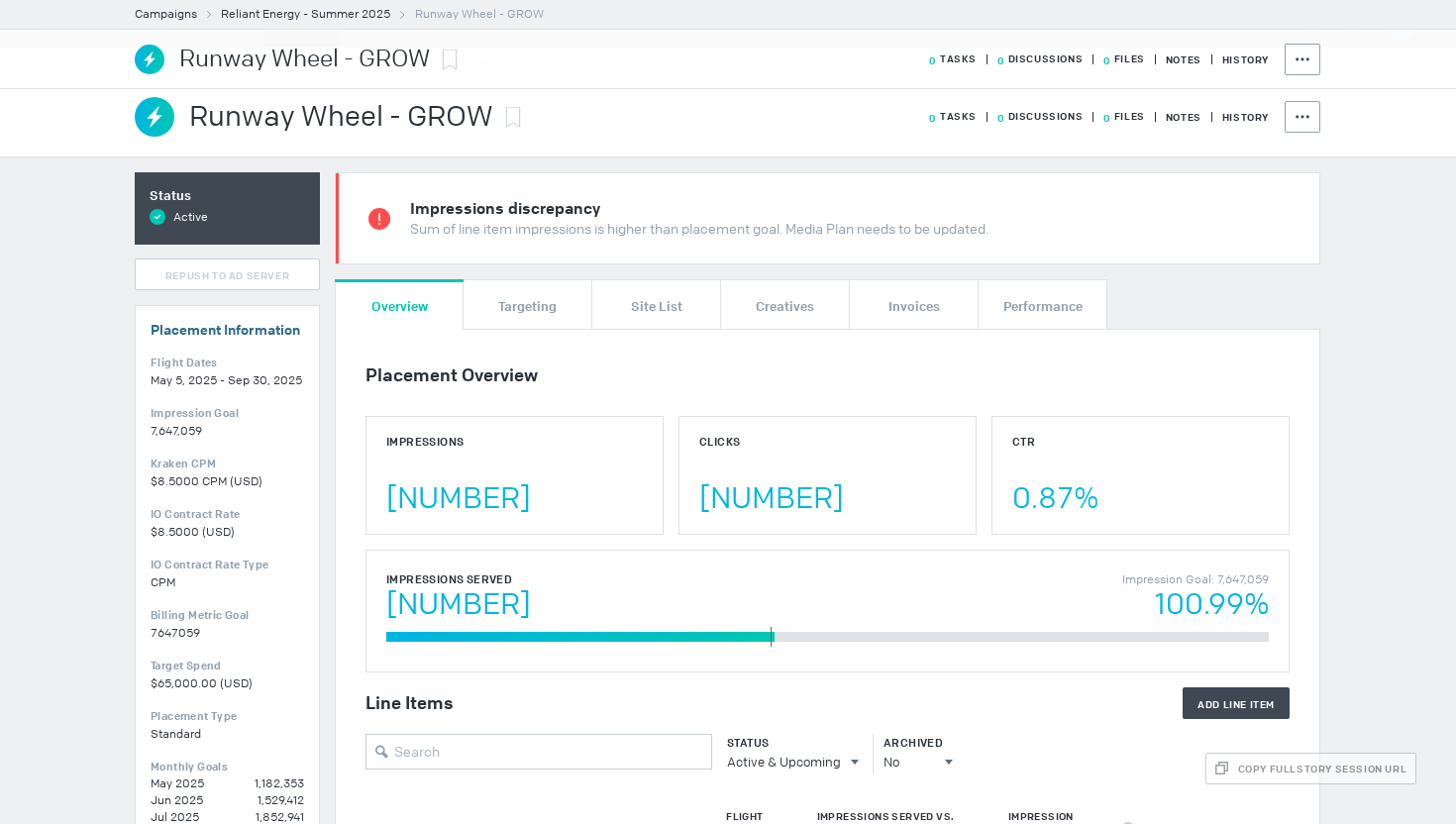 scroll, scrollTop: 924, scrollLeft: 0, axis: vertical 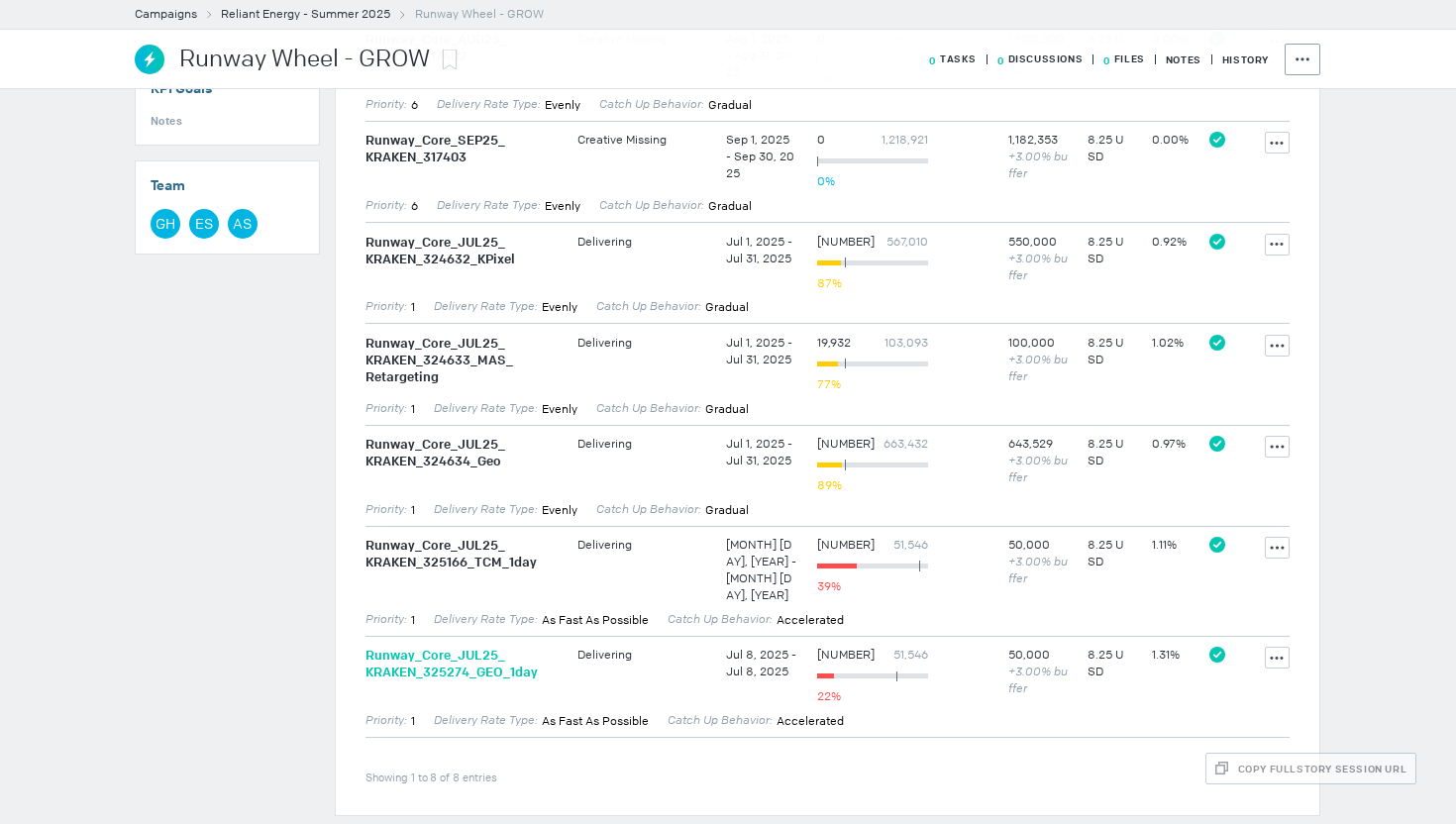click on "Runway_ Core_ [MONTH][YEAR]_ KRAKEN_ [NUMBER]_ GEO_ 1day" at bounding box center [462, 664] 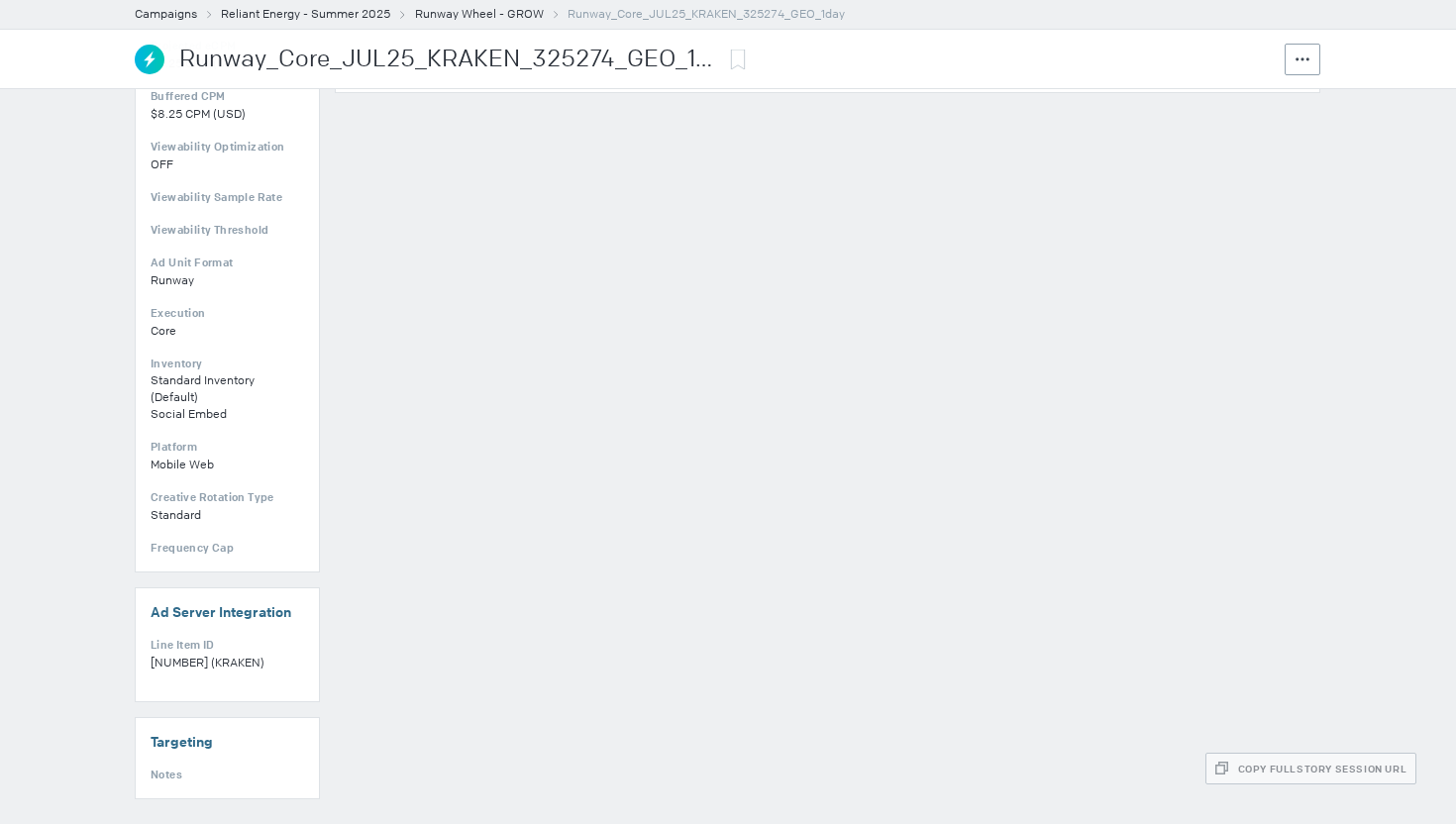 scroll, scrollTop: 0, scrollLeft: 0, axis: both 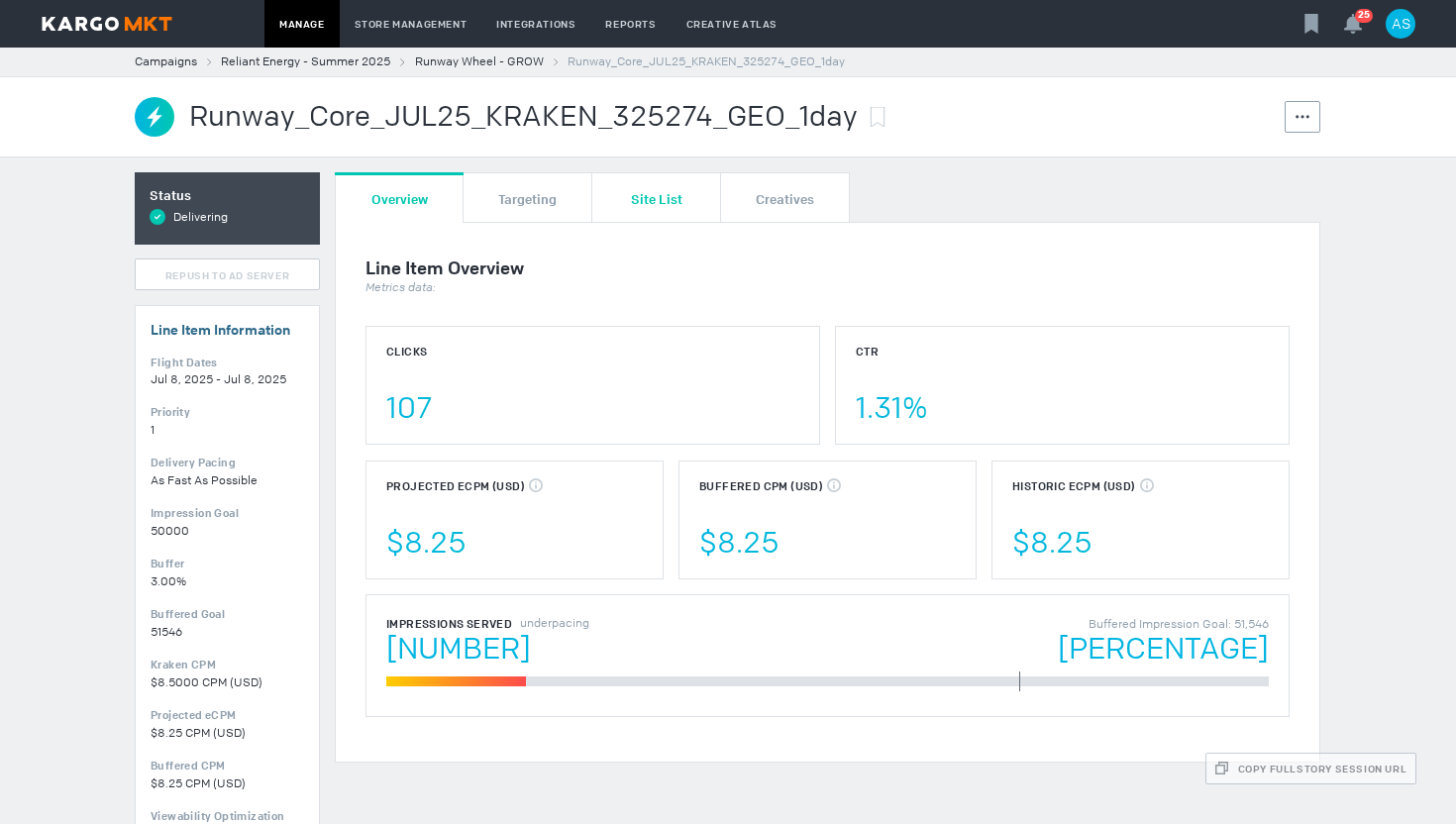 click on "Site List" at bounding box center (657, 197) 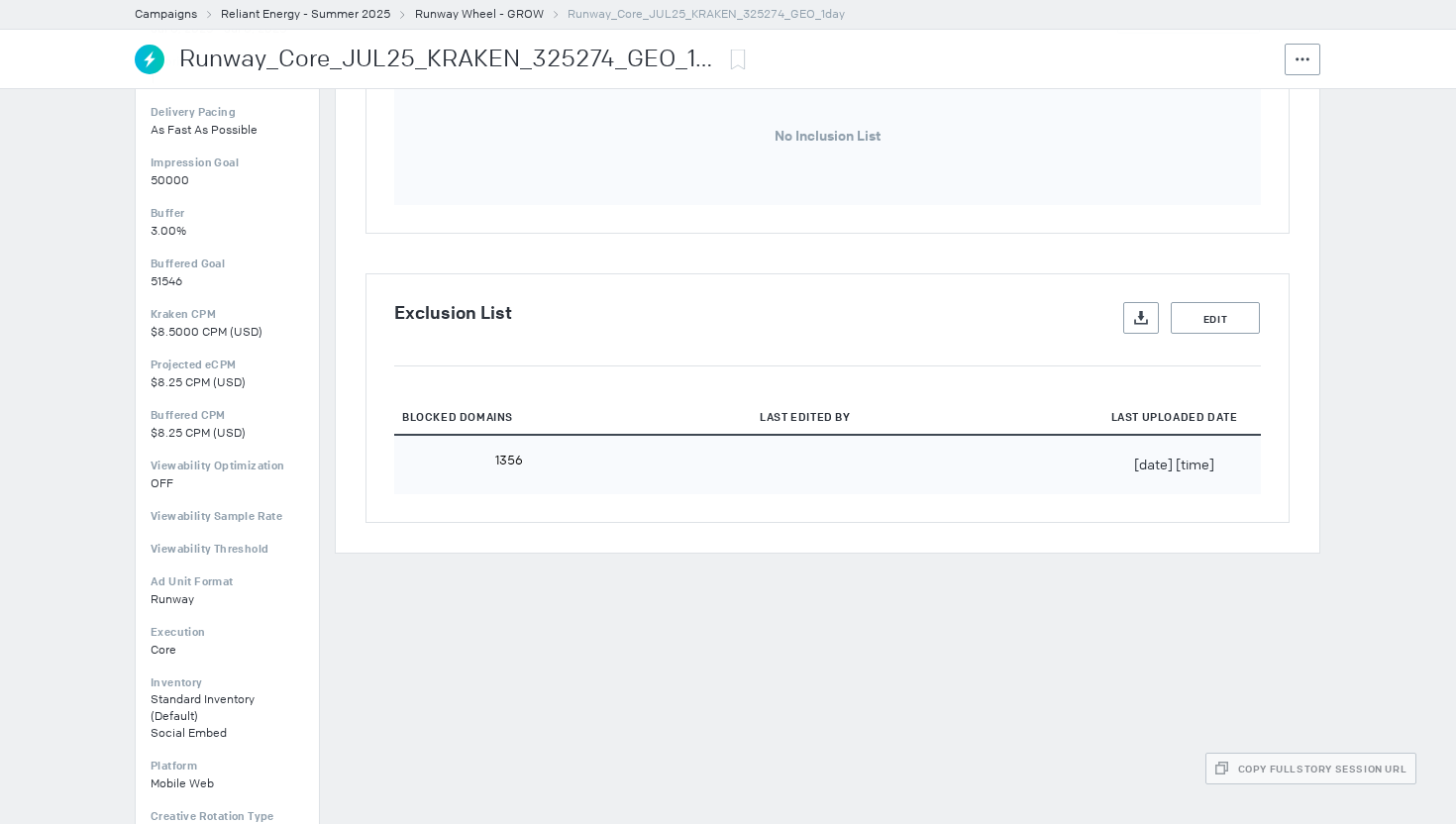 scroll, scrollTop: 0, scrollLeft: 0, axis: both 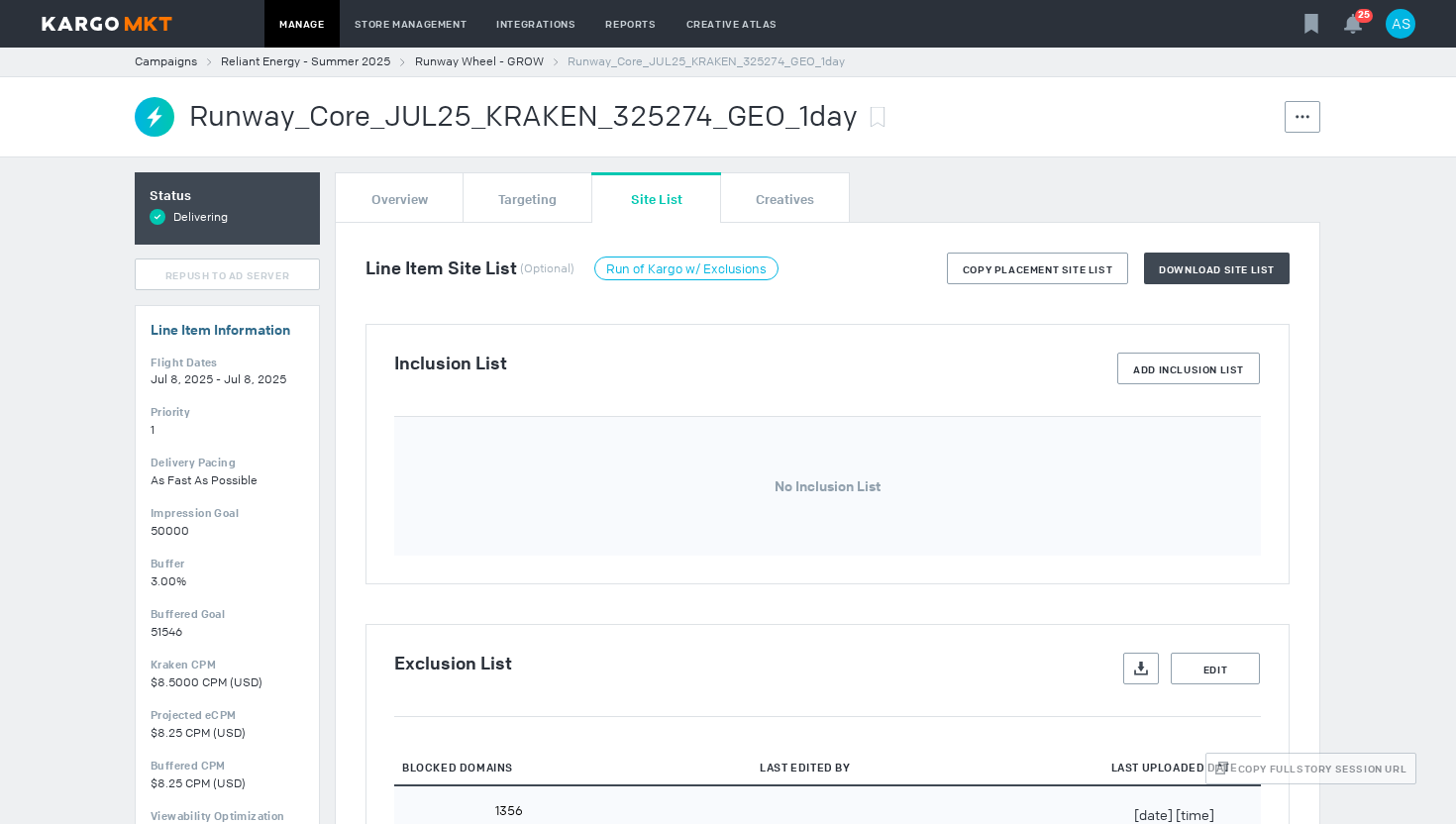 click on "Line-item failed to push This Line Item has 0 issues Please review and resolve them as soon as possible Overview Targeting Site List Creatives Line Item Site List (Optional) Run of Kargo w/ Exclusions Copy Placement Site List Download Site List Inclusion List Add Inclusion List No Inclusion List Exclusion List Export Exclusion List Edit Blocked Domains Last Edited By Last Uploaded Date [NUMBER] [DATE] [TIME]" at bounding box center (827, 541) 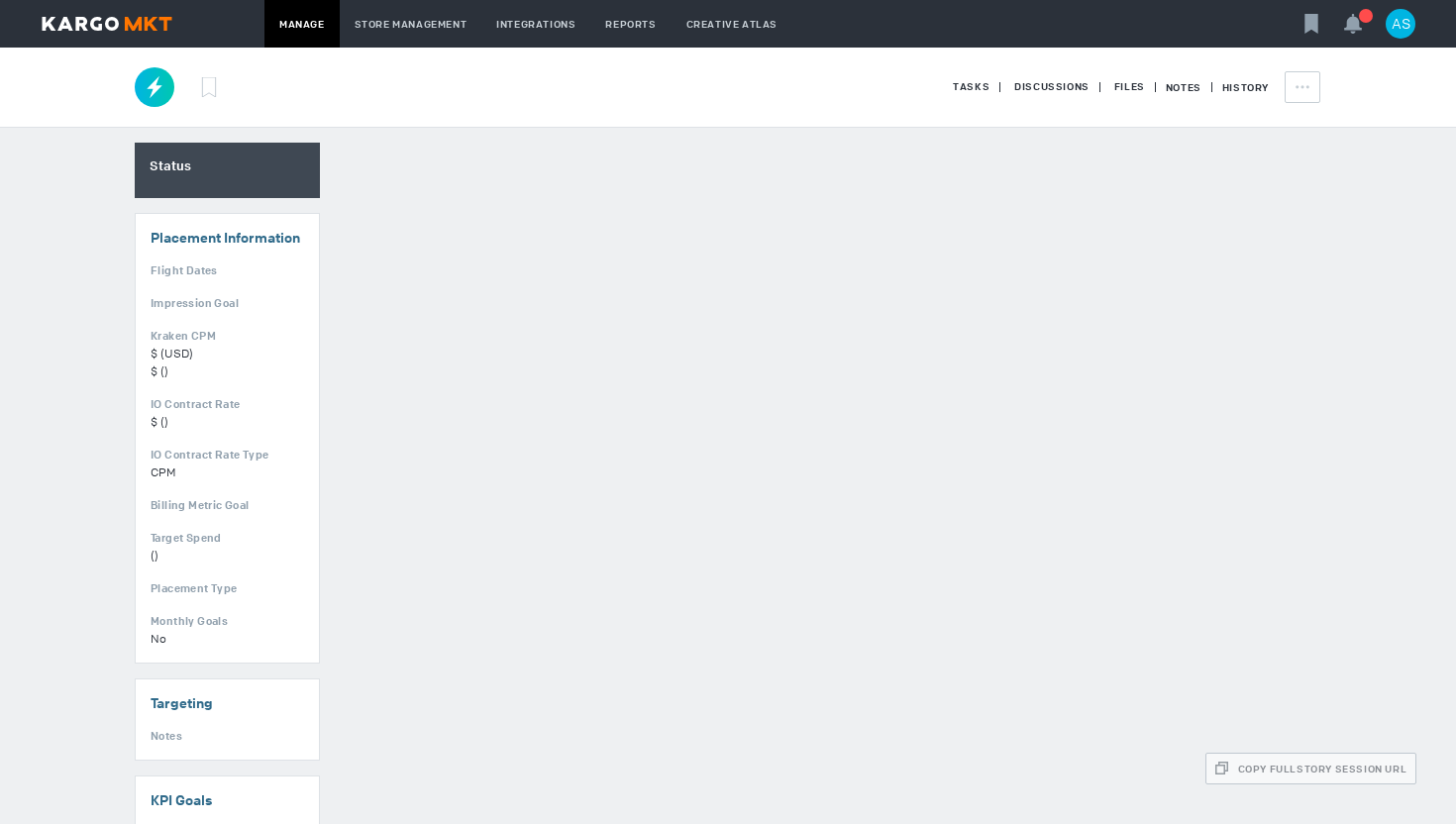 scroll, scrollTop: 0, scrollLeft: 0, axis: both 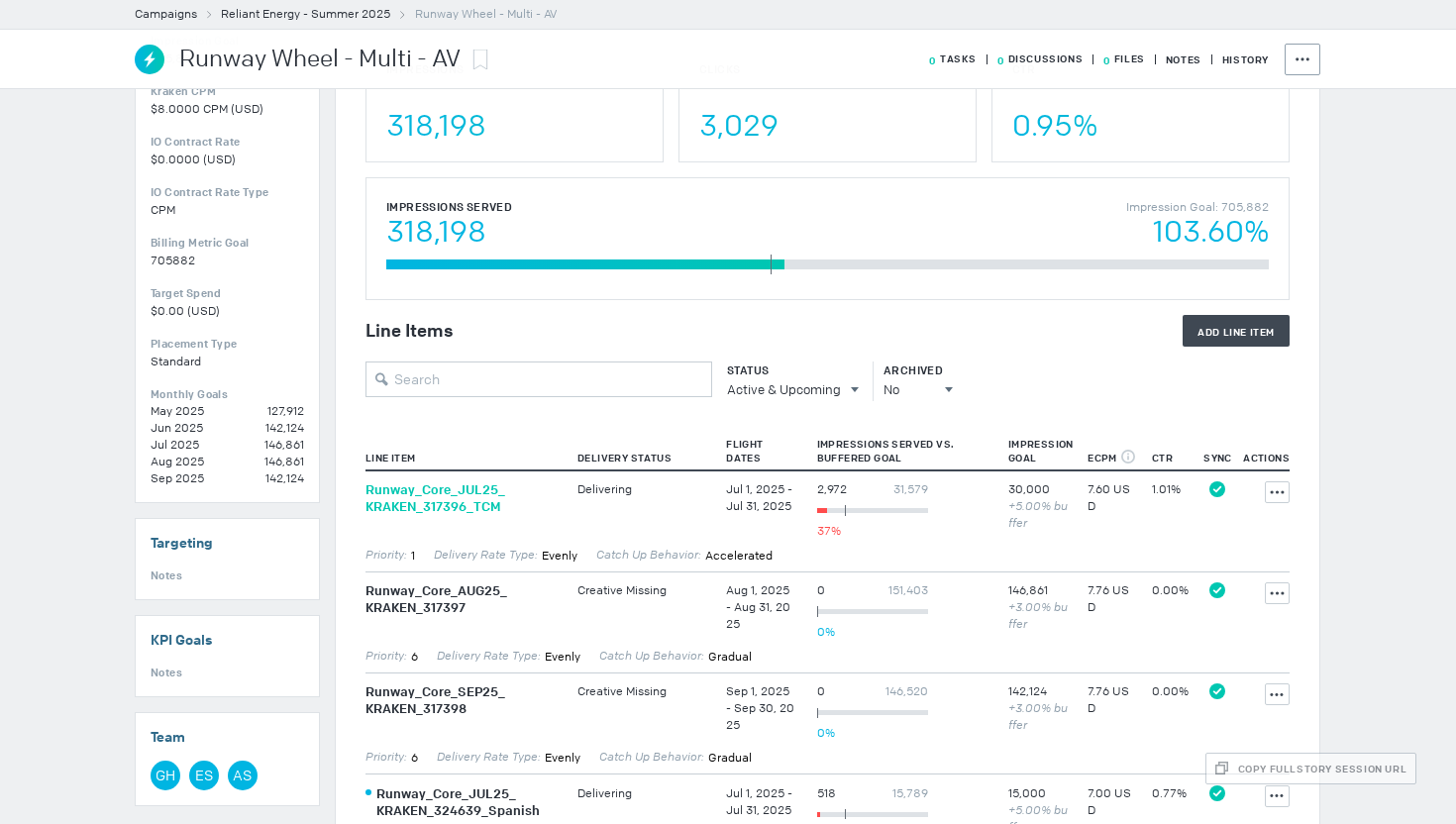 click on "Runway_ Core_ JUL25_ KRAKEN_ 317396_ TCM" at bounding box center [462, 498] 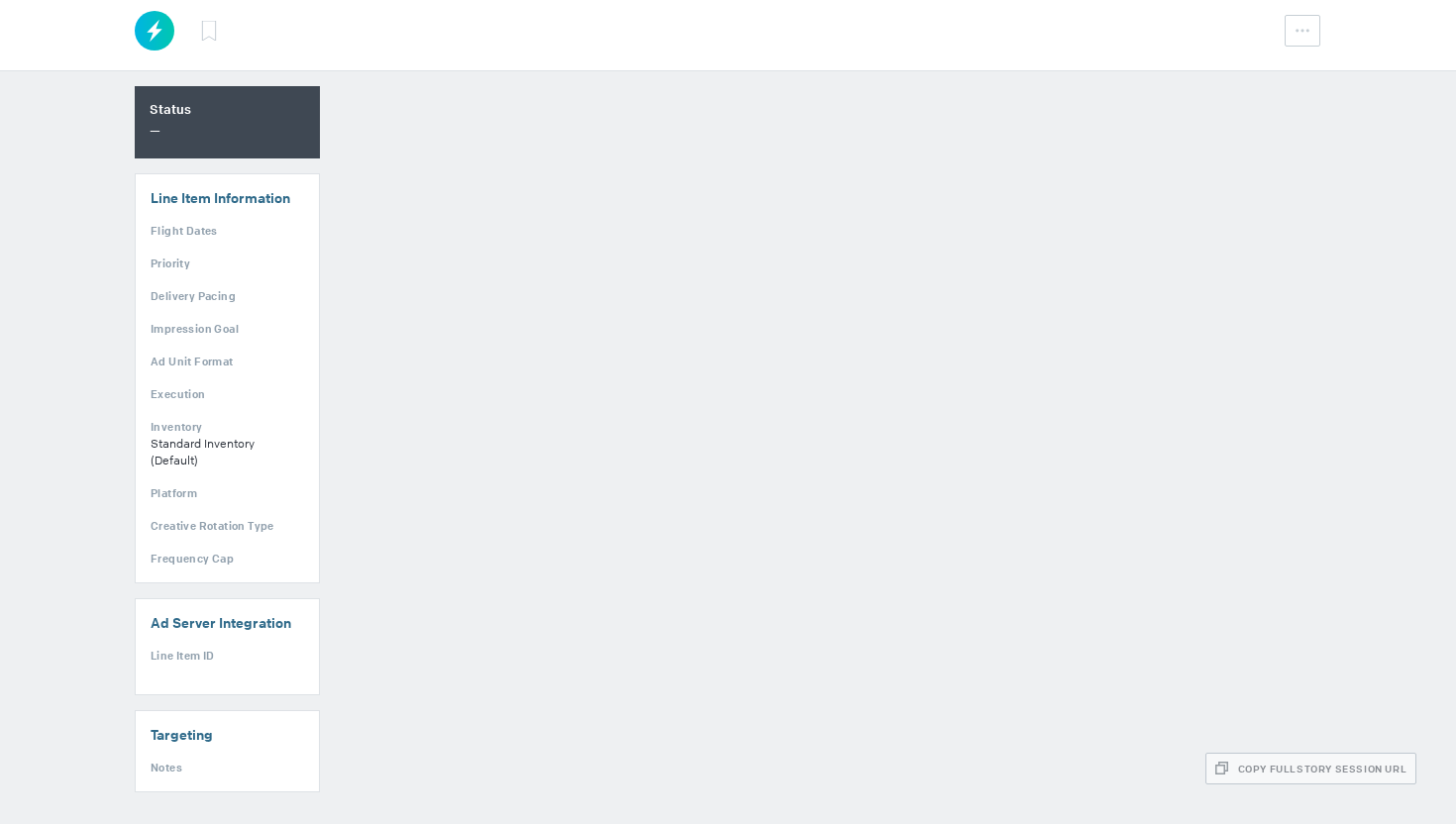 scroll, scrollTop: 0, scrollLeft: 0, axis: both 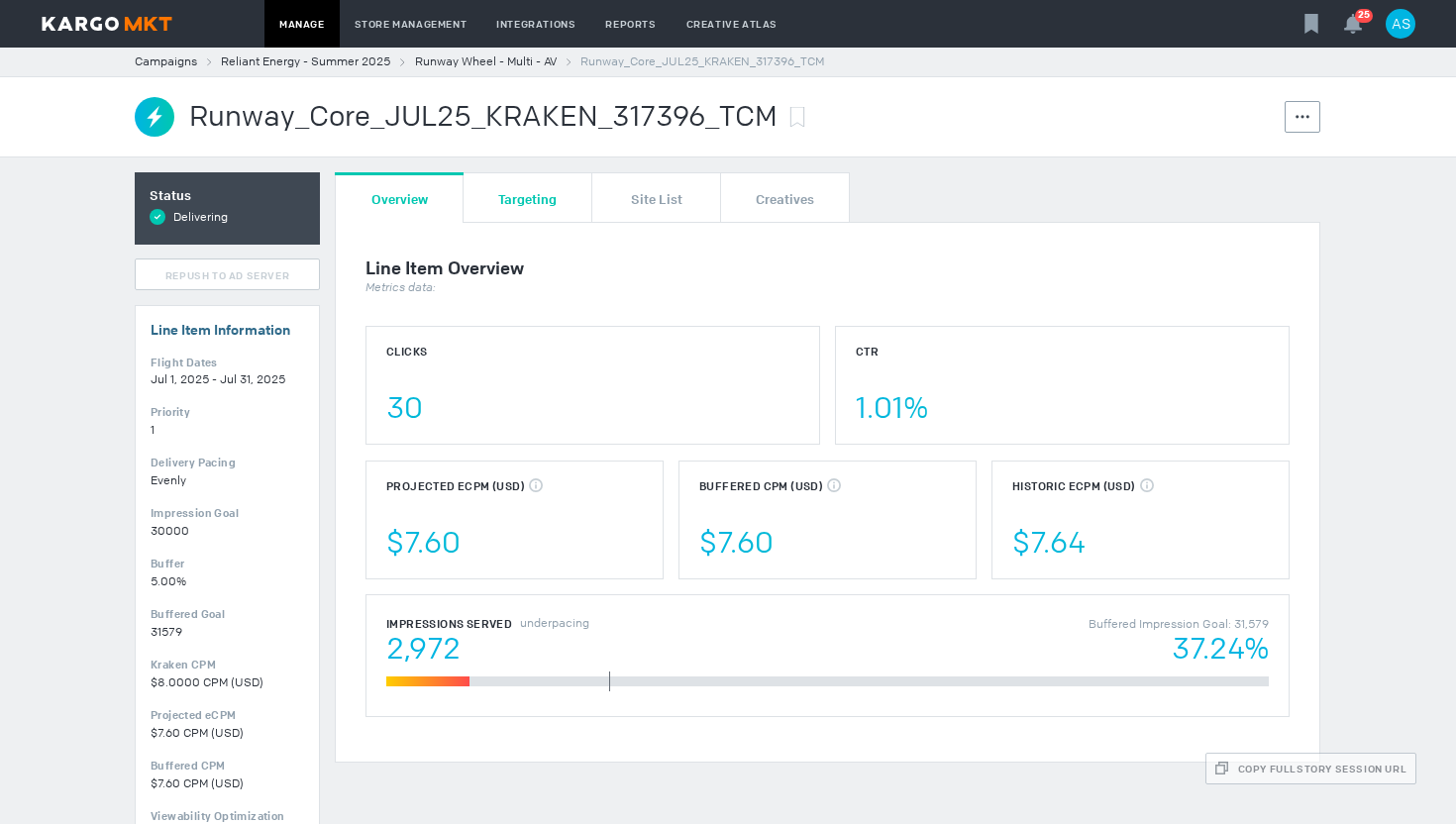 click on "Targeting" at bounding box center [527, 197] 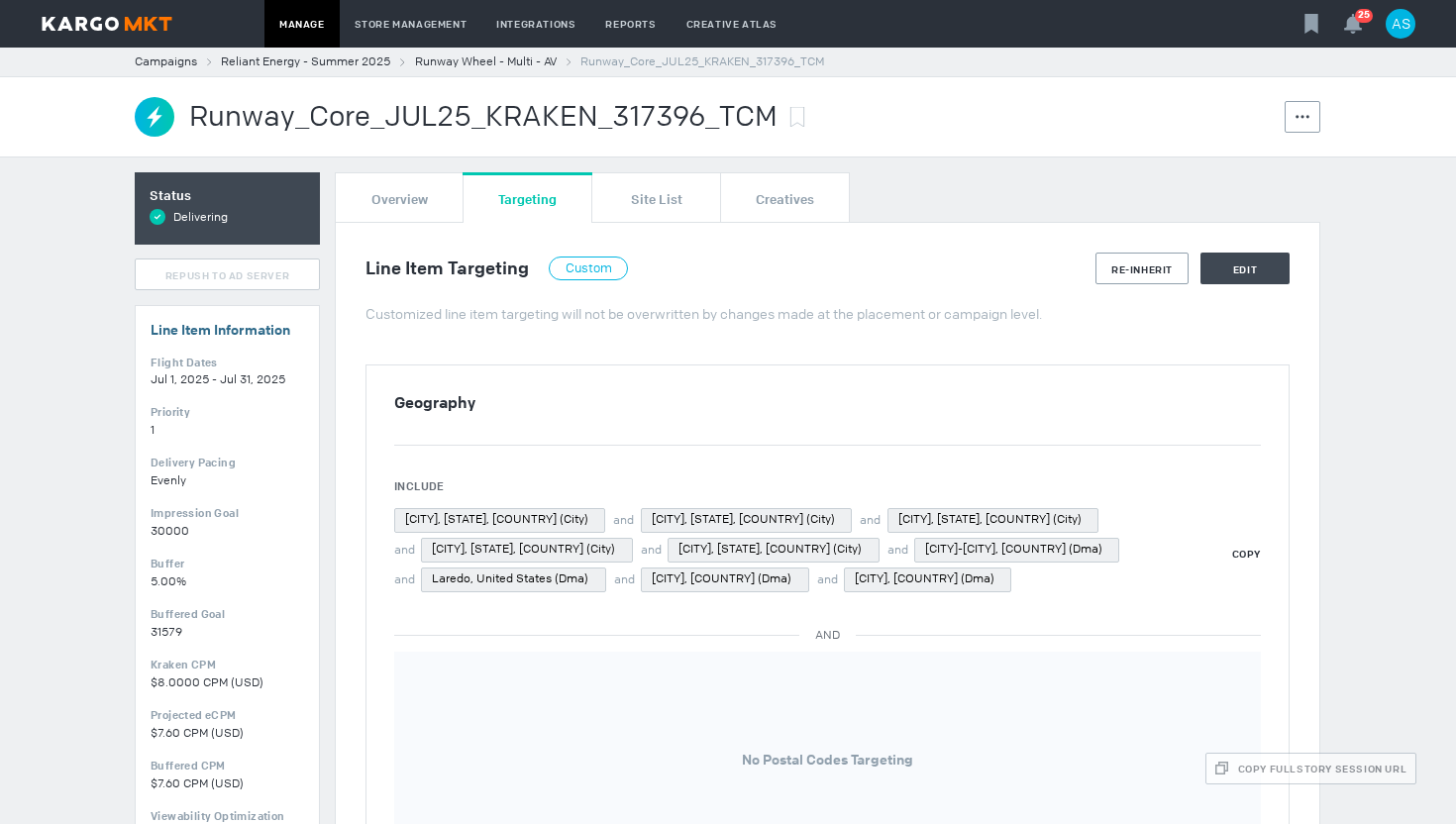 click on "Campaigns Reliant Energy - Summer 2025 Runway Wheel - Multi - AV Runway_Core_JUL25_KRAKEN_317396_TCM" at bounding box center (728, 61) 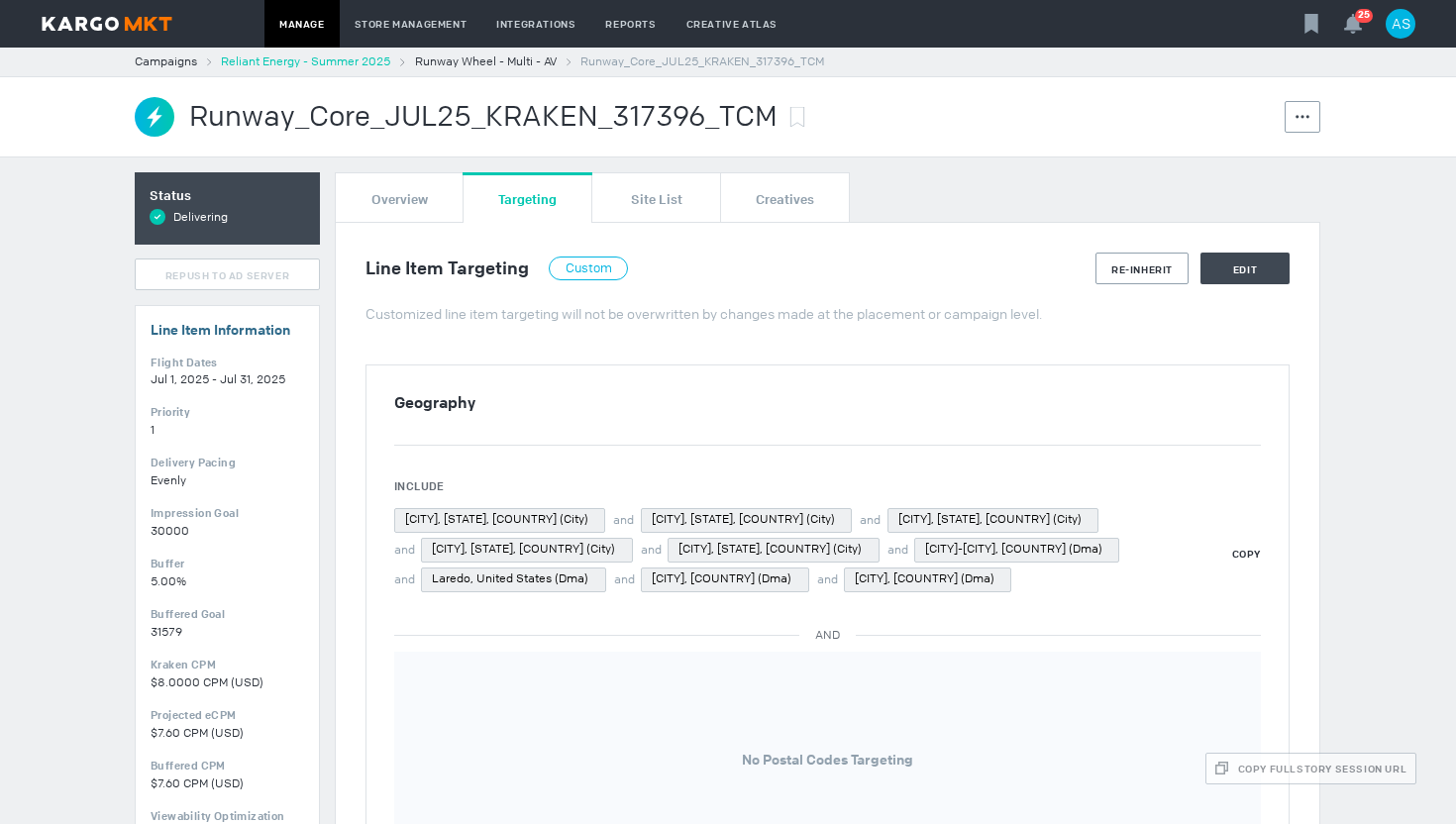 click on "Reliant Energy - Summer 2025" at bounding box center [305, 61] 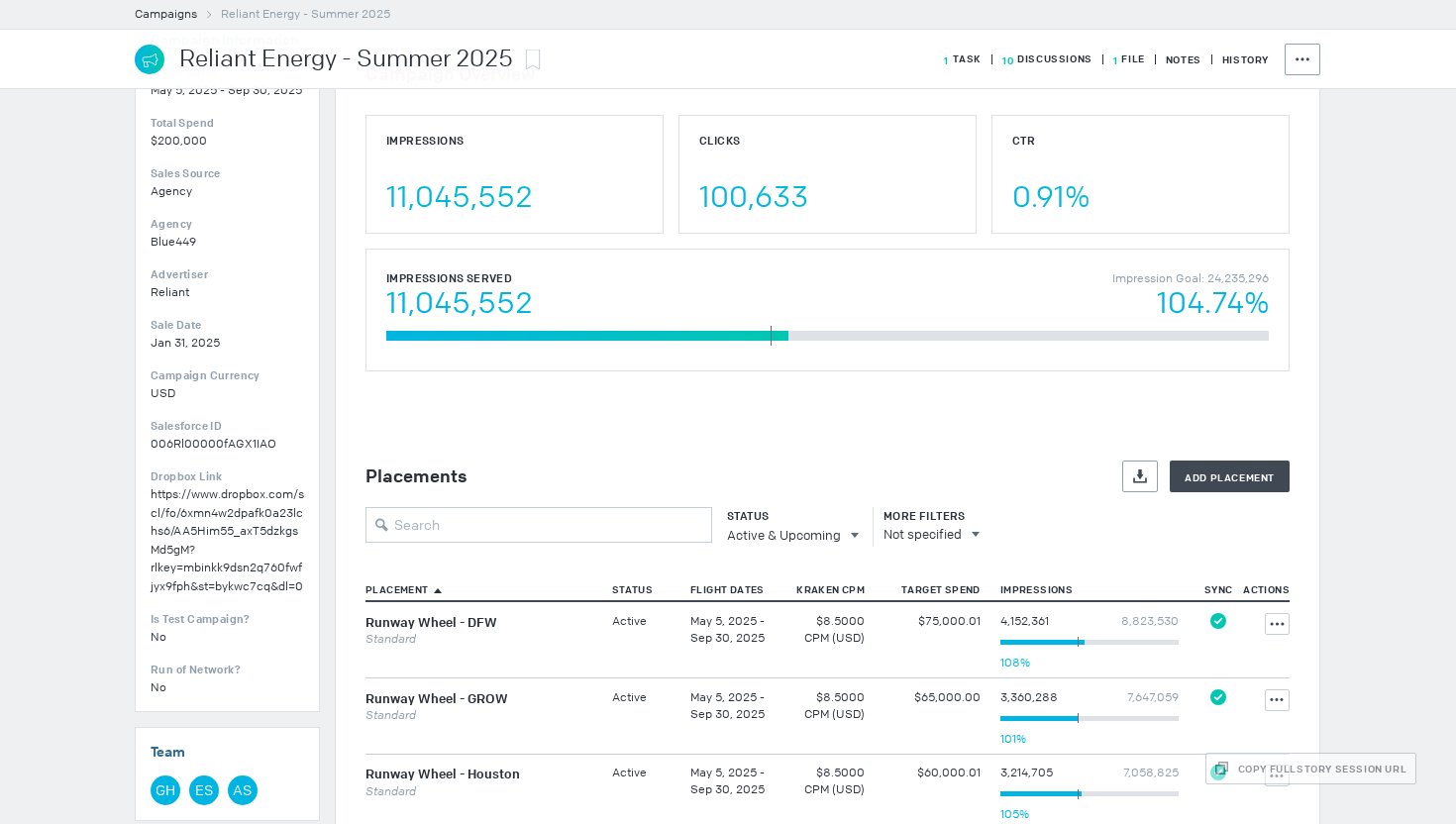 scroll, scrollTop: 616, scrollLeft: 0, axis: vertical 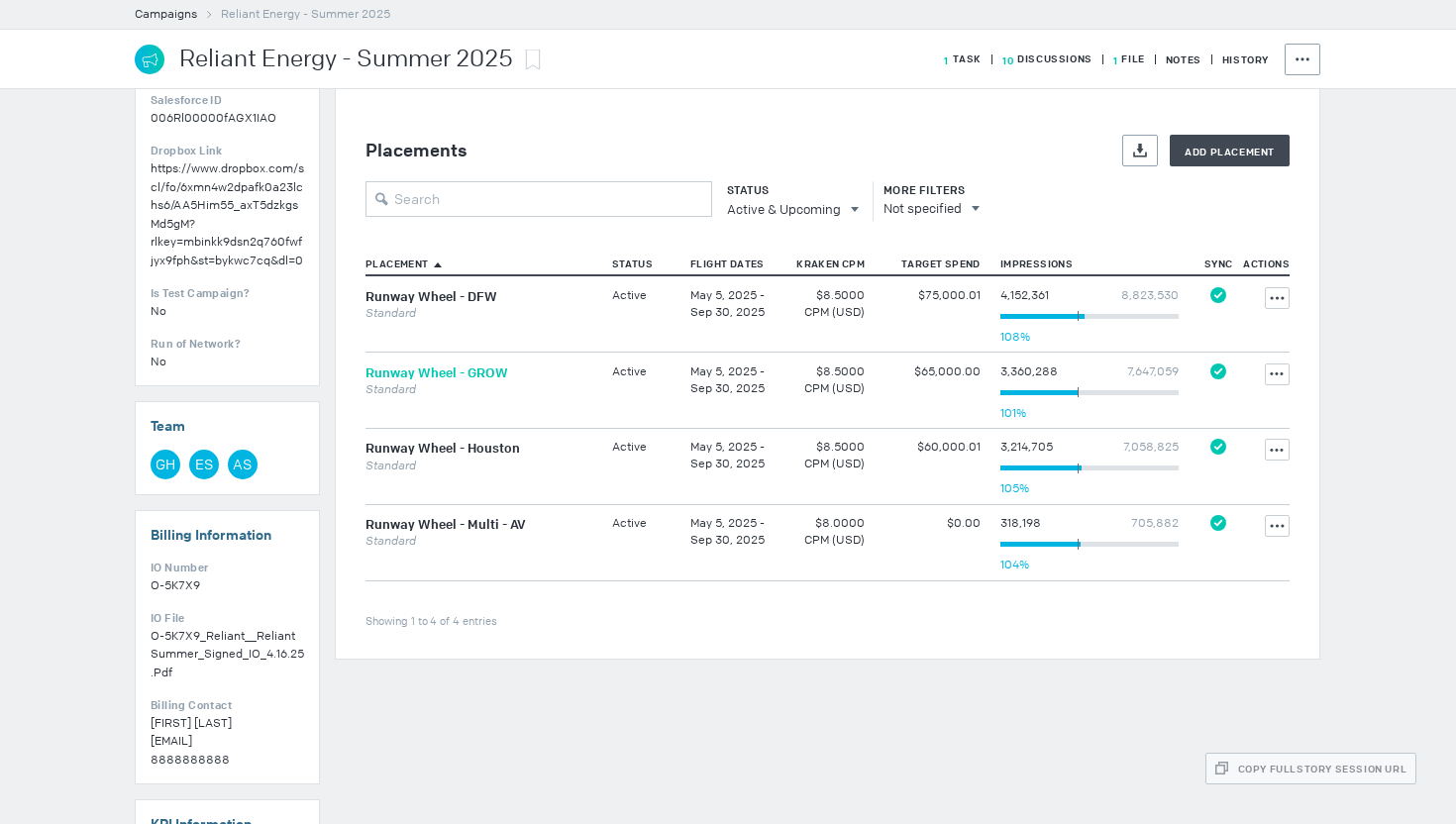 click on "Runway Wheel - GROW" at bounding box center [437, 372] 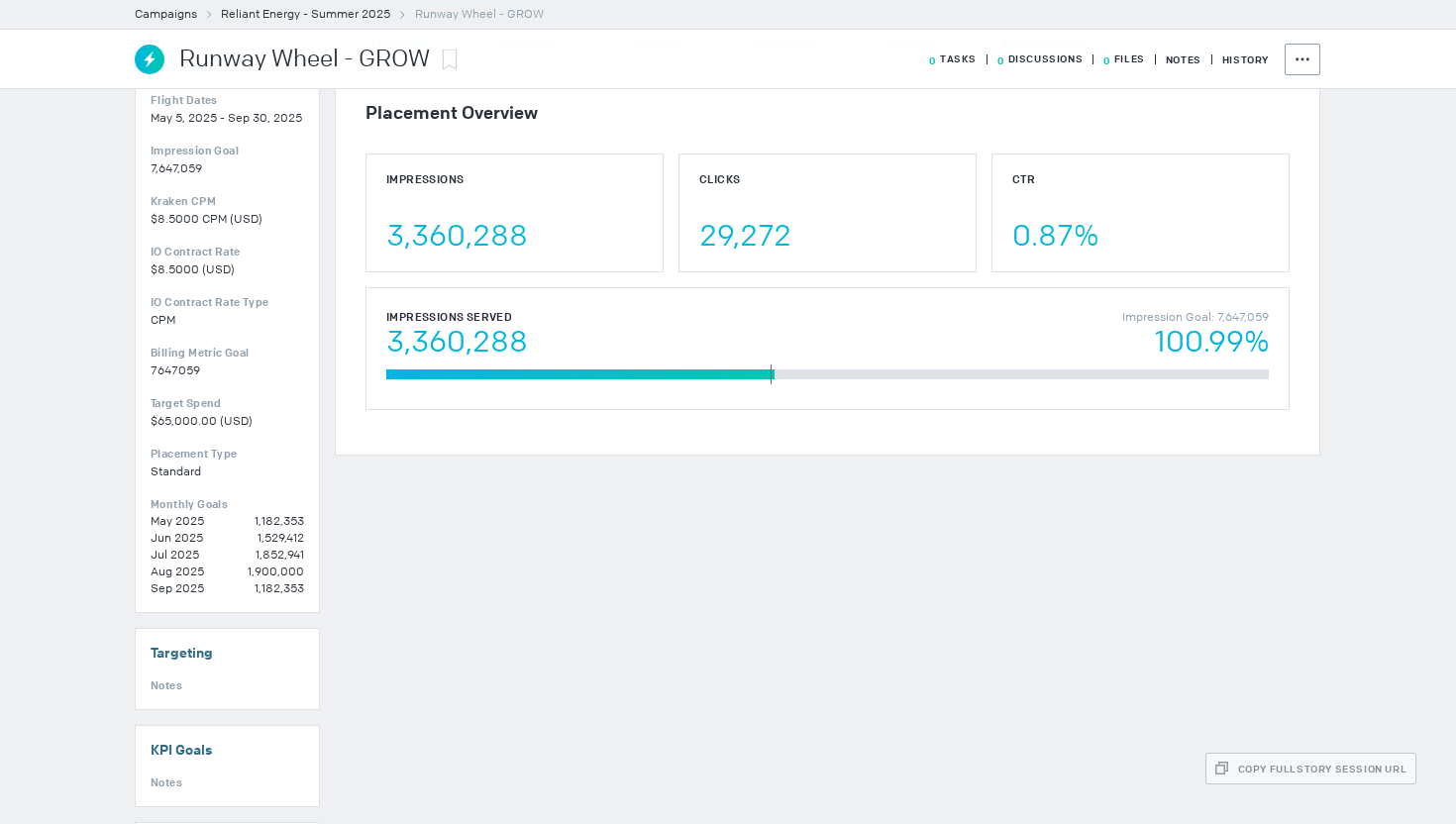 scroll, scrollTop: 266, scrollLeft: 0, axis: vertical 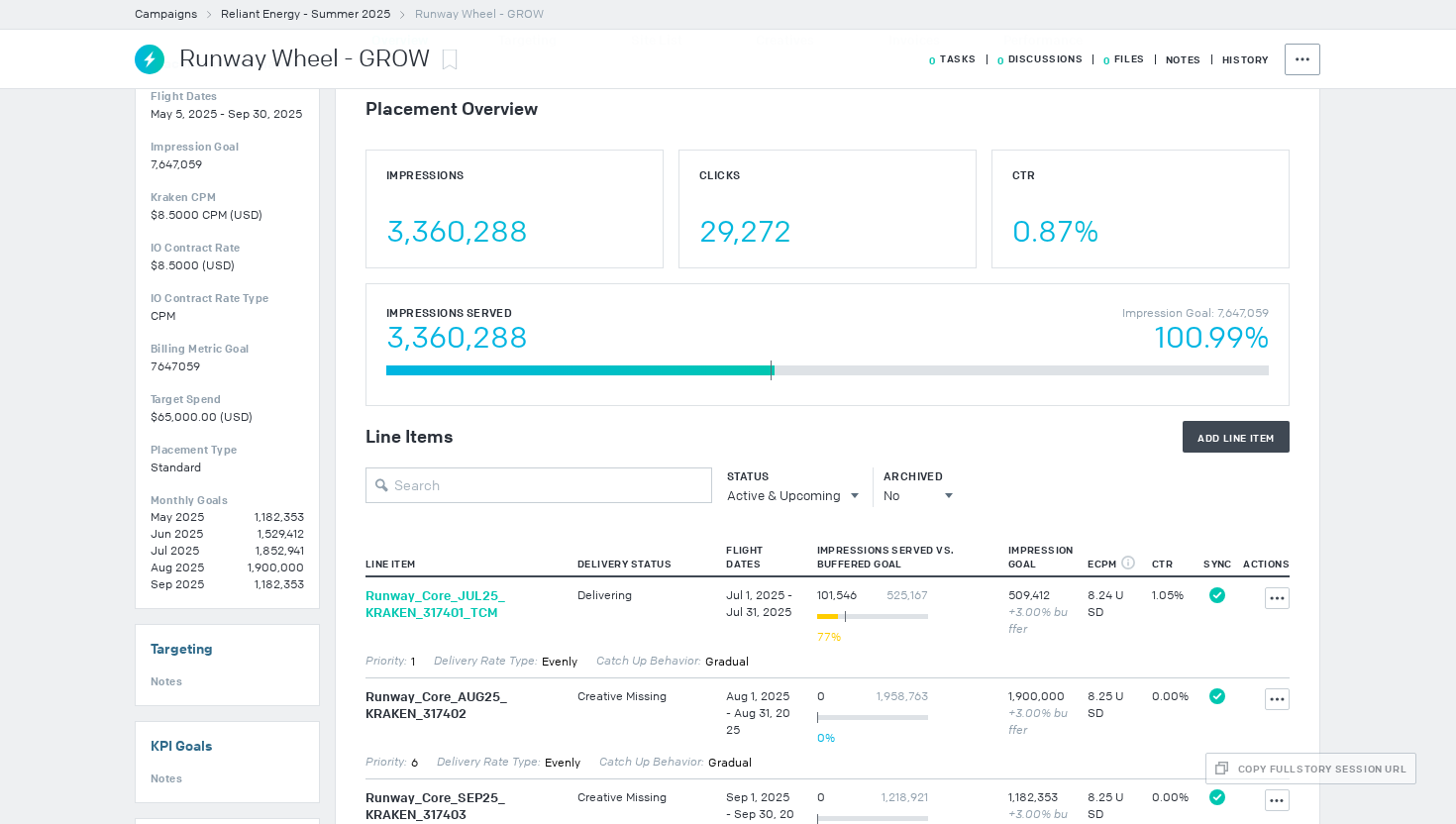 click on "Runway_ Core_ [MONTH][YEAR]_ KRAKEN_ [NUMBER]_ TCM" at bounding box center (462, 604) 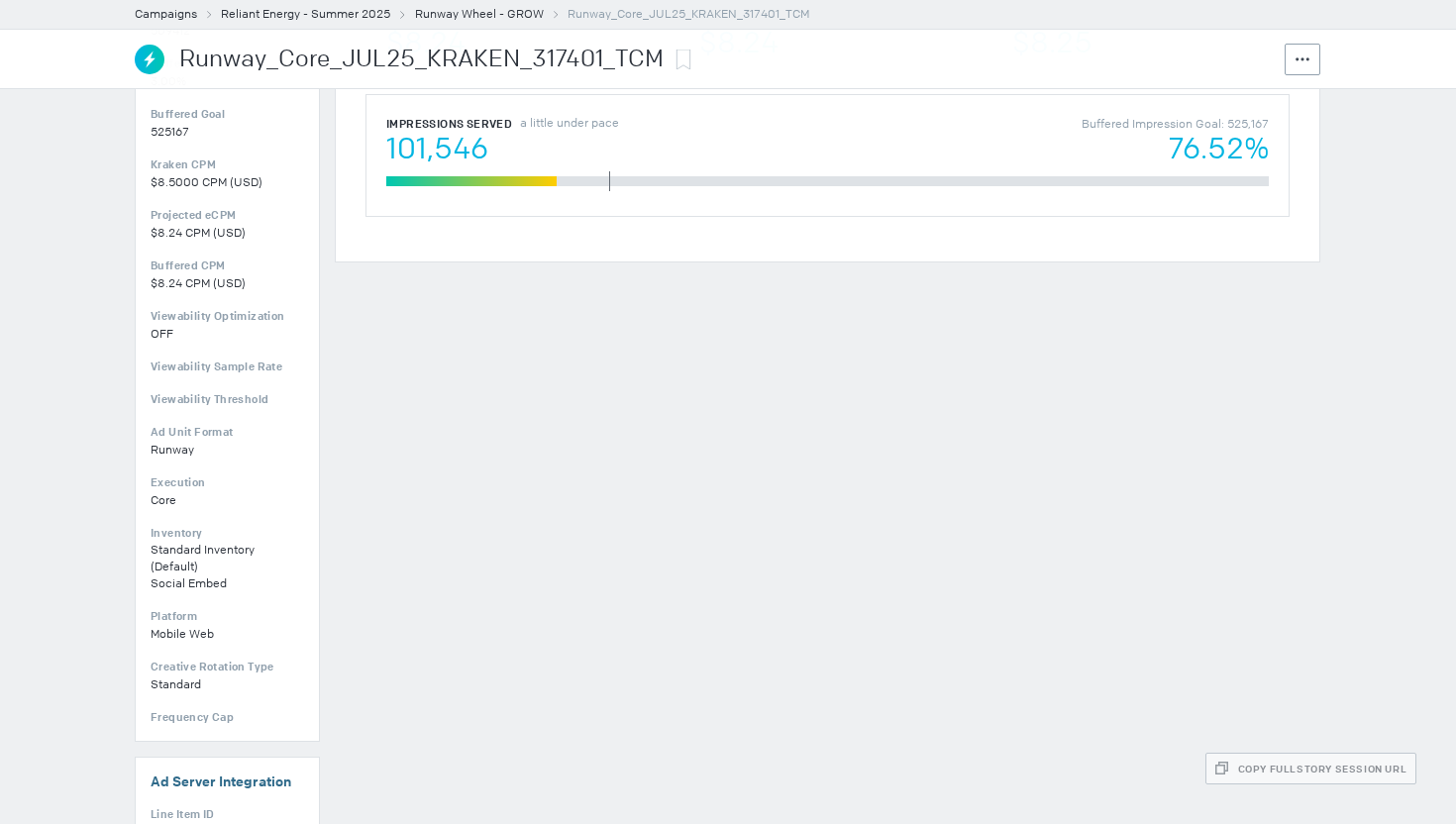 scroll, scrollTop: 0, scrollLeft: 0, axis: both 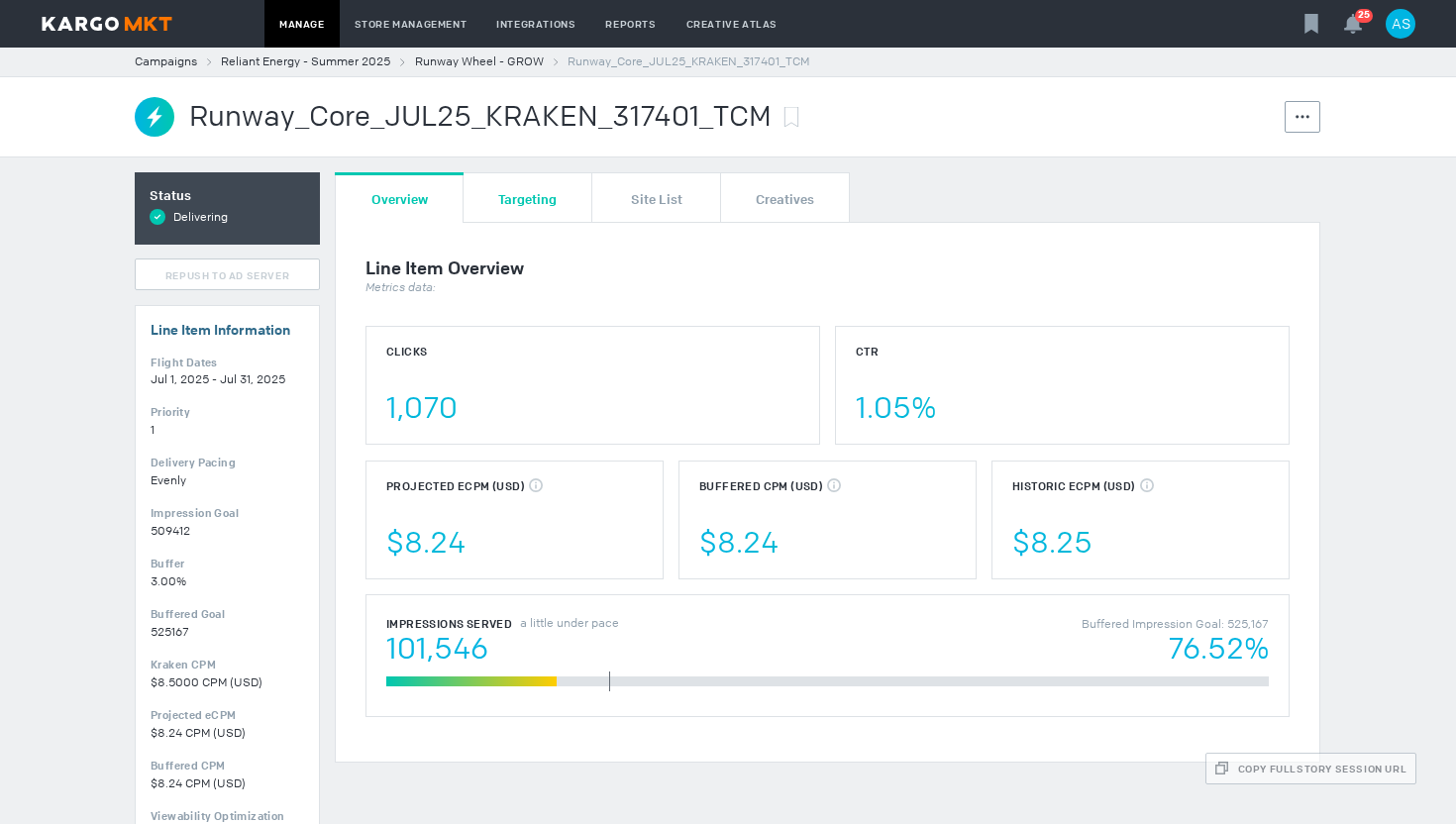 click on "Targeting" at bounding box center (527, 198) 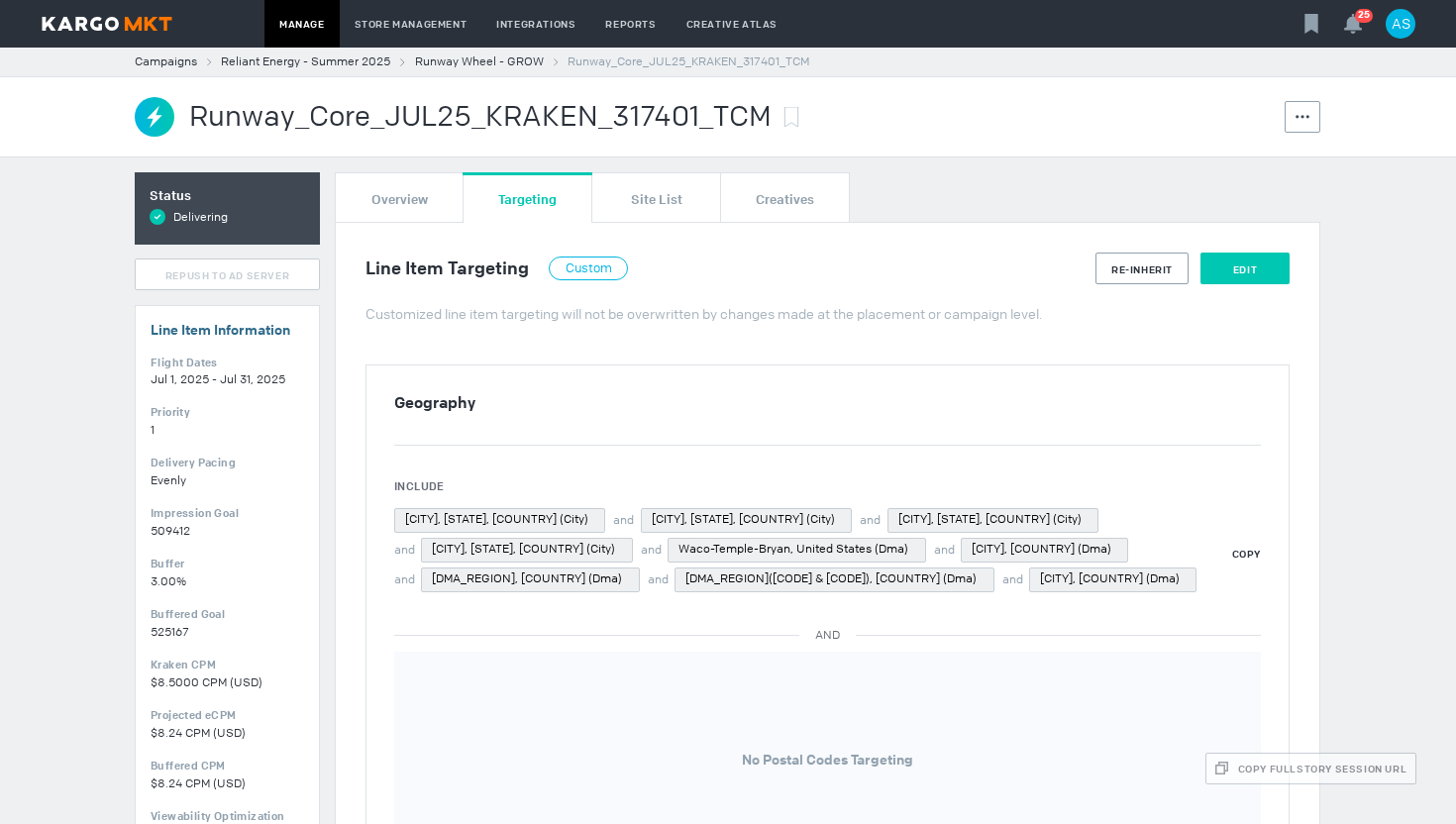 click on "Edit" at bounding box center [1245, 268] 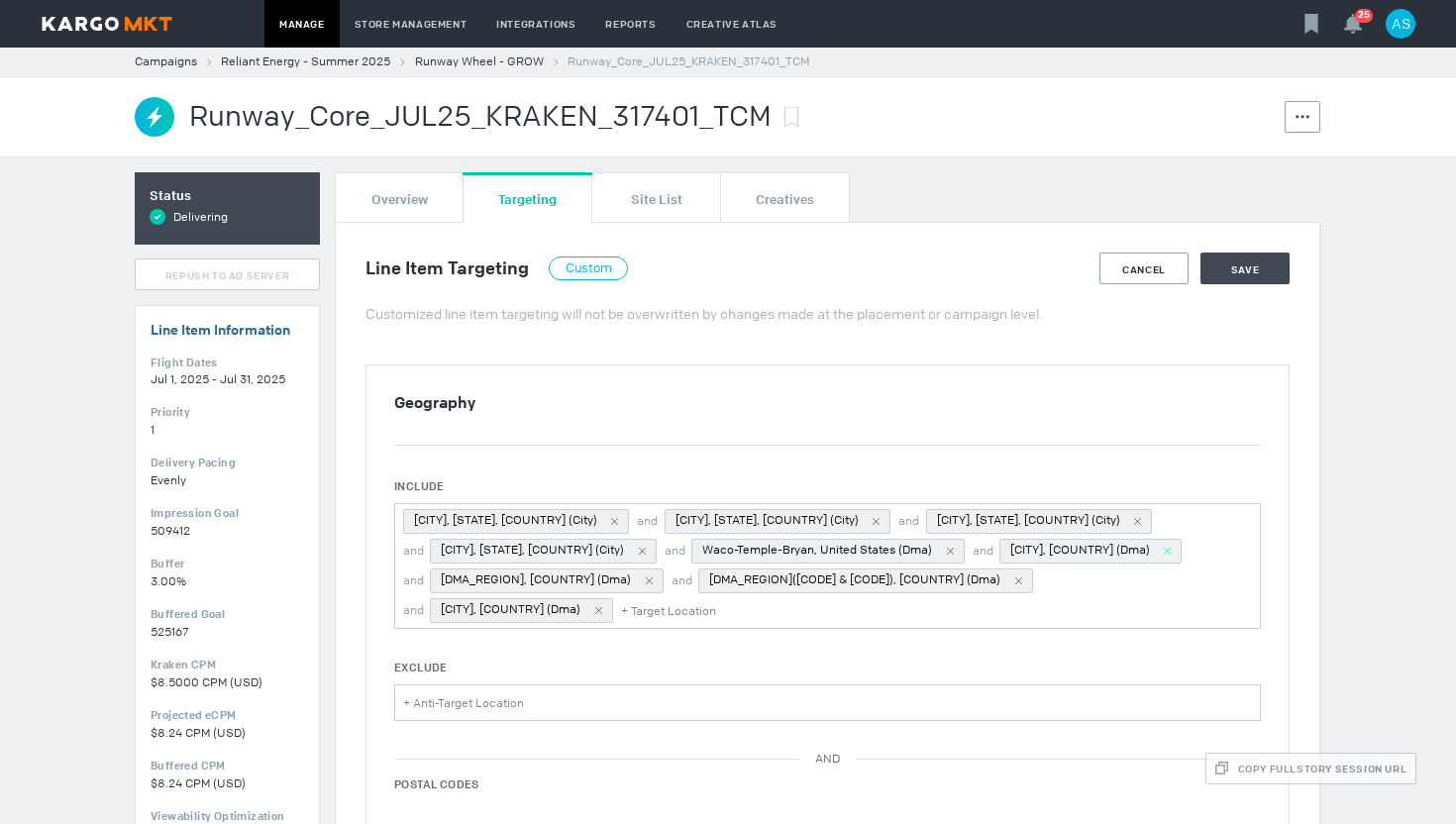 click at bounding box center (1167, 551) 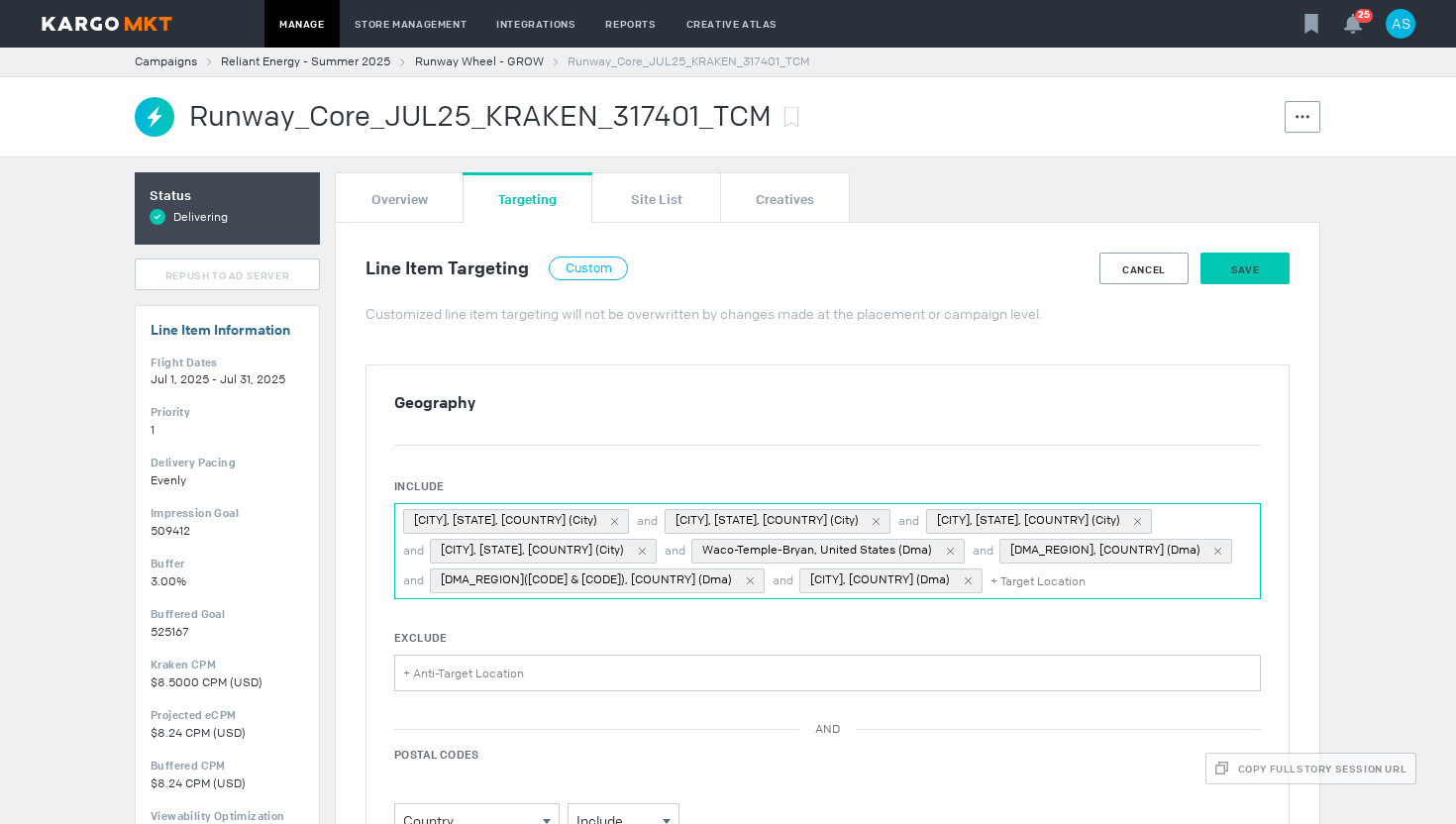 click on "Save" at bounding box center [1245, 269] 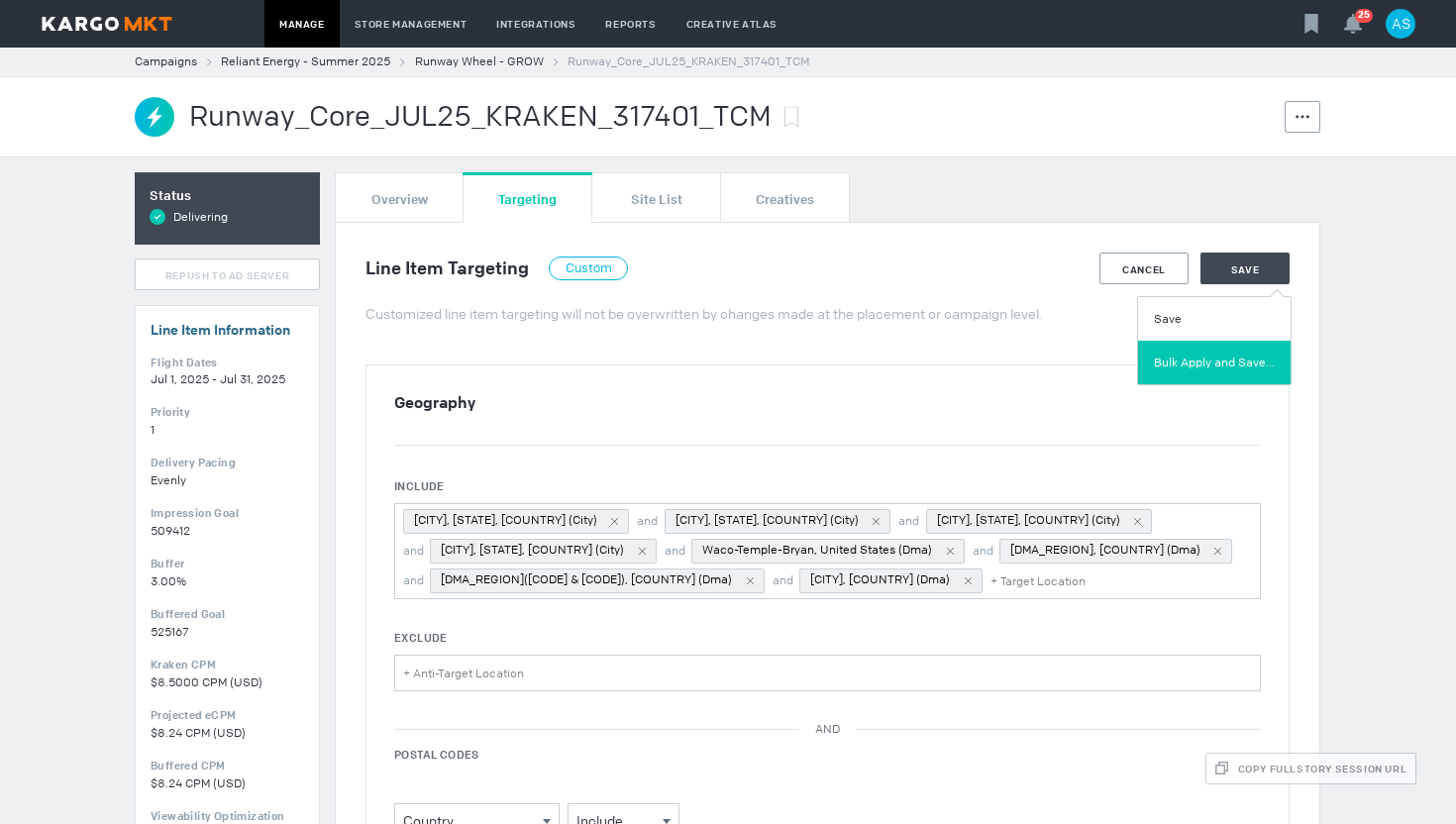 click on "Bulk Apply and Save..." at bounding box center [1214, 362] 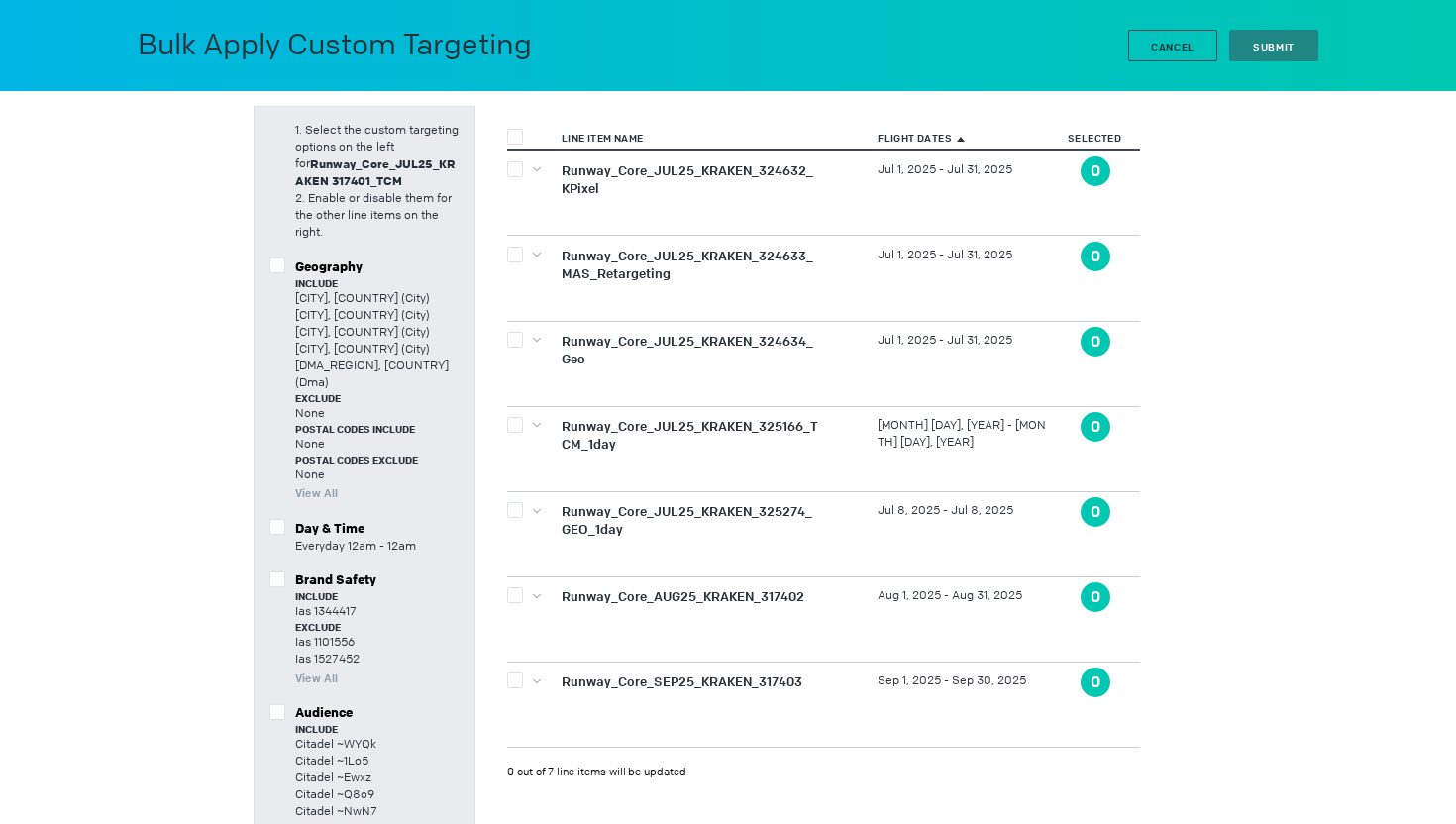 click at bounding box center (277, 265) 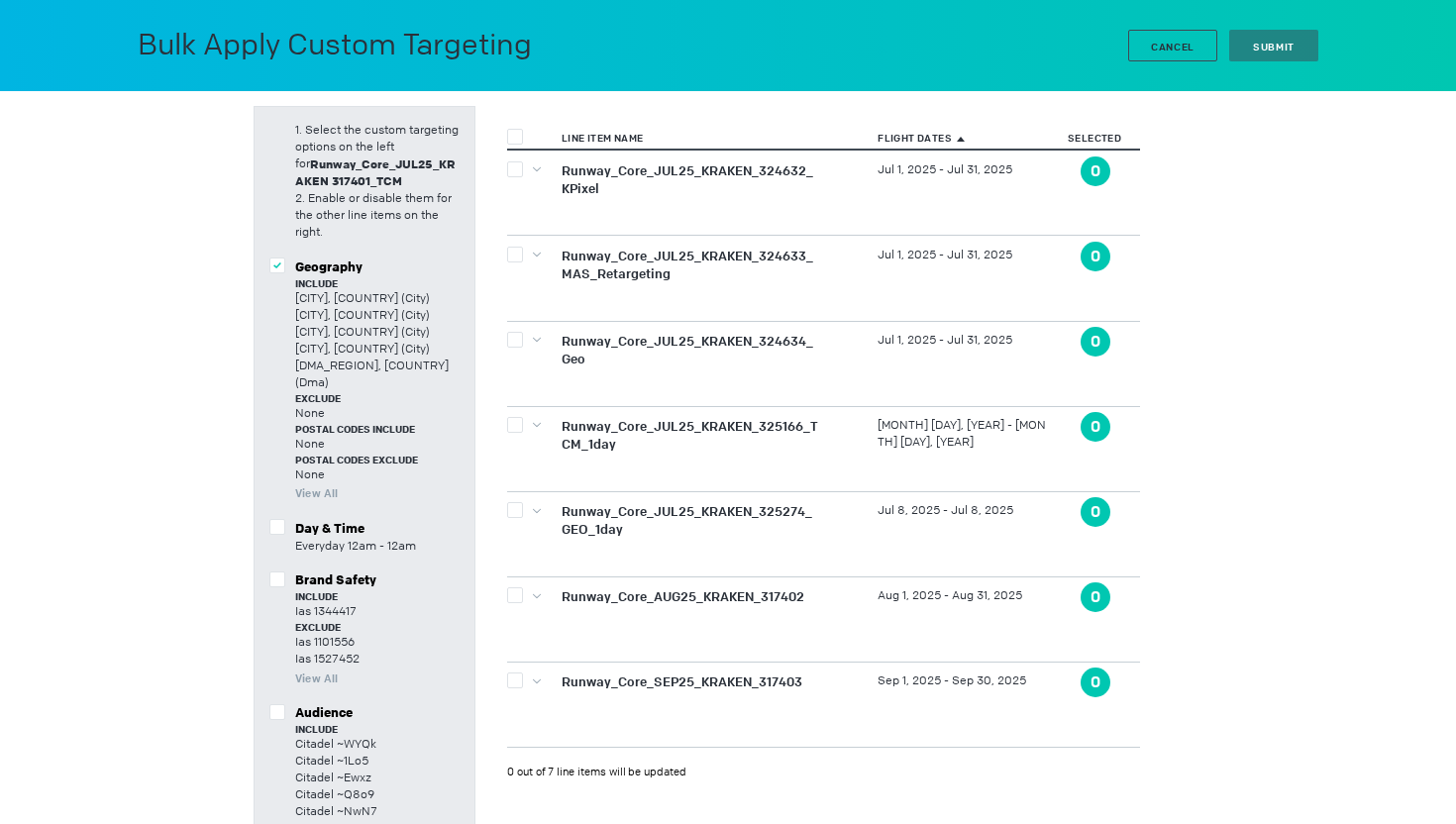 click at bounding box center (515, 137) 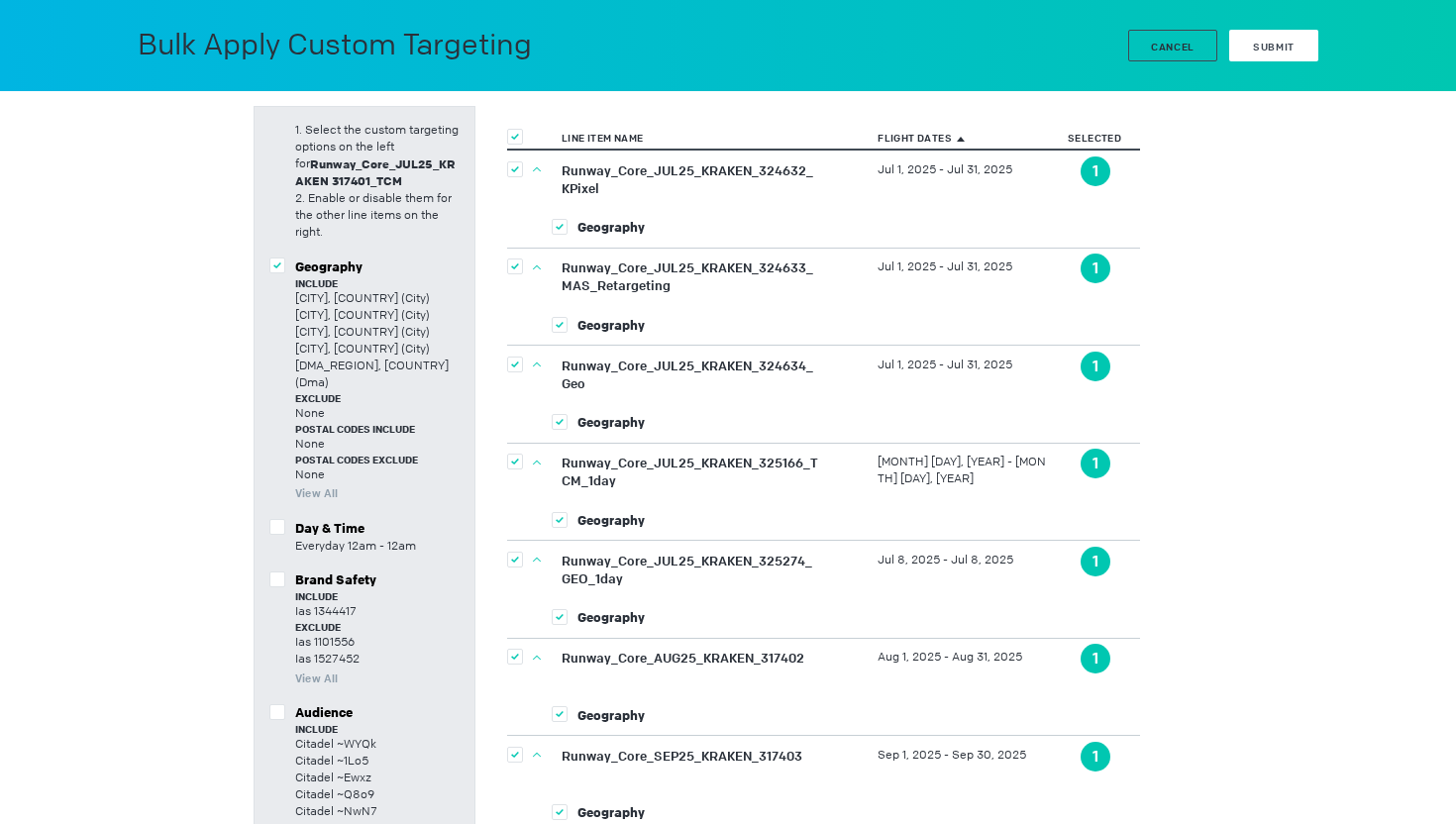 click on "Submit" at bounding box center (1274, 46) 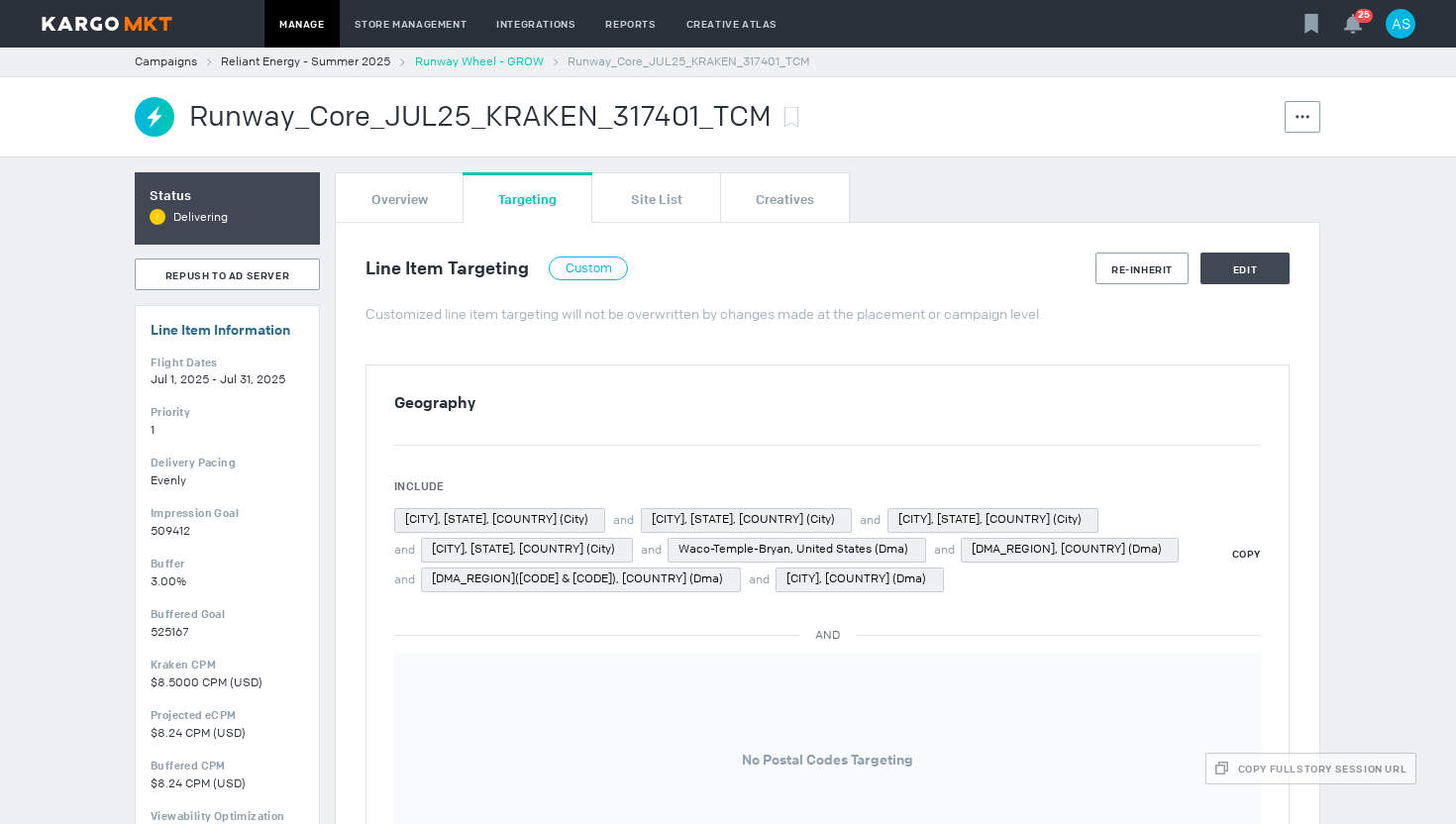 click on "Runway Wheel - GROW" at bounding box center (479, 61) 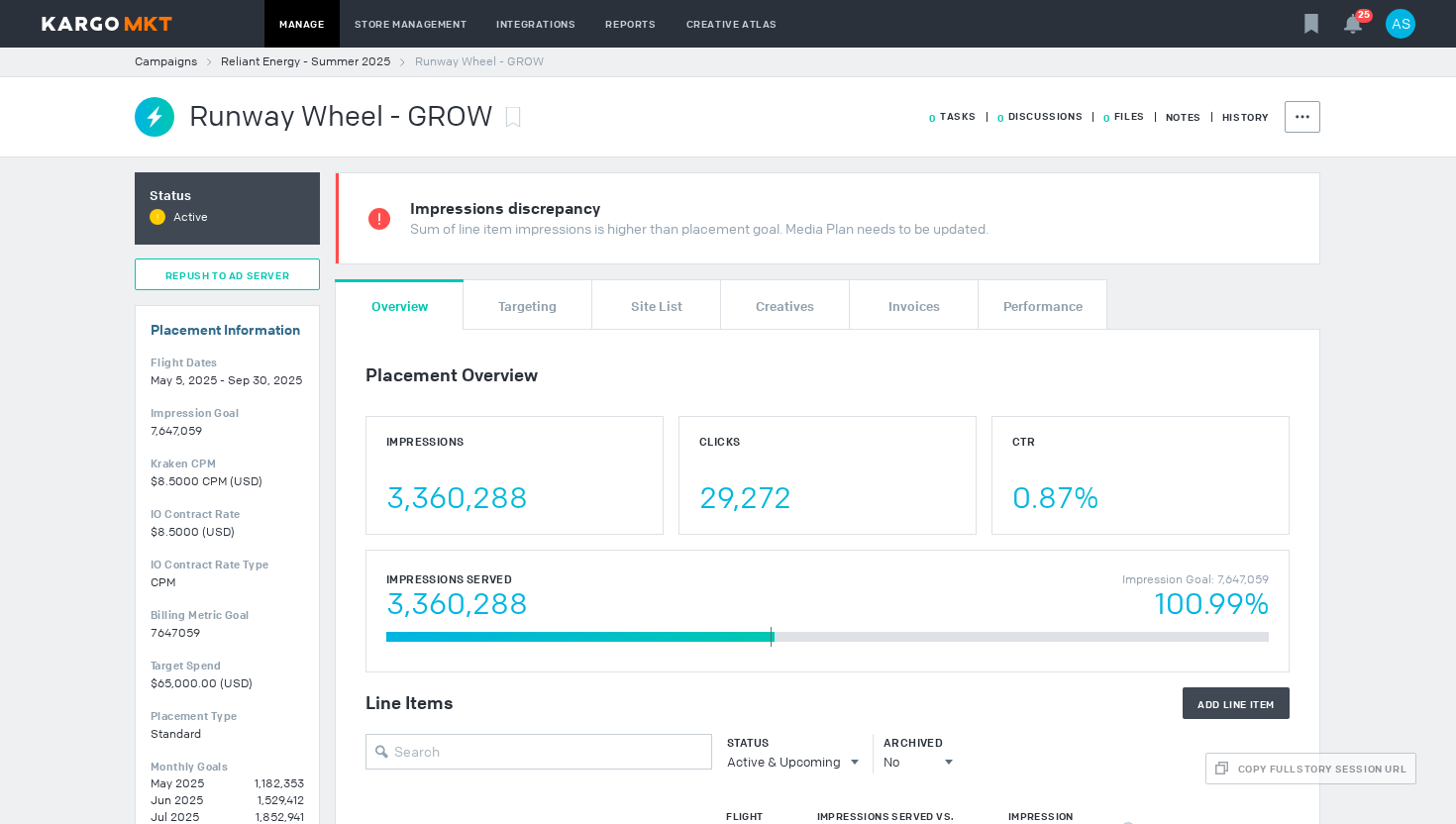 click on "Repush To Ad Server" at bounding box center (227, 274) 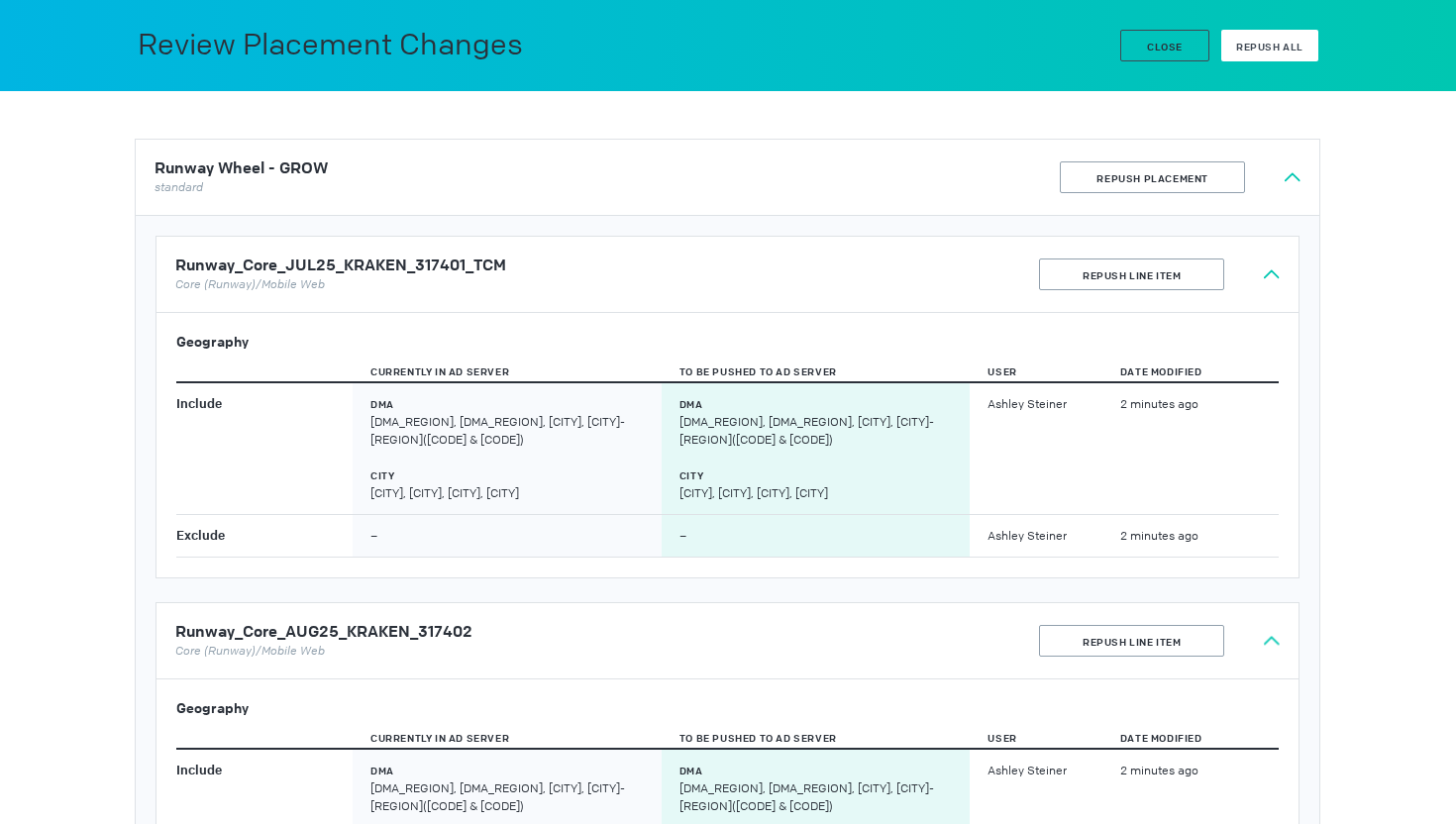 click on "Repush All" at bounding box center [1270, 46] 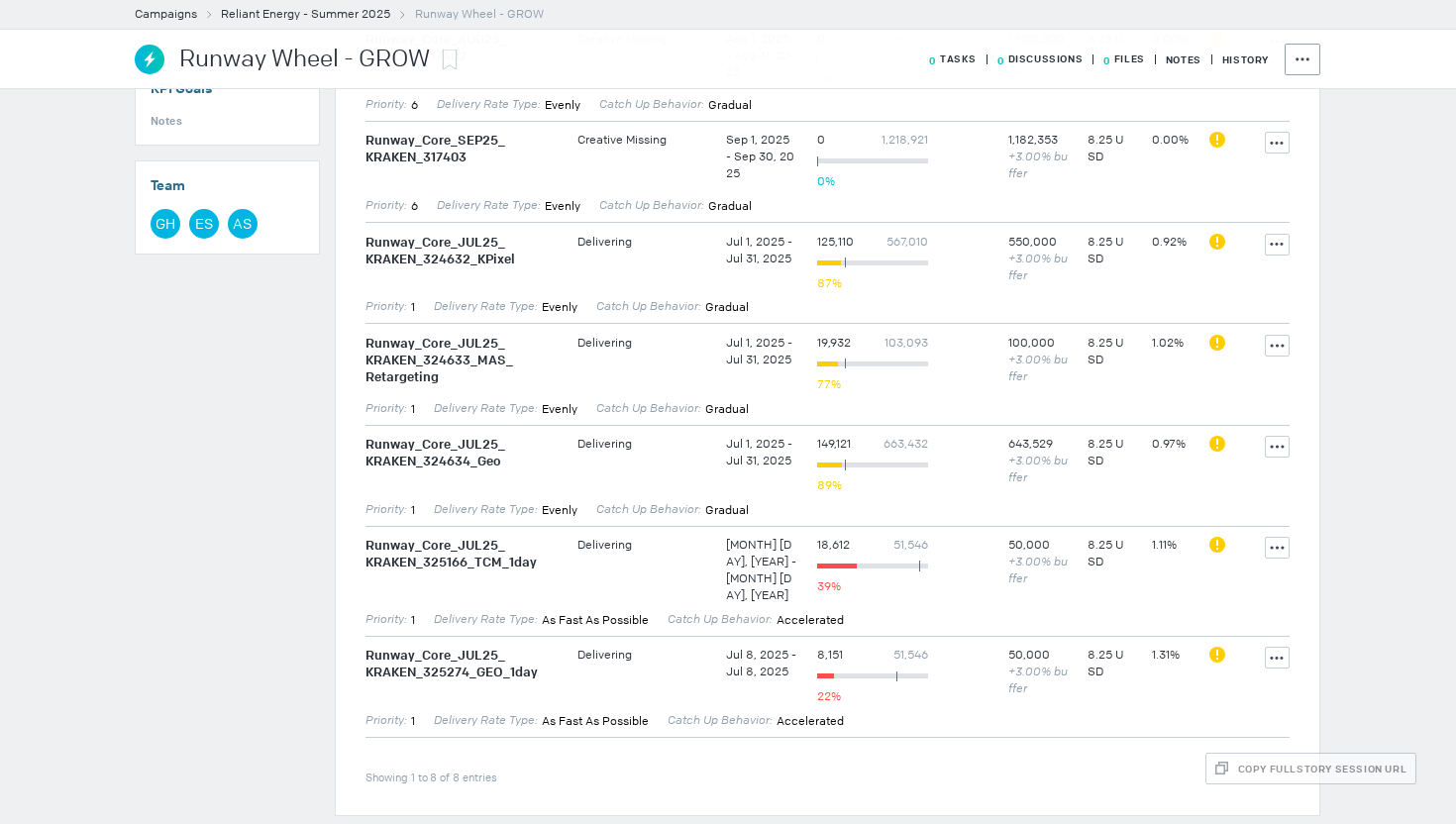 scroll, scrollTop: 0, scrollLeft: 0, axis: both 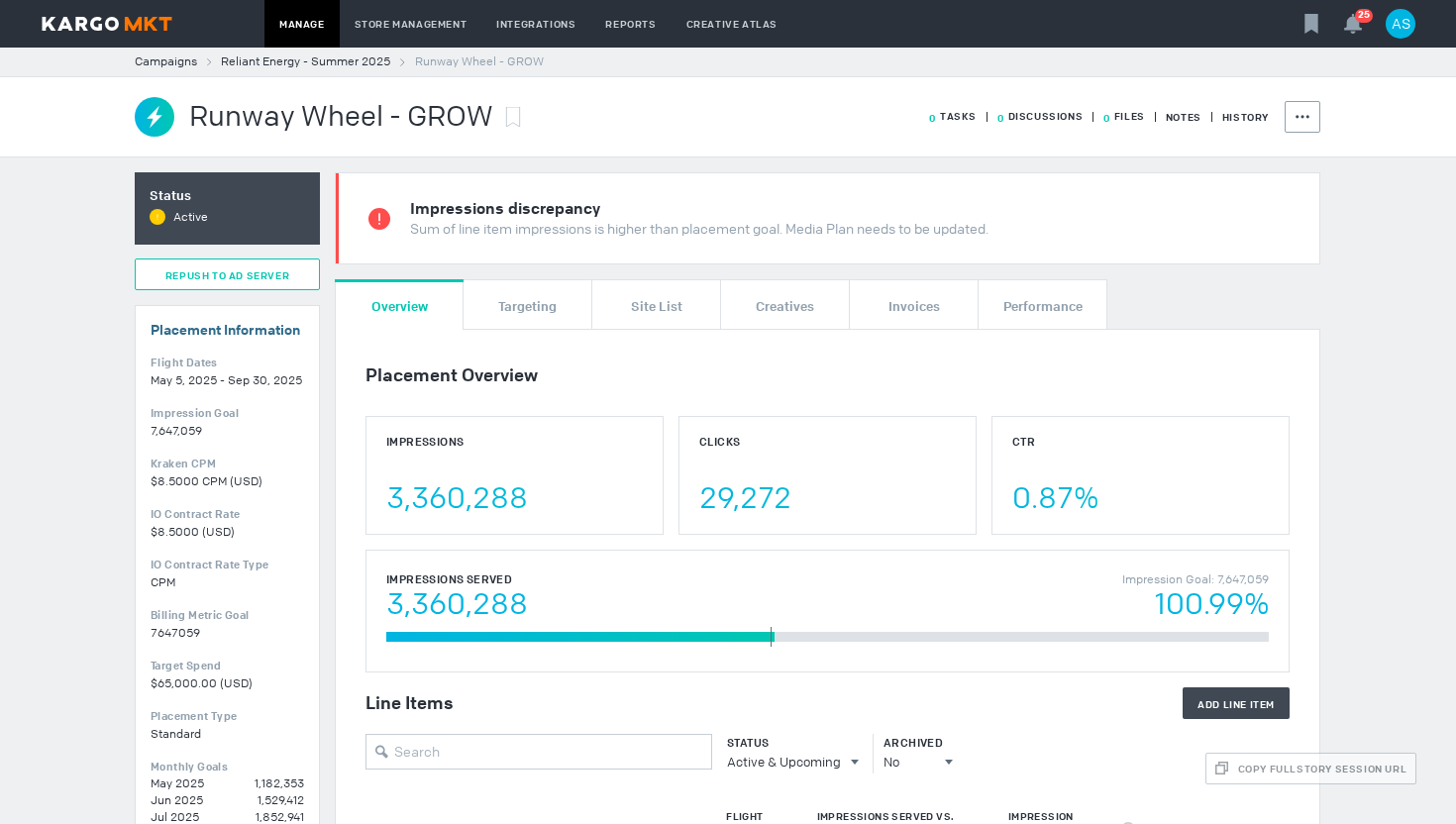 click on "Repush To Ad Server" at bounding box center (227, 275) 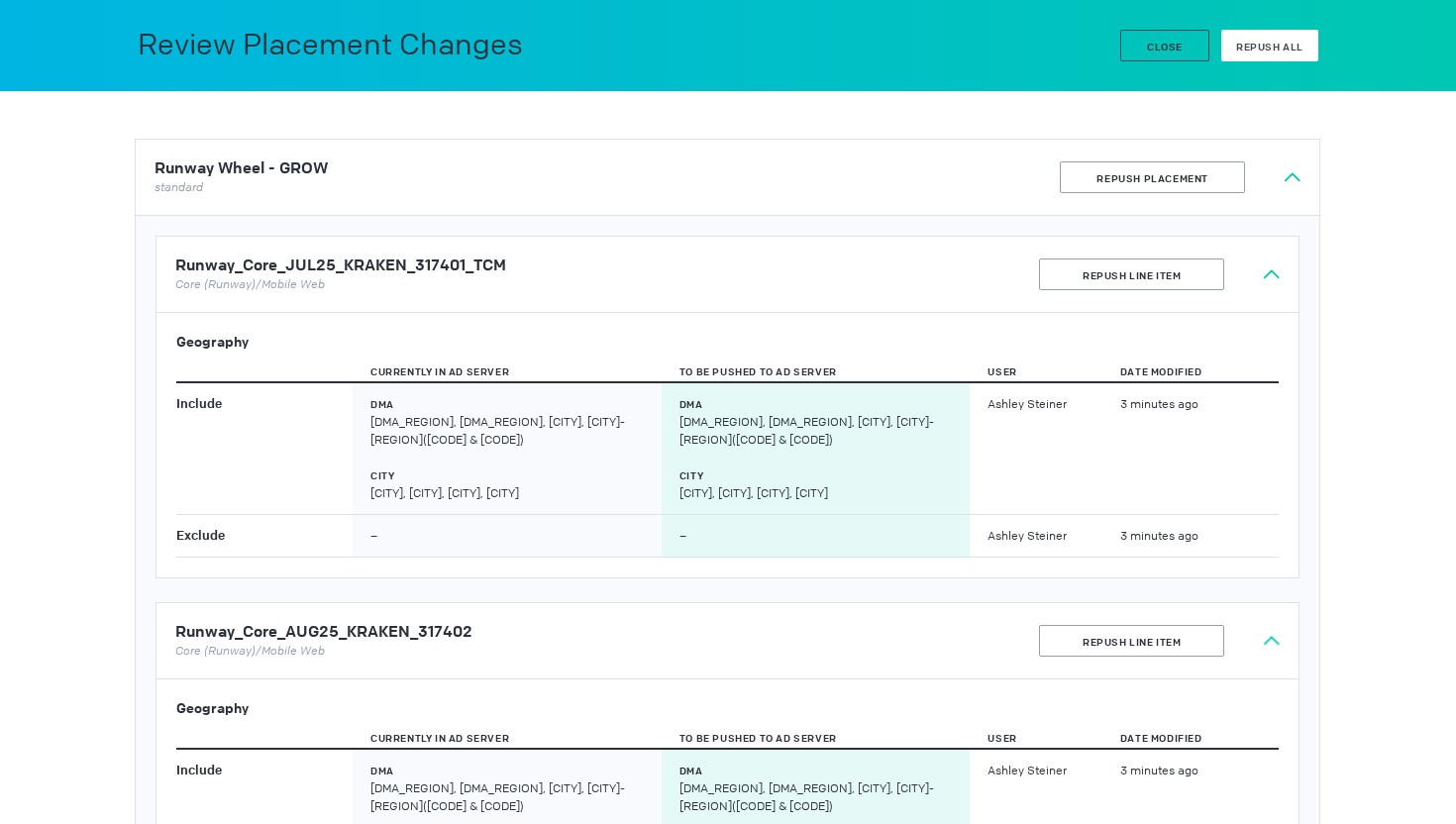 click on "Repush All" at bounding box center [1270, 47] 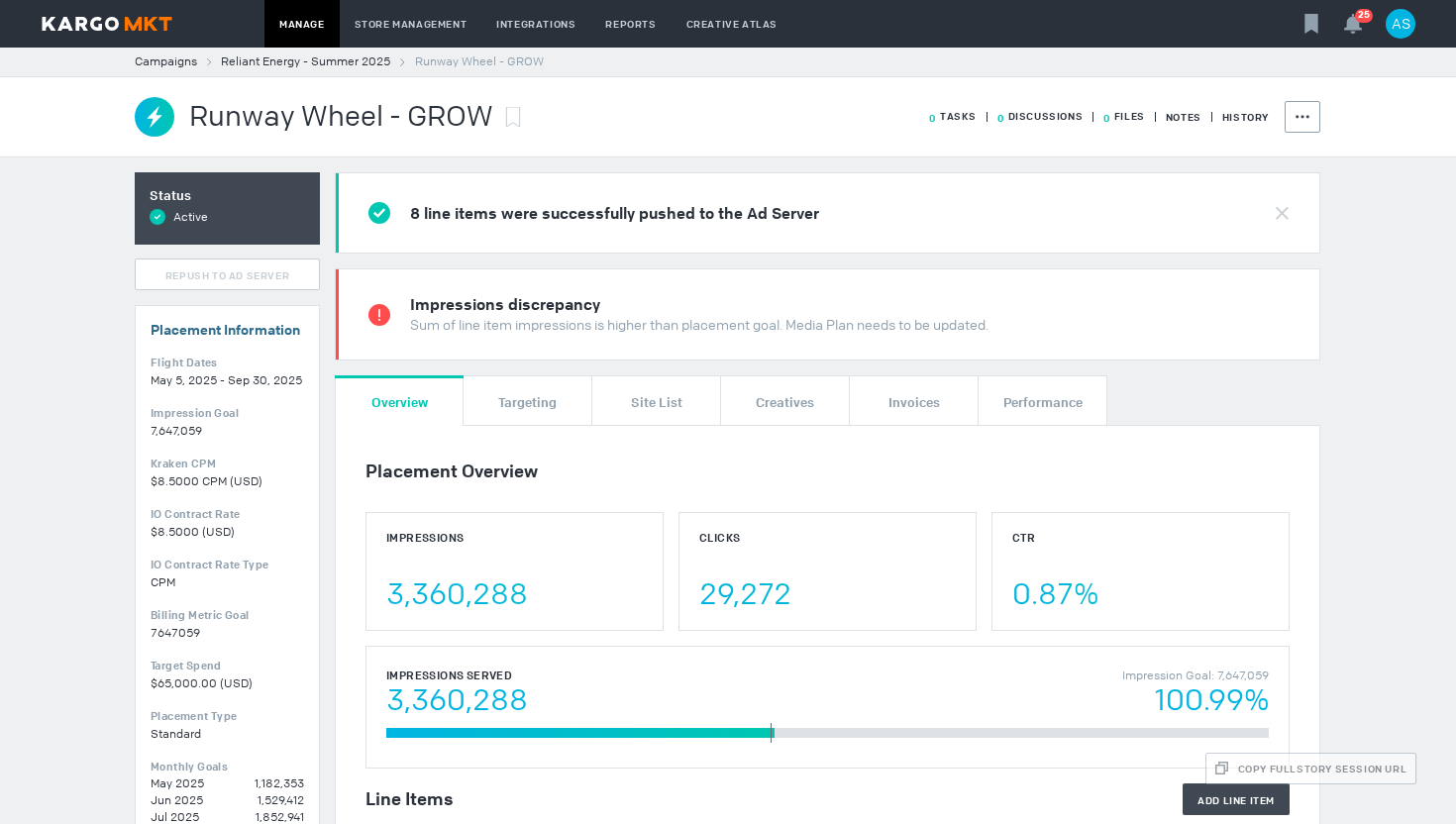 click on "Placement Overview Impressions 3,360,288  Clicks 29,272  CTR 0.87% Impressions Served Impression Goal: 7,647,059 3,360,288 100.99%   3,327,412 Line Items   Add Line Item     Status Active & Upcoming All All Active Active & Upcoming Upcoming Completed Archived No All No Yes Line Item Delivery Status Flight Dates Impressions Served vs. Buffered Goal Impression Goal ECPM Projection of what the final average CPM will be when the line item has completed. CTR Sync Actions Showing 1 to 8 of 8 entries Runway_ Core_ JUL25_ KRAKEN_ 317401_ TCM Custom Site List Delivering Jul 1, 2025 - Jul 31, 2025 101,546 525,167   132,703 77% 509,412 +3.00% buffer 8.24 USD 1.05% Synced This item is synced with the Ad Server   Actions Priority: 1   Delivery Rate Type: Evenly   Catch Up Behavior: gradual Runway_ Core_ AUG25_ KRAKEN_ 317402 Custom Site List Creative Missing Aug 1, 2025 - Aug 31, 2025 0 1,958,763   0 0% 1,900,000 +3.00% buffer 8.25 USD 0.00% Synced This item is synced with the Ad Server   Actions Priority: 6   Evenly   0" at bounding box center (827, 1130) 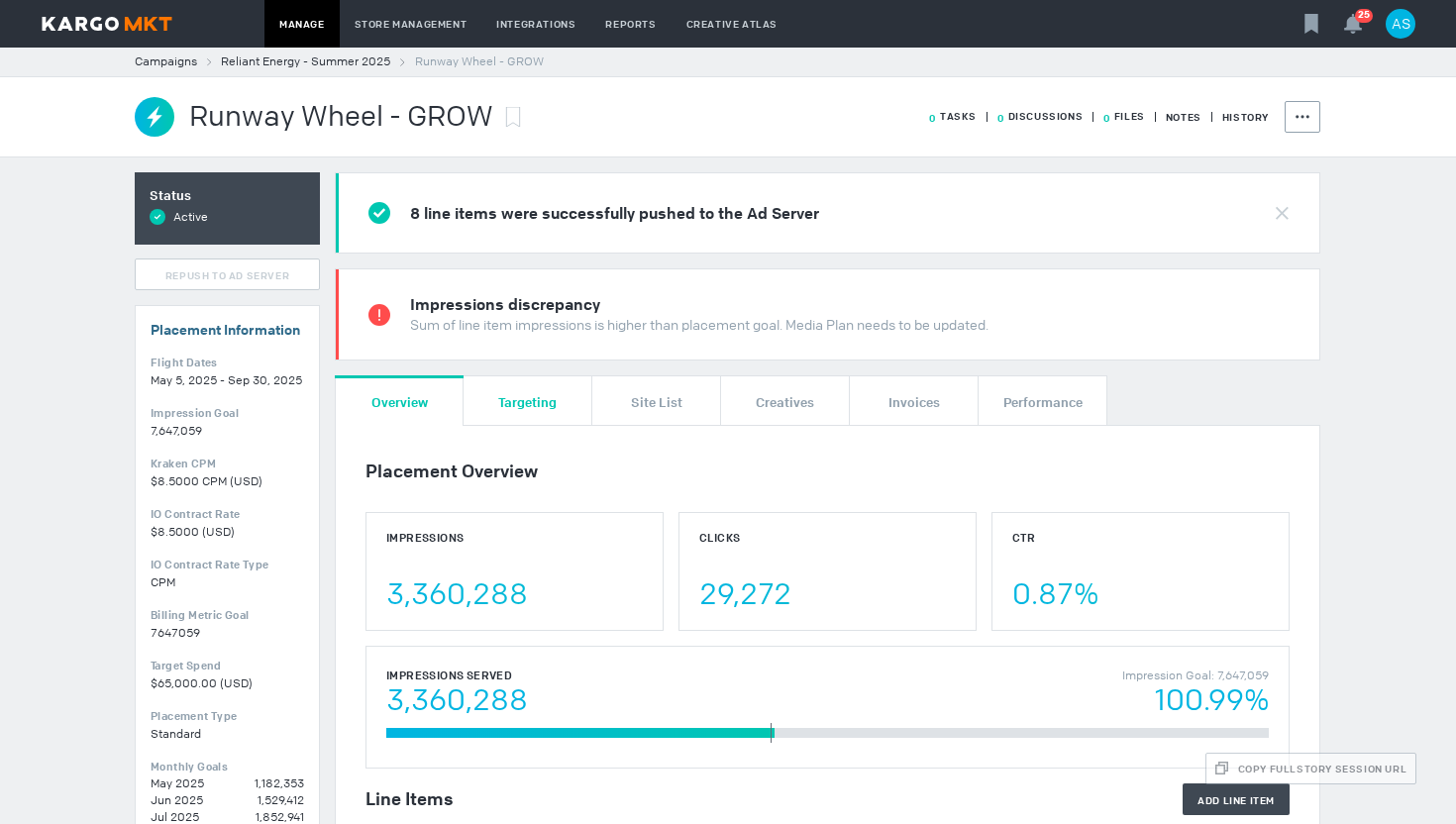 click on "Targeting" at bounding box center (527, 401) 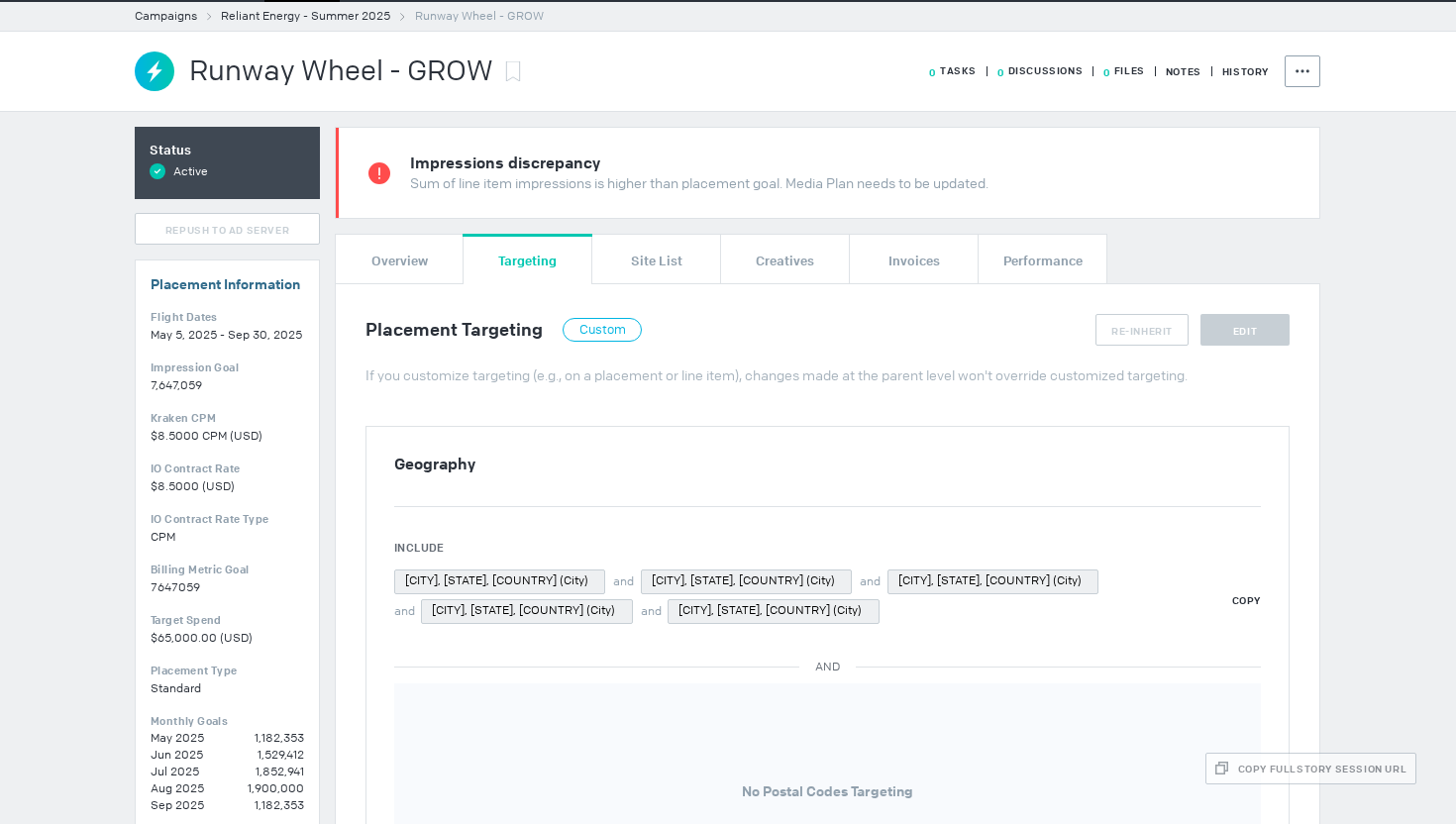 scroll, scrollTop: 0, scrollLeft: 0, axis: both 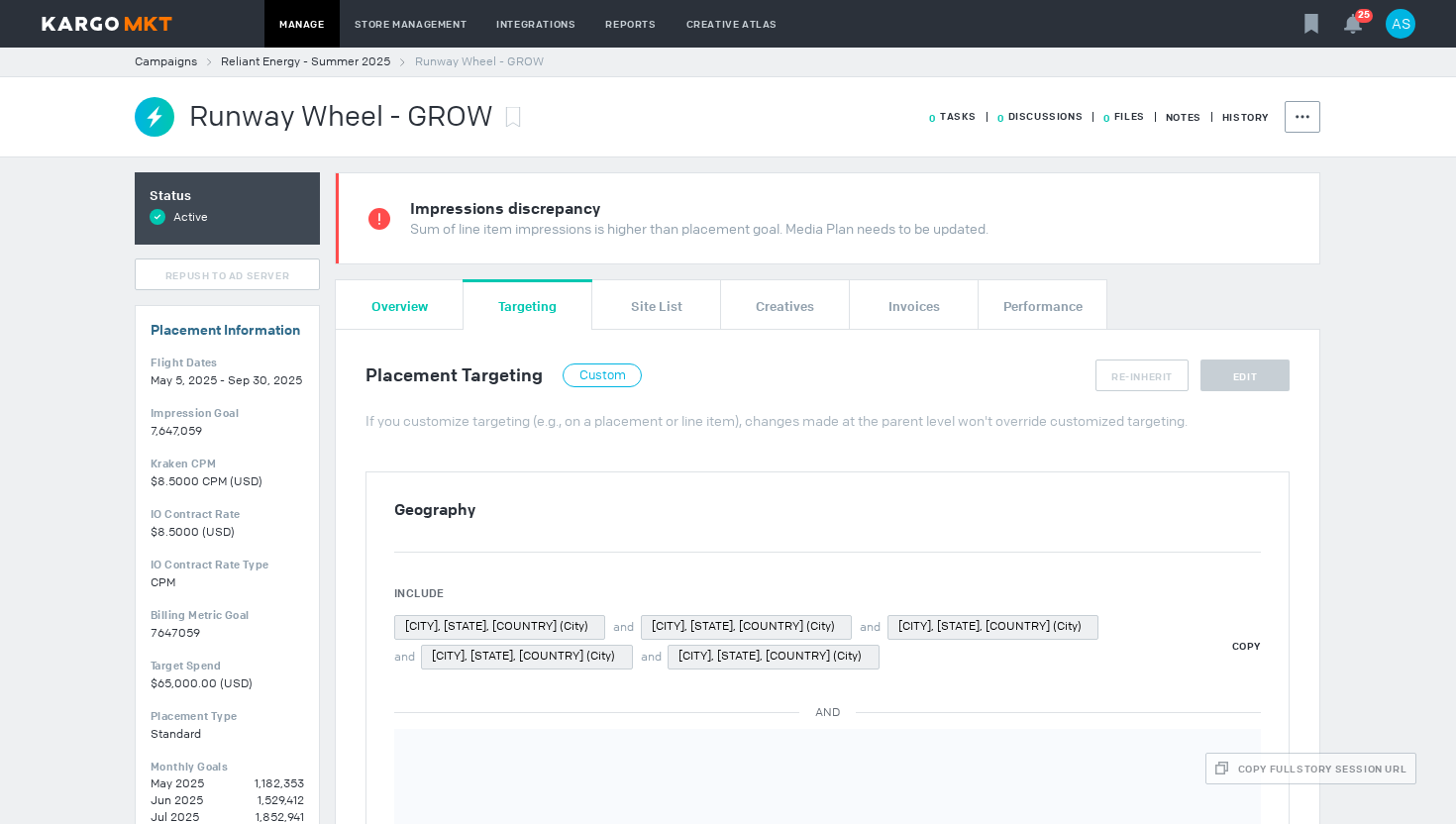 click on "Overview" at bounding box center [399, 305] 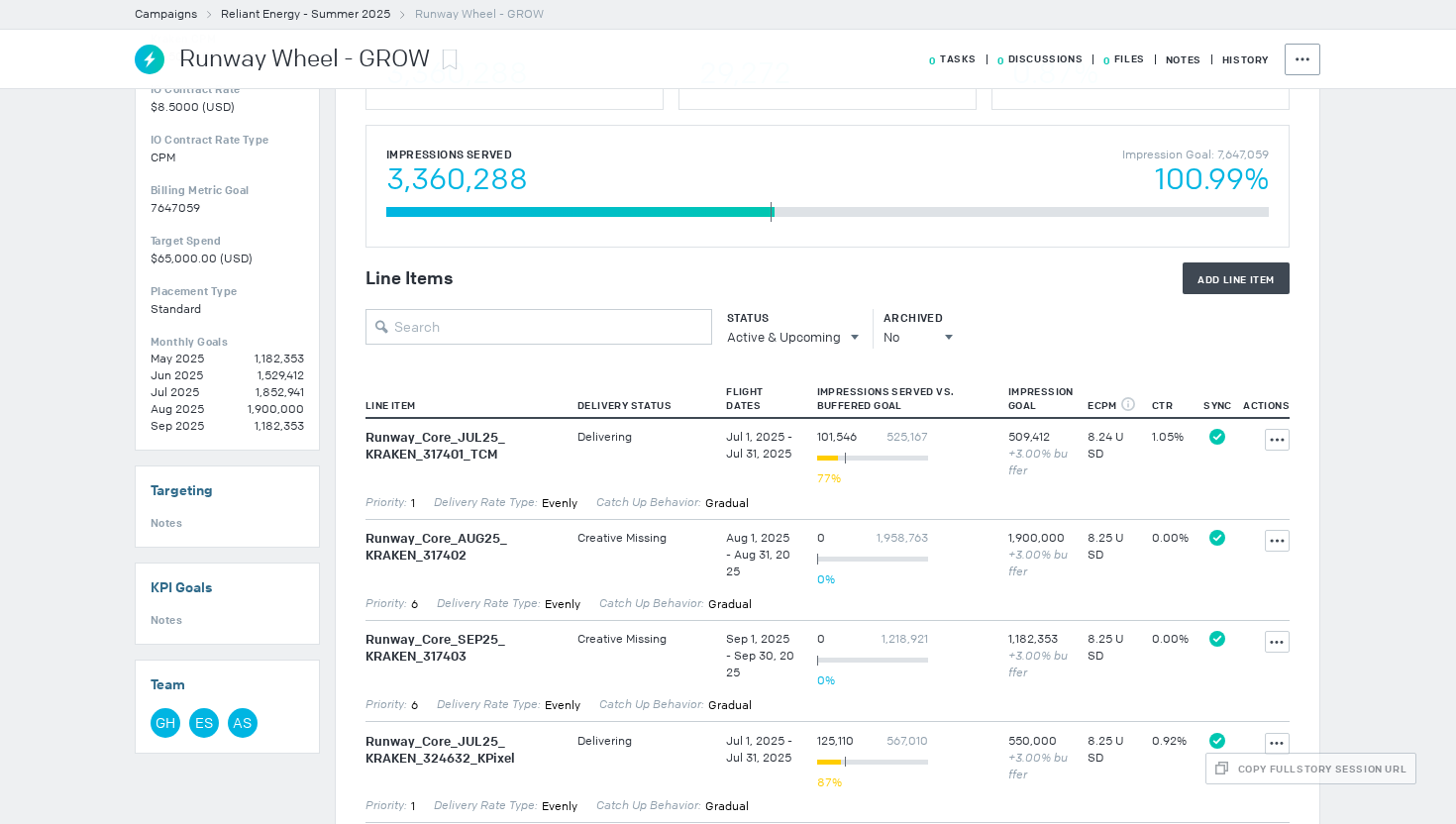 scroll, scrollTop: 0, scrollLeft: 0, axis: both 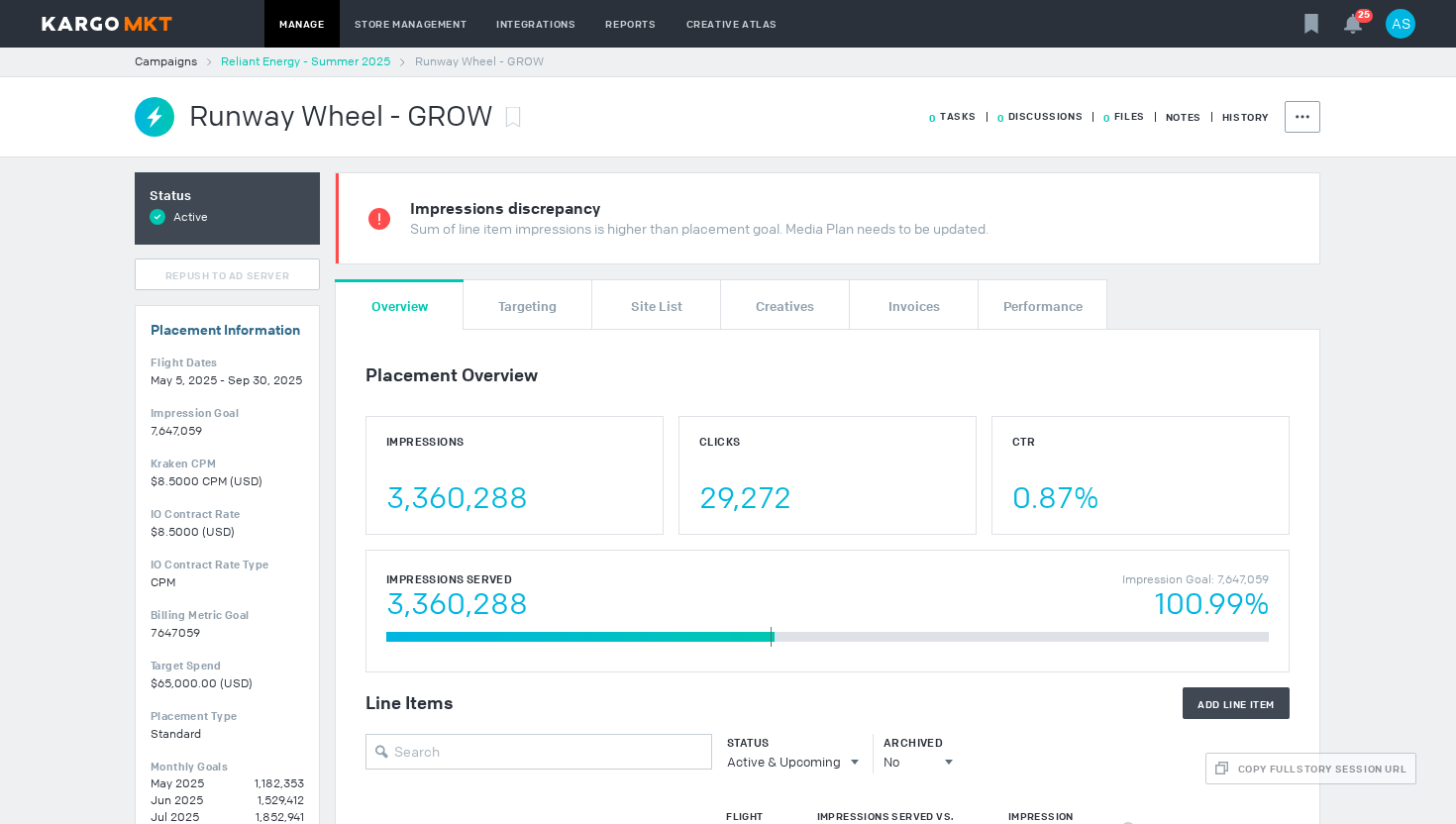 click on "Reliant Energy - Summer 2025" at bounding box center [305, 61] 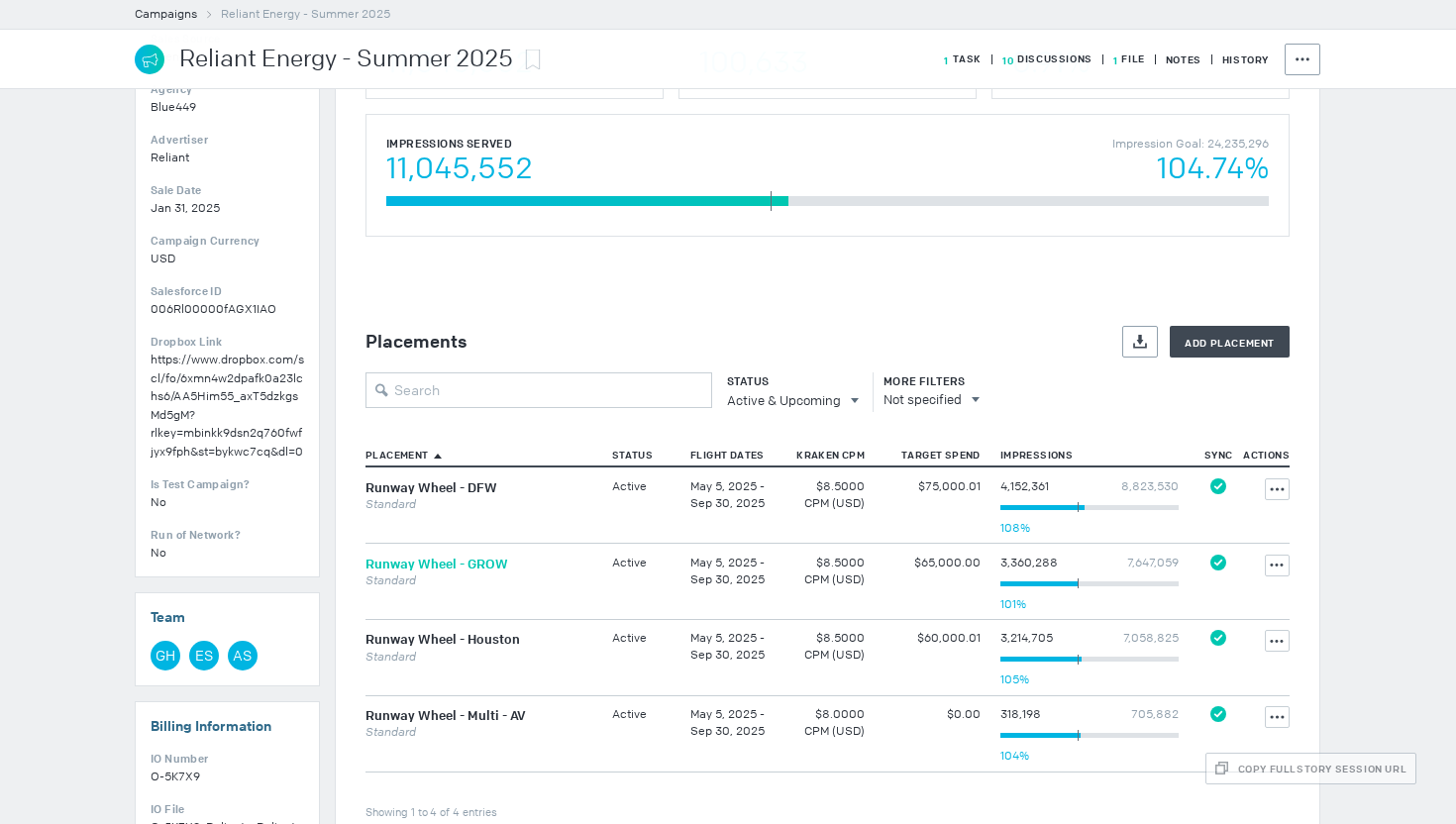 click on "Runway Wheel - GROW" at bounding box center (437, 564) 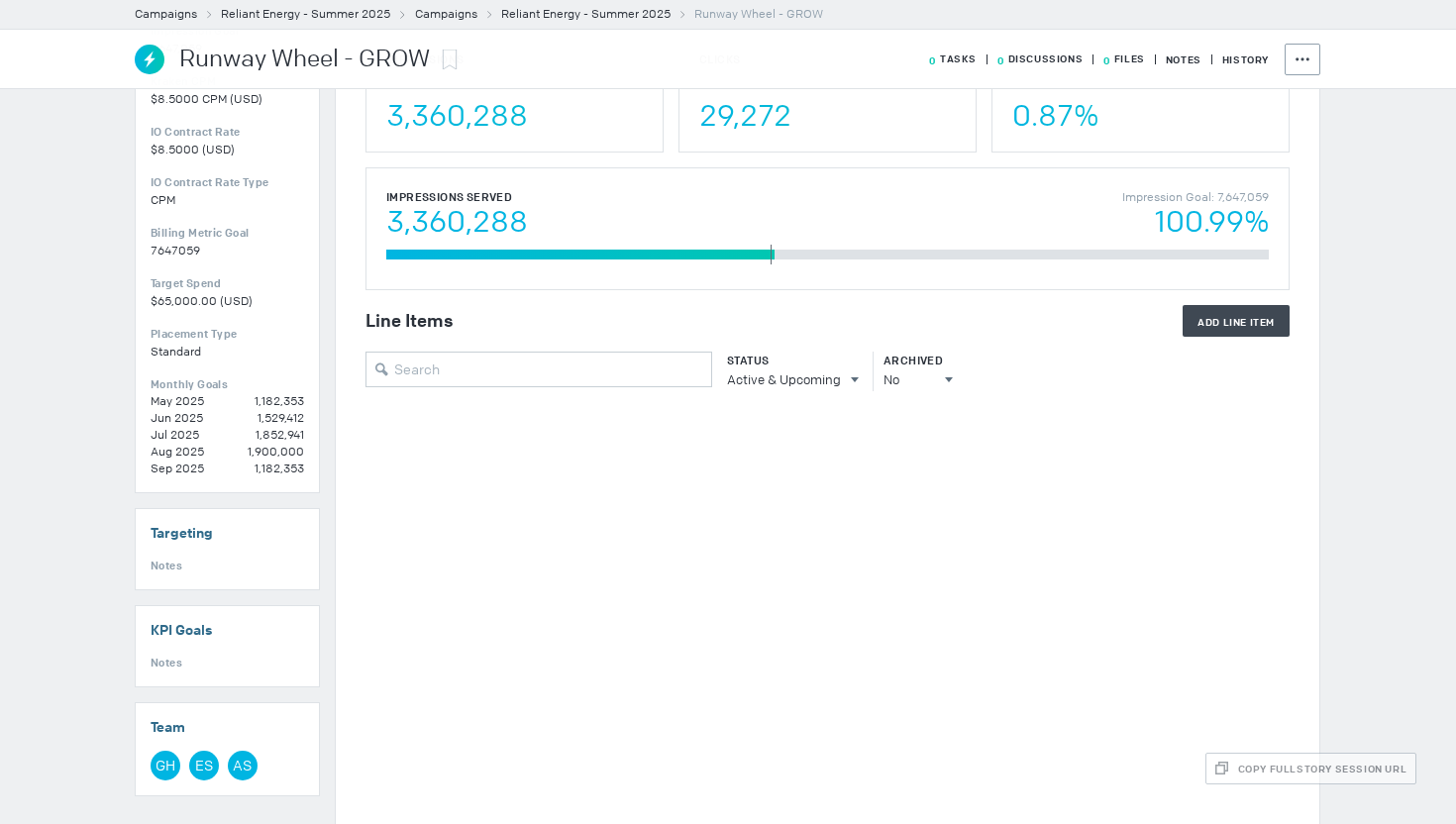 scroll, scrollTop: 897, scrollLeft: 0, axis: vertical 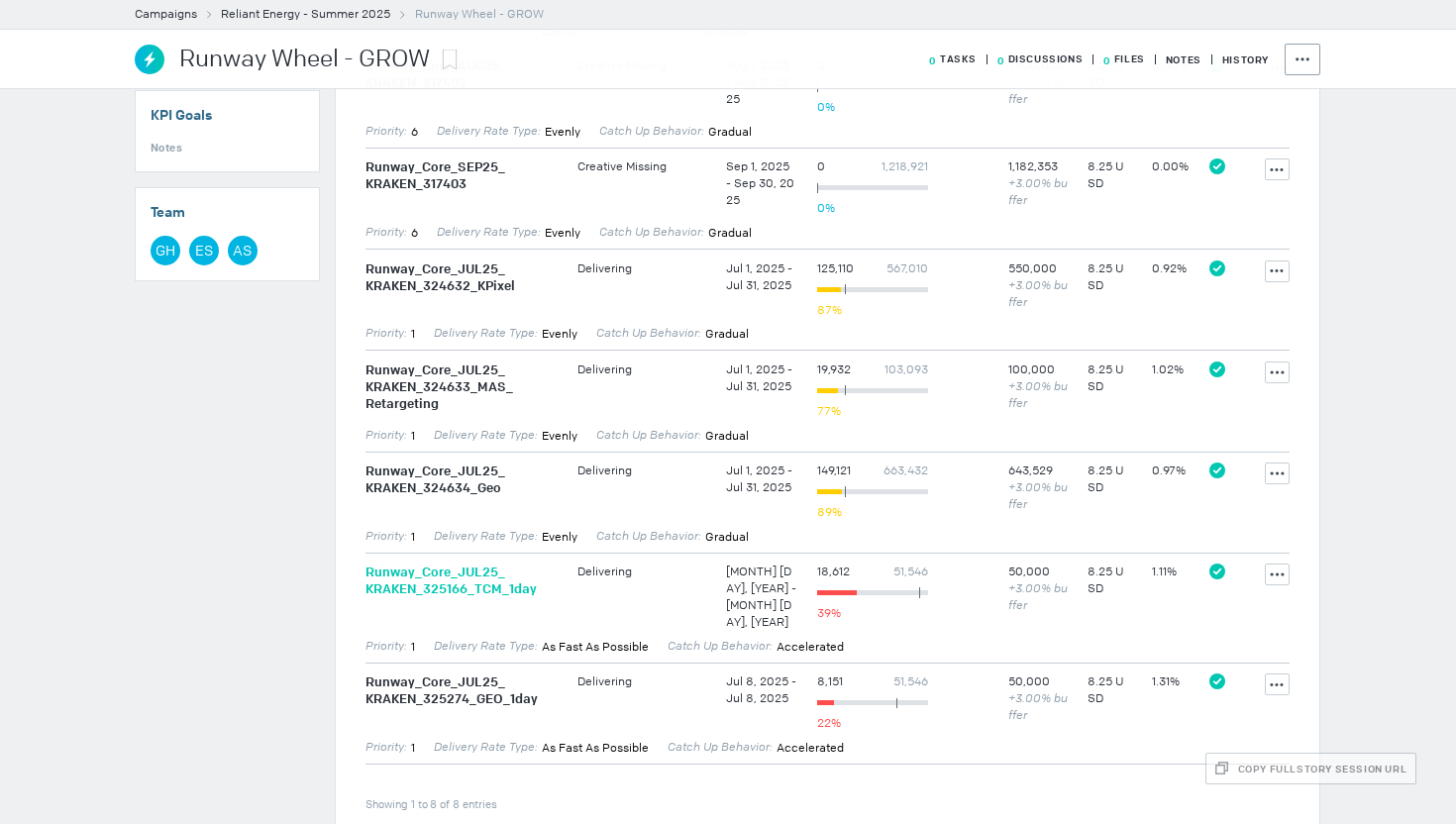 click on "Runway_ Core_ [MONTH][YEAR]_ KRAKEN_ [NUMBER]_ TCM_ 1day" at bounding box center [462, 580] 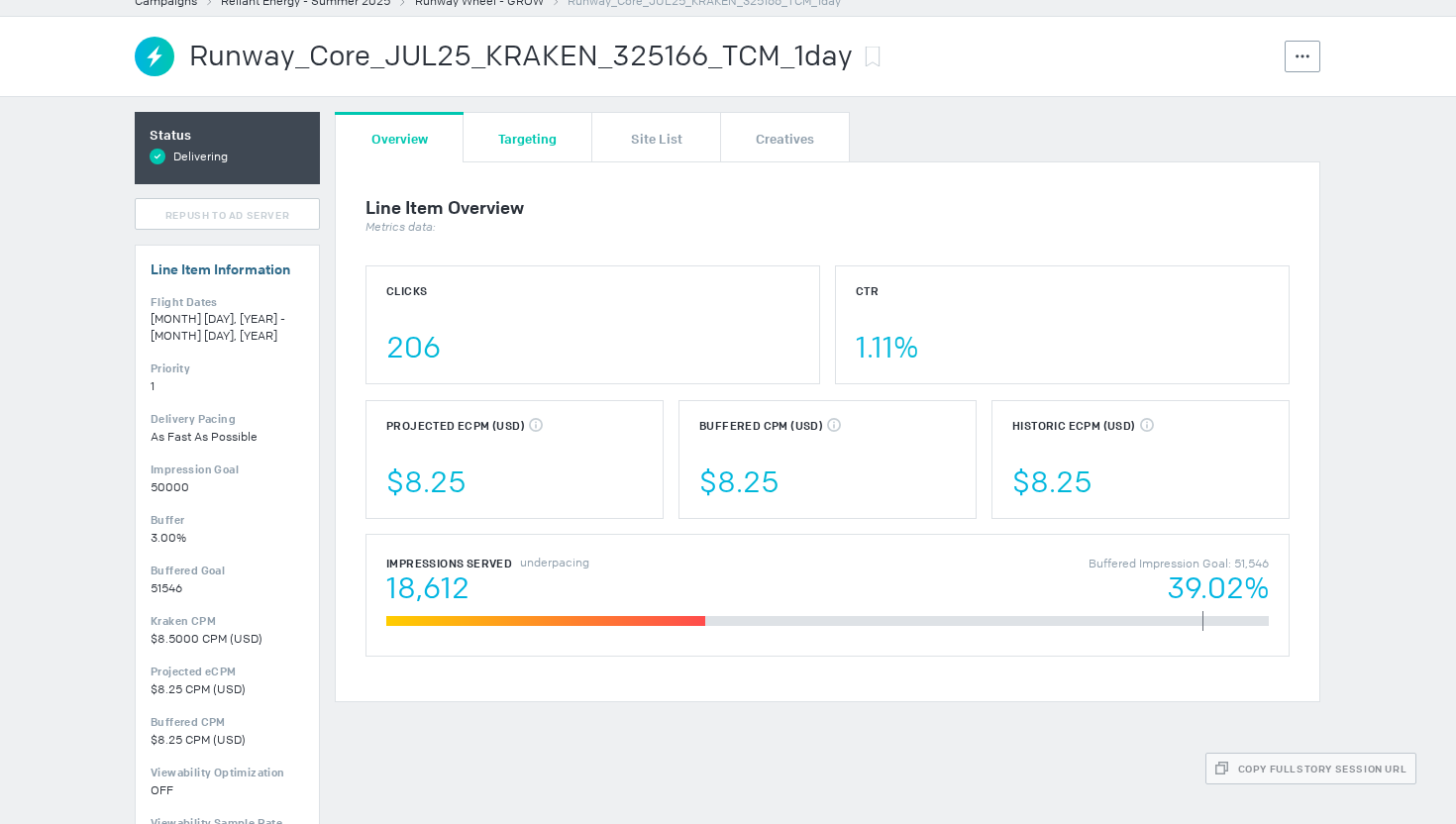 click on "Targeting" at bounding box center [527, 137] 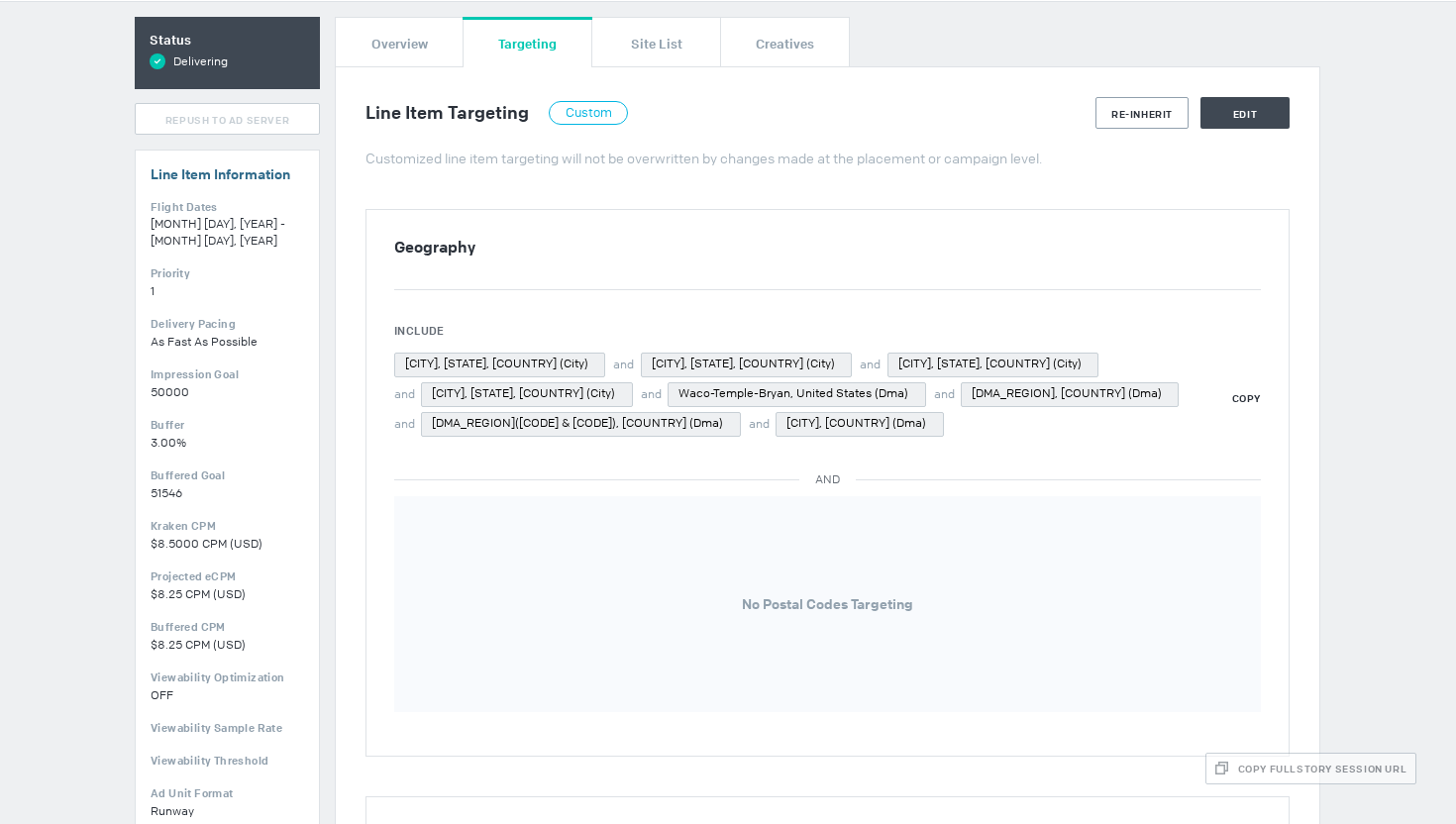 scroll, scrollTop: 159, scrollLeft: 0, axis: vertical 